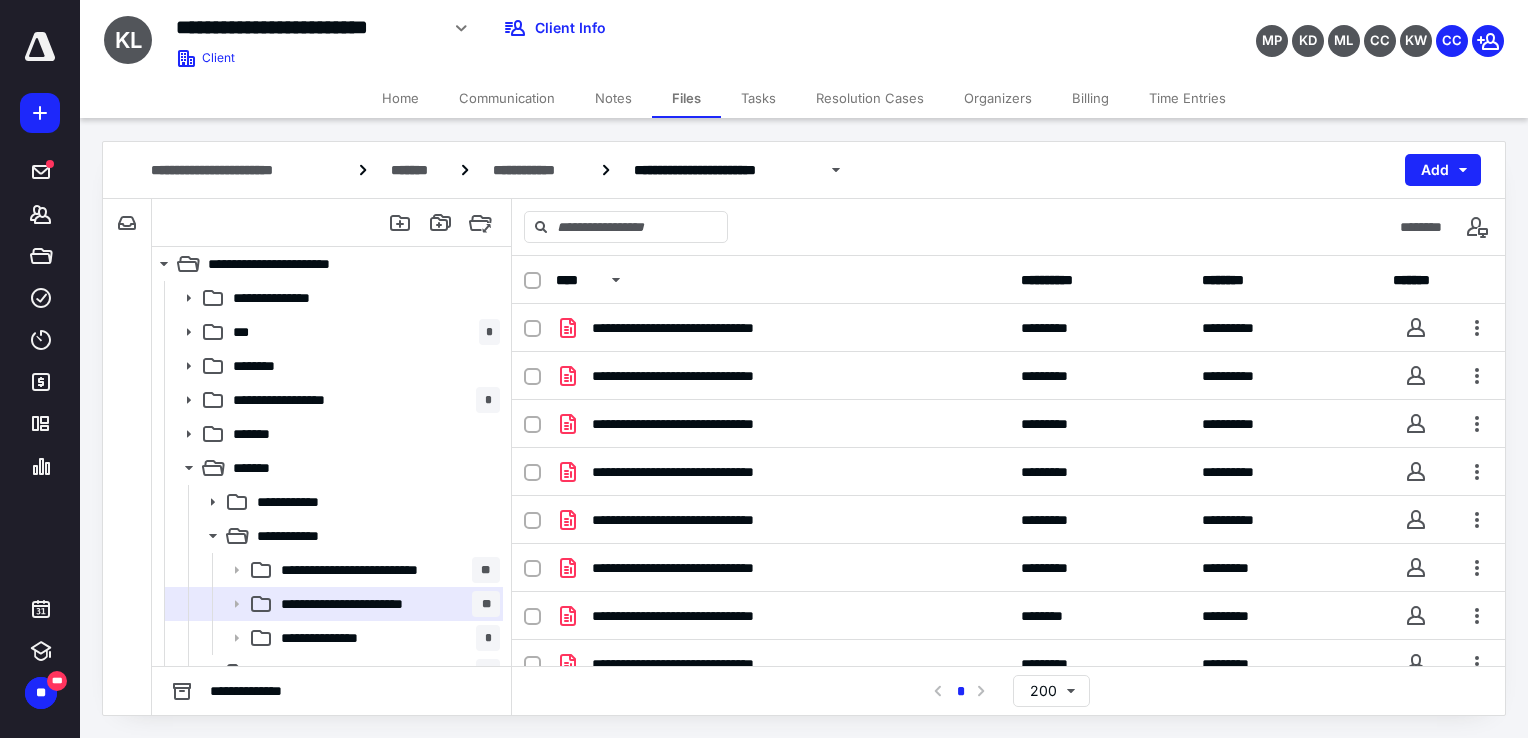 scroll, scrollTop: 0, scrollLeft: 0, axis: both 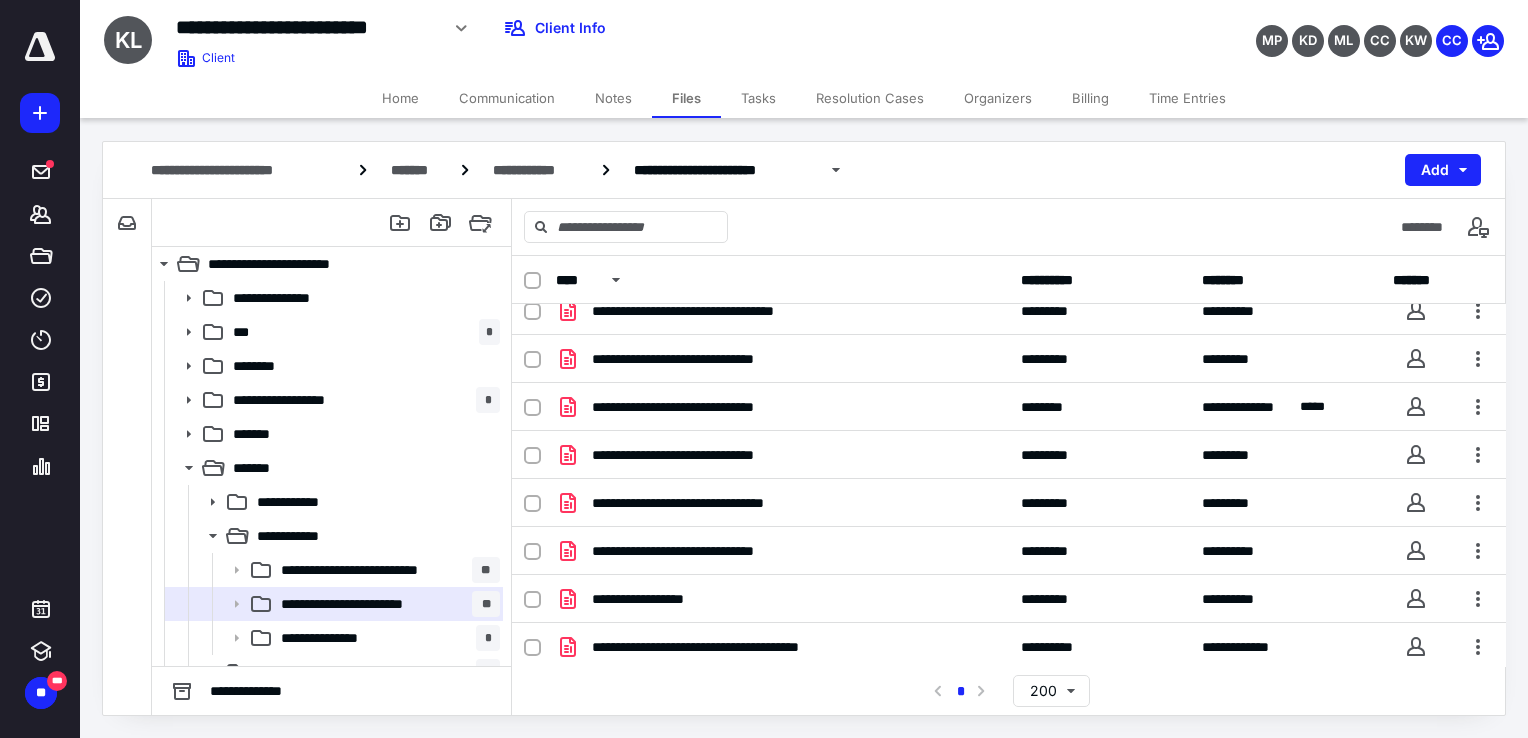 click on "**********" at bounding box center [1009, 690] 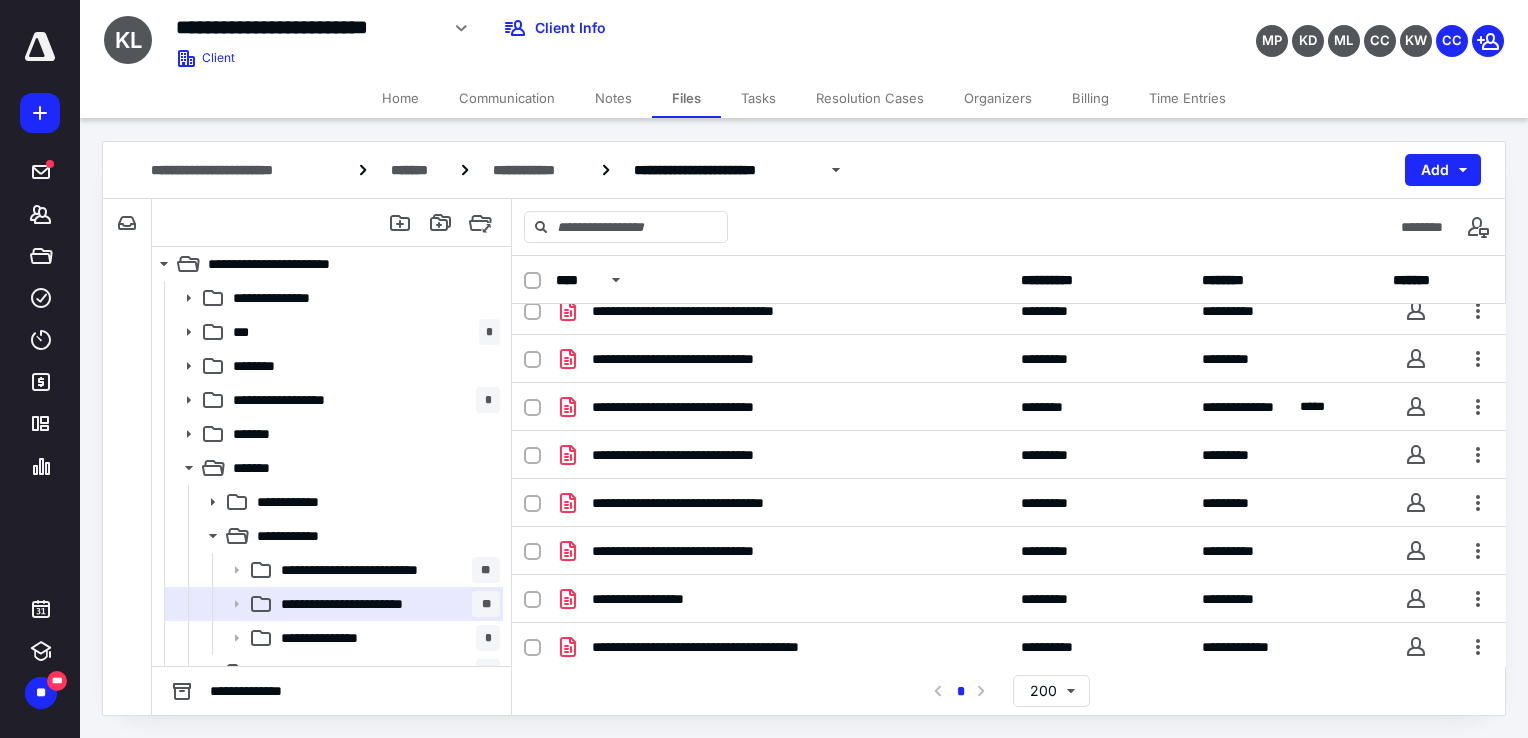 scroll, scrollTop: 449, scrollLeft: 0, axis: vertical 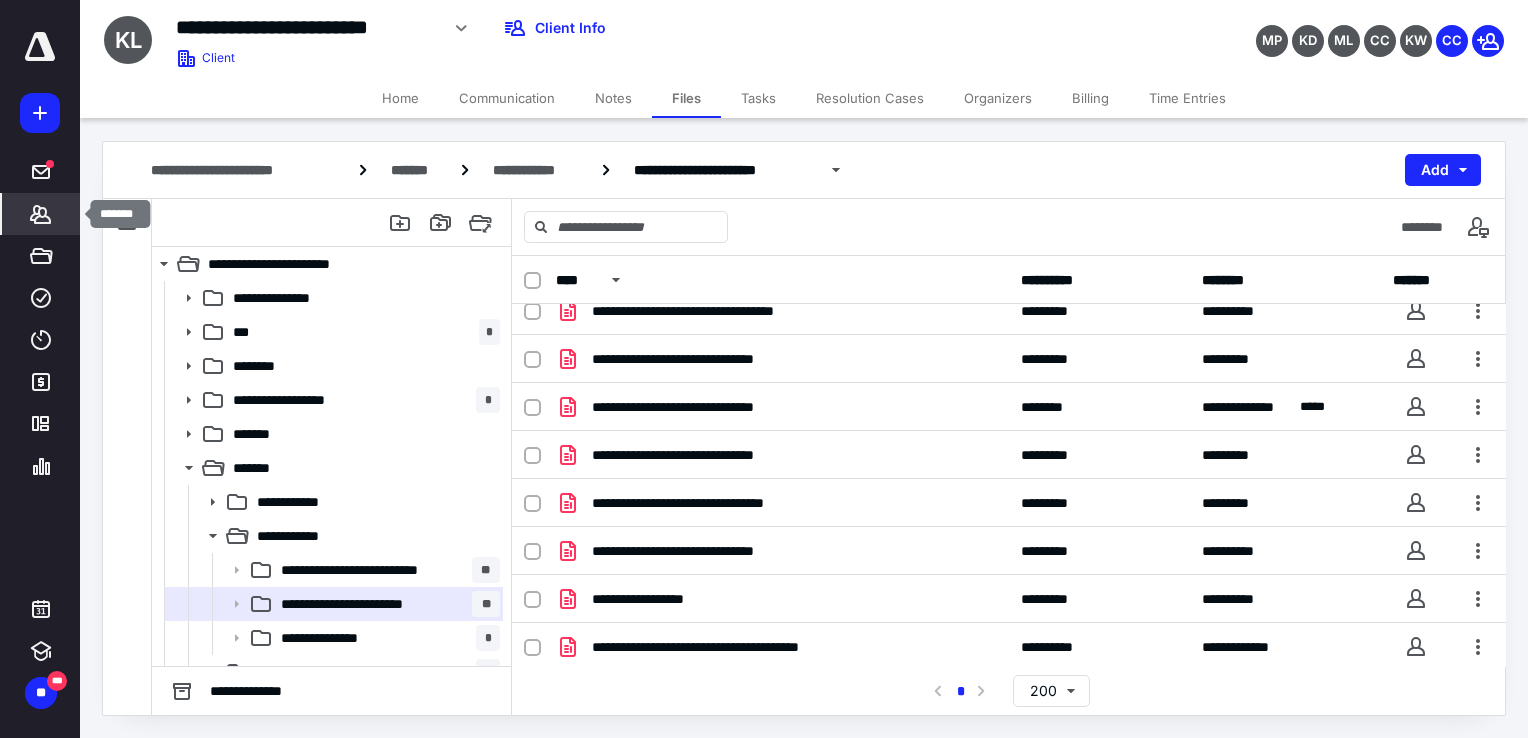 click on "*******" at bounding box center [41, 214] 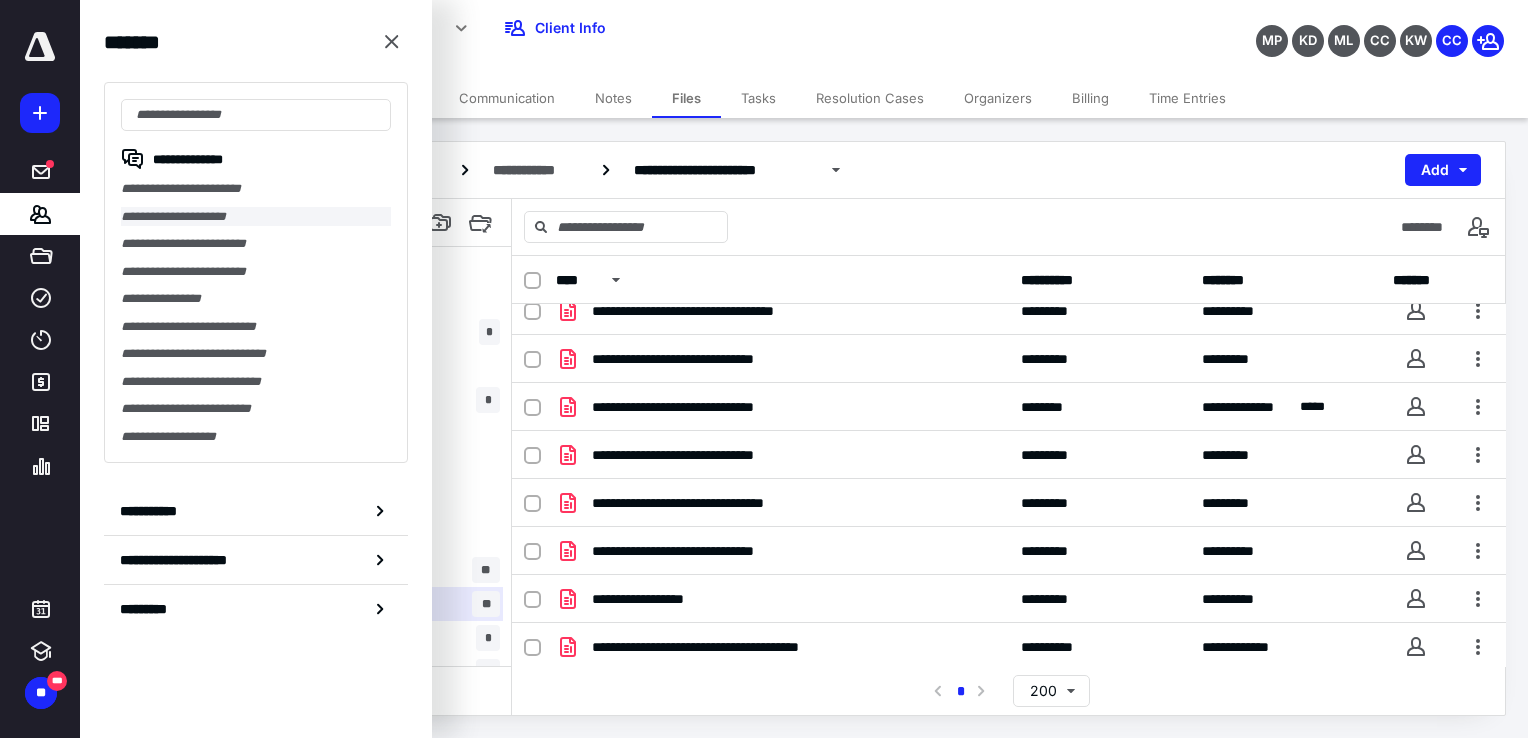 click on "**********" at bounding box center (256, 217) 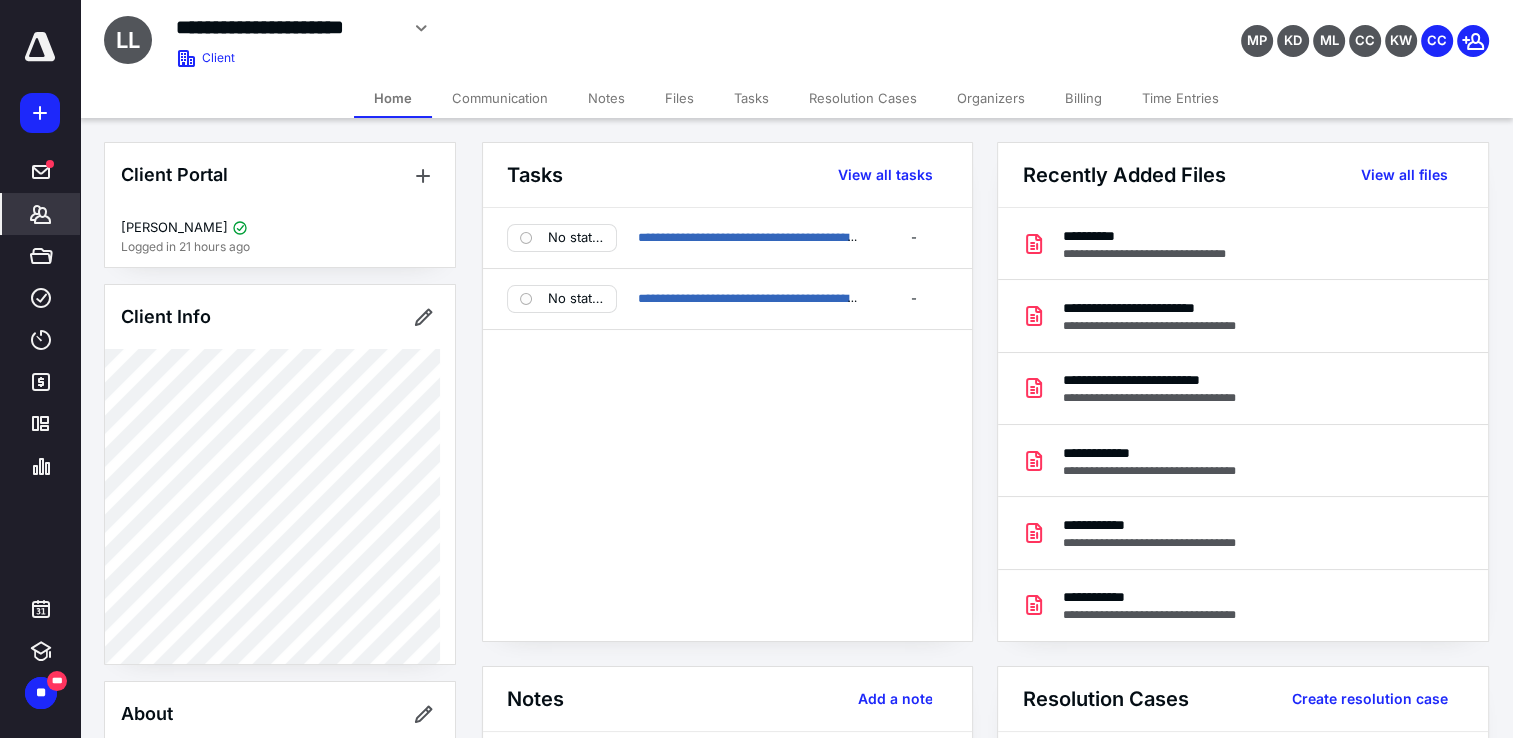 click on "Files" at bounding box center (679, 98) 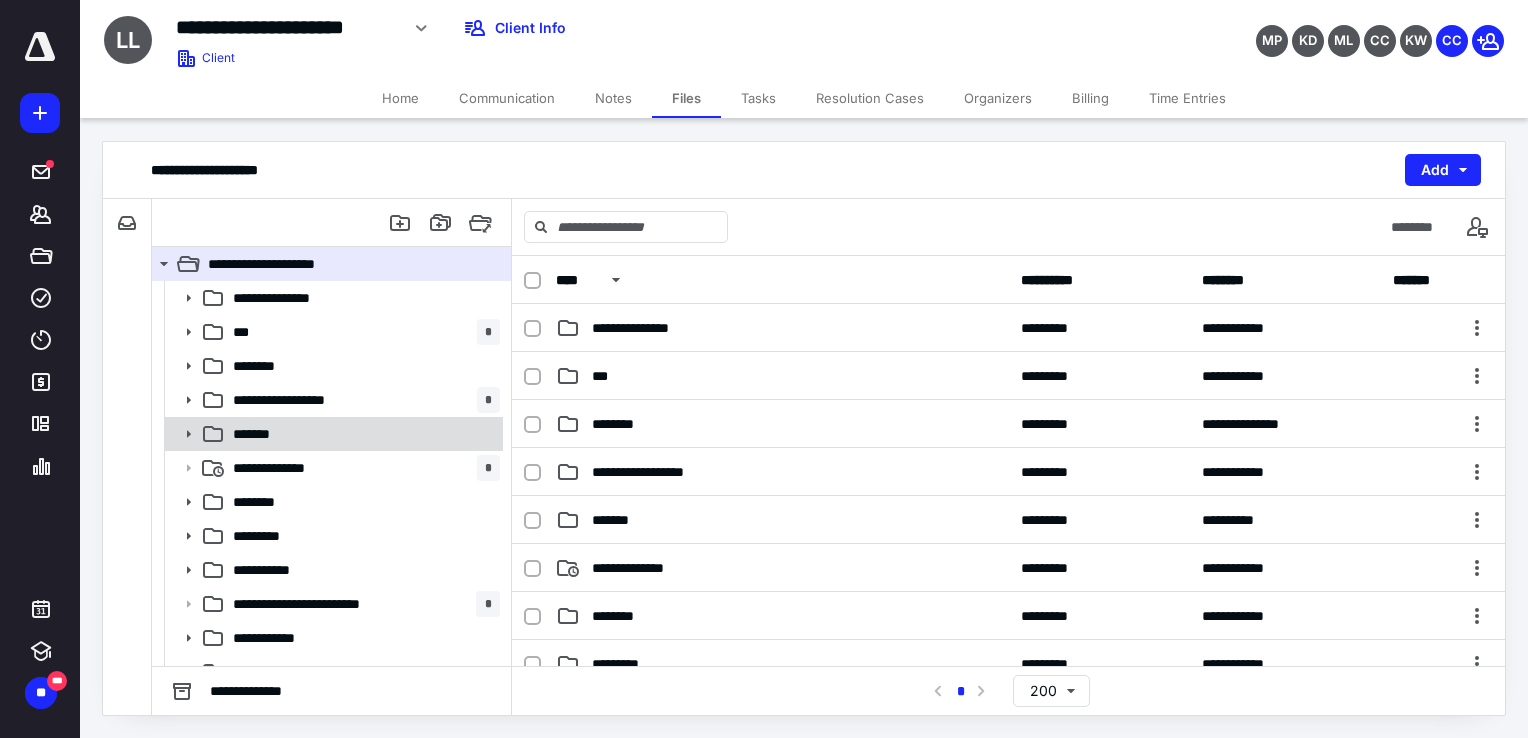 click on "*******" at bounding box center (362, 434) 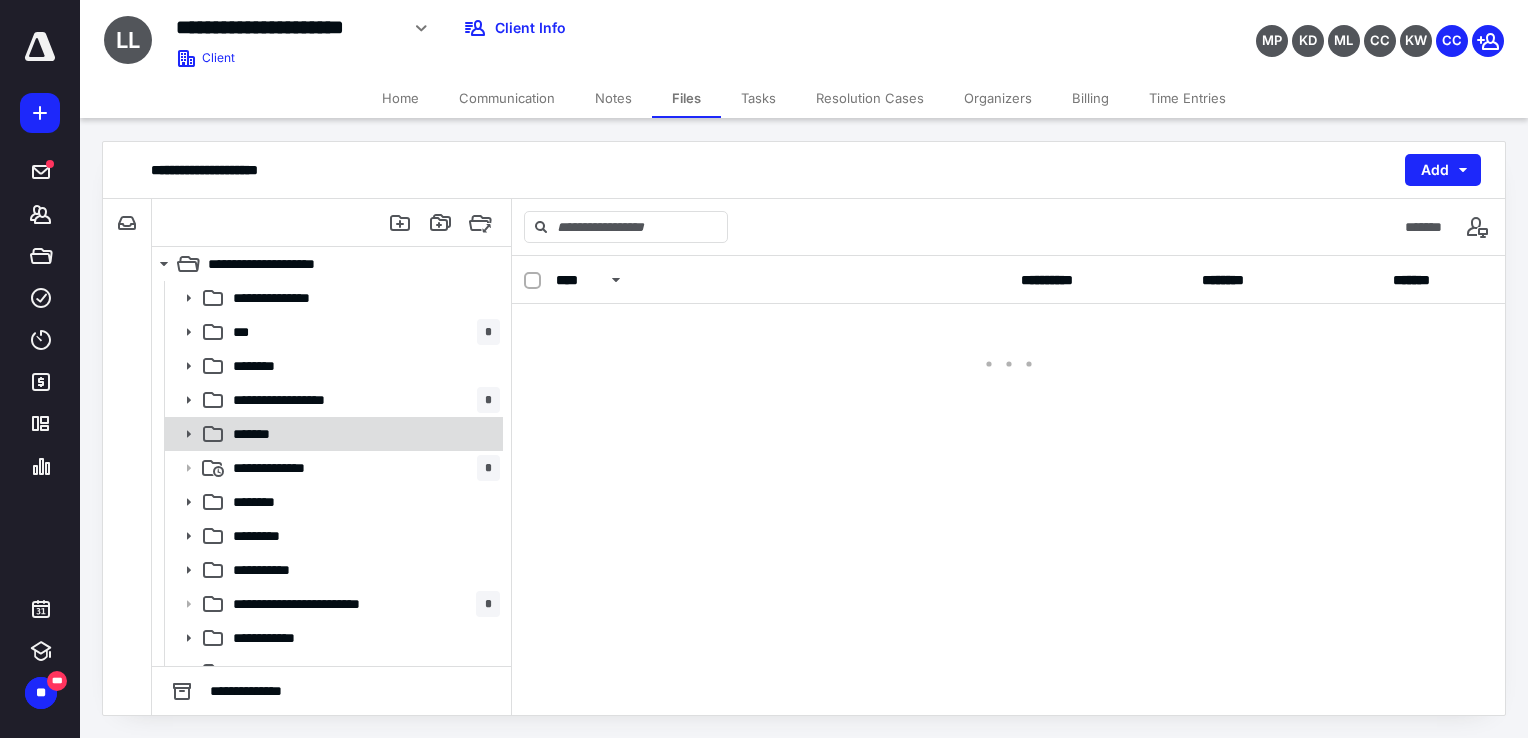 click on "*******" at bounding box center (362, 434) 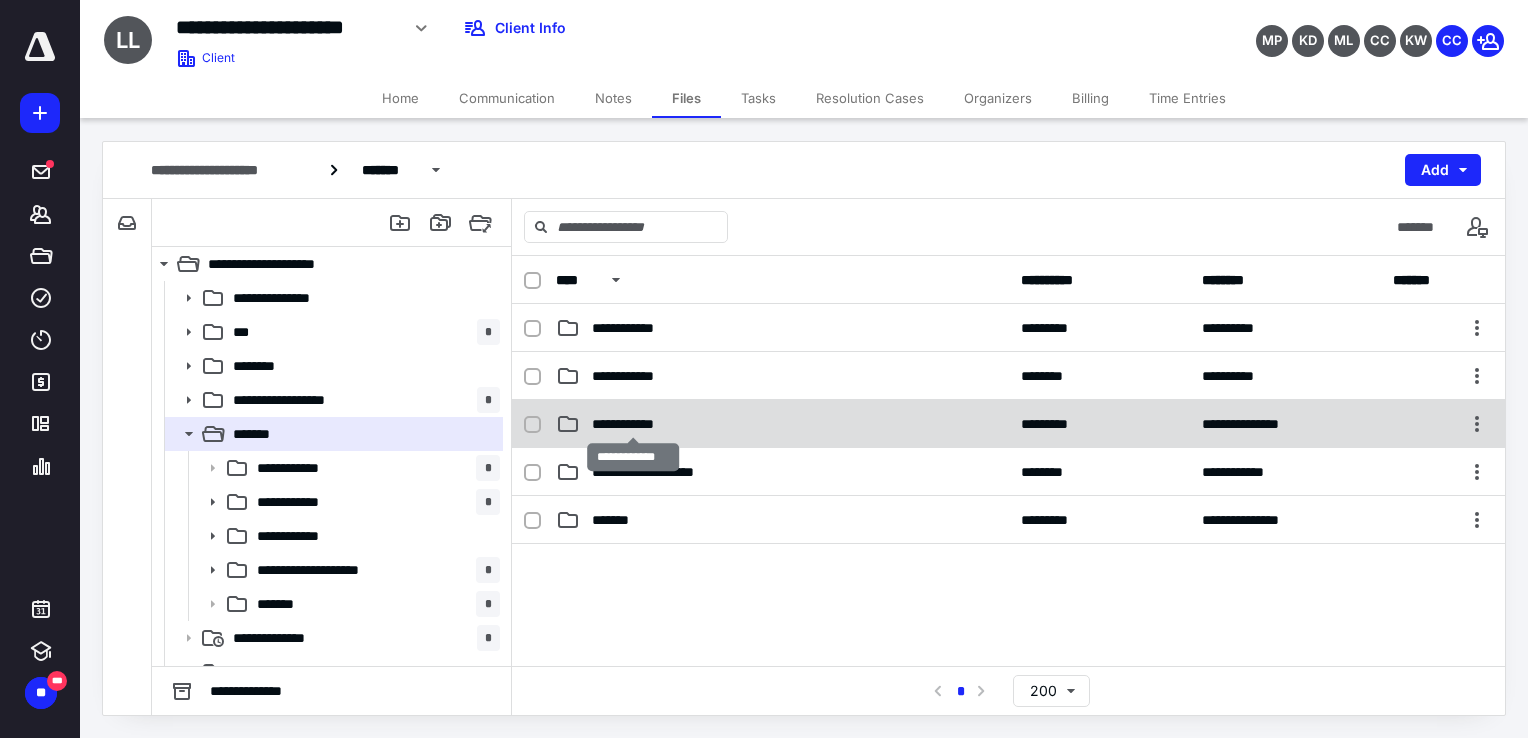 click on "**********" at bounding box center (633, 424) 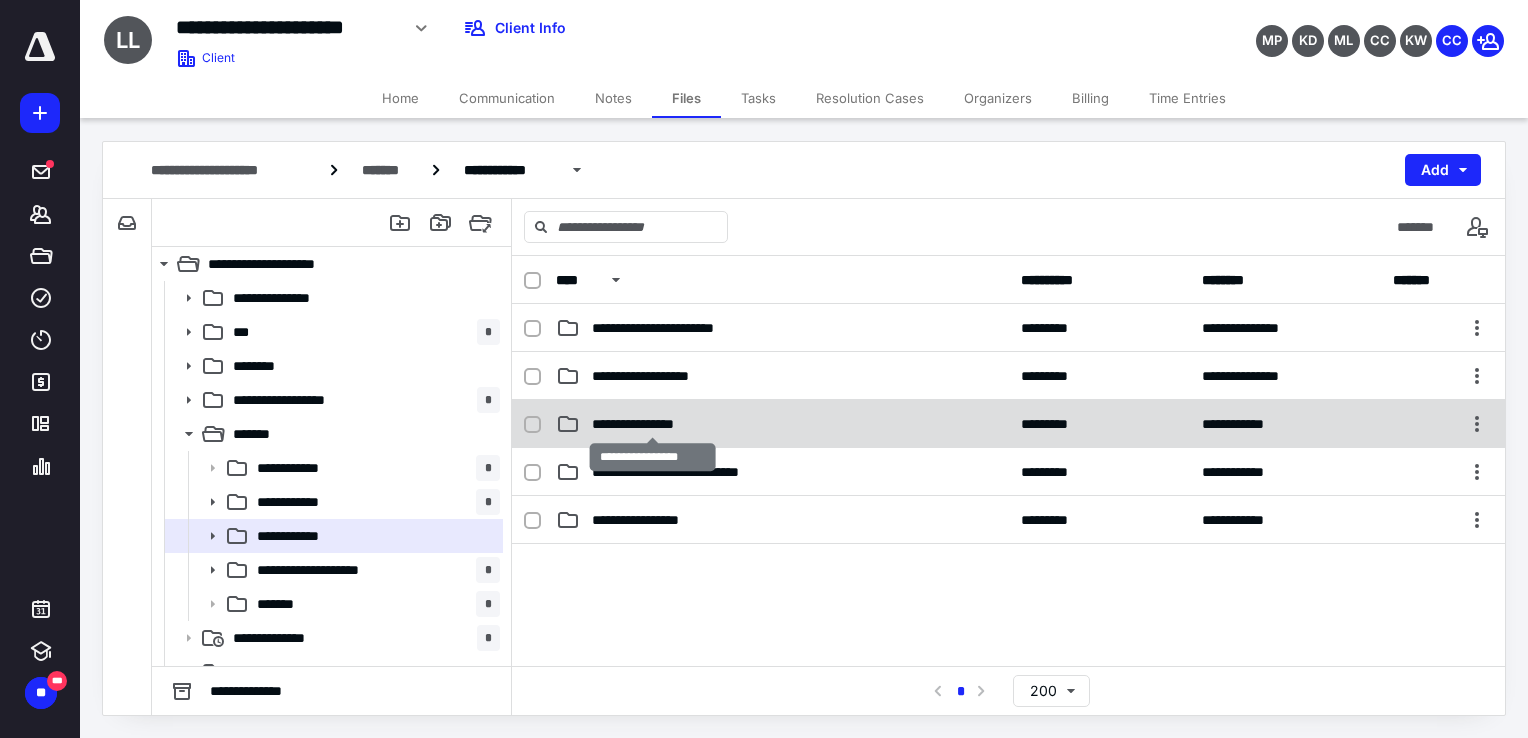 click on "**********" at bounding box center (653, 424) 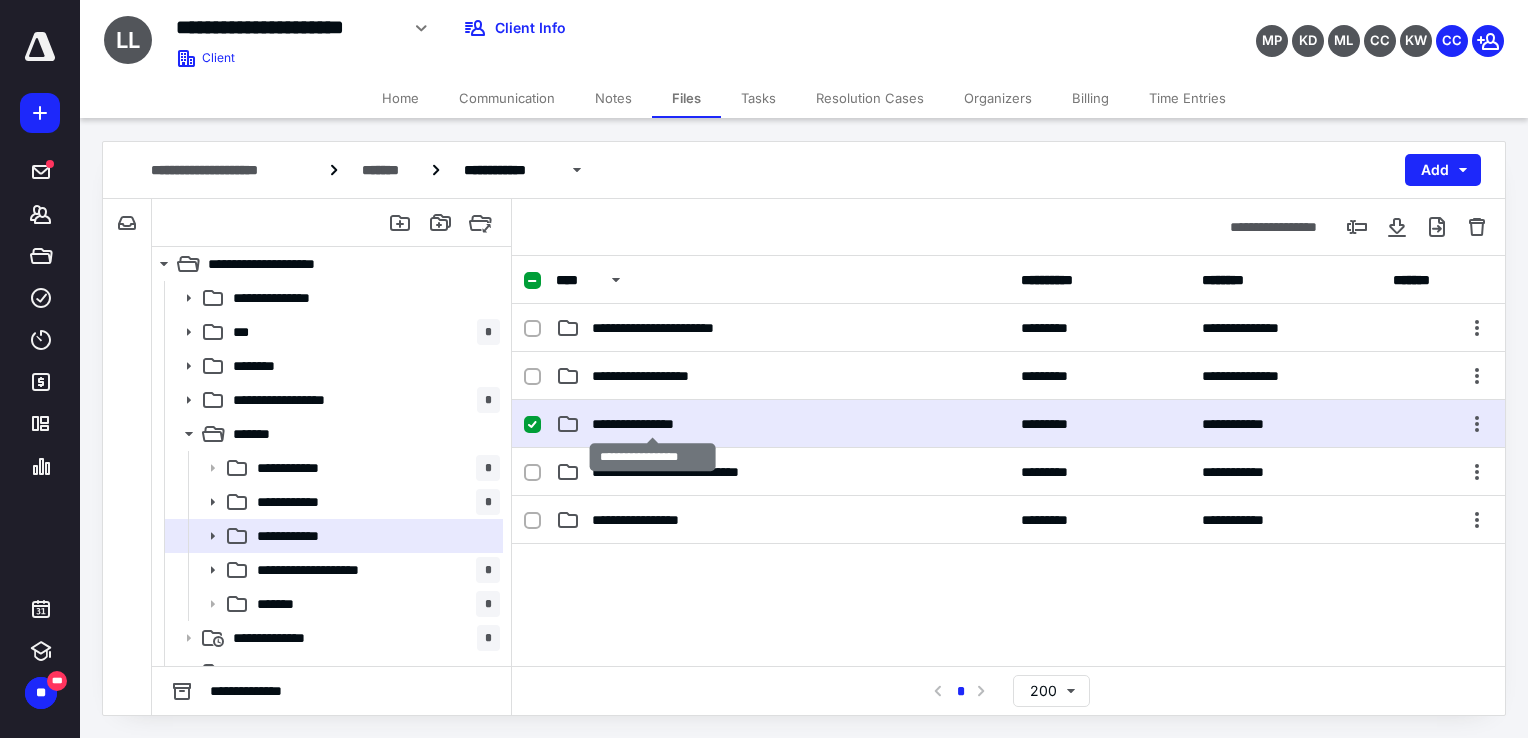 click on "**********" at bounding box center [653, 424] 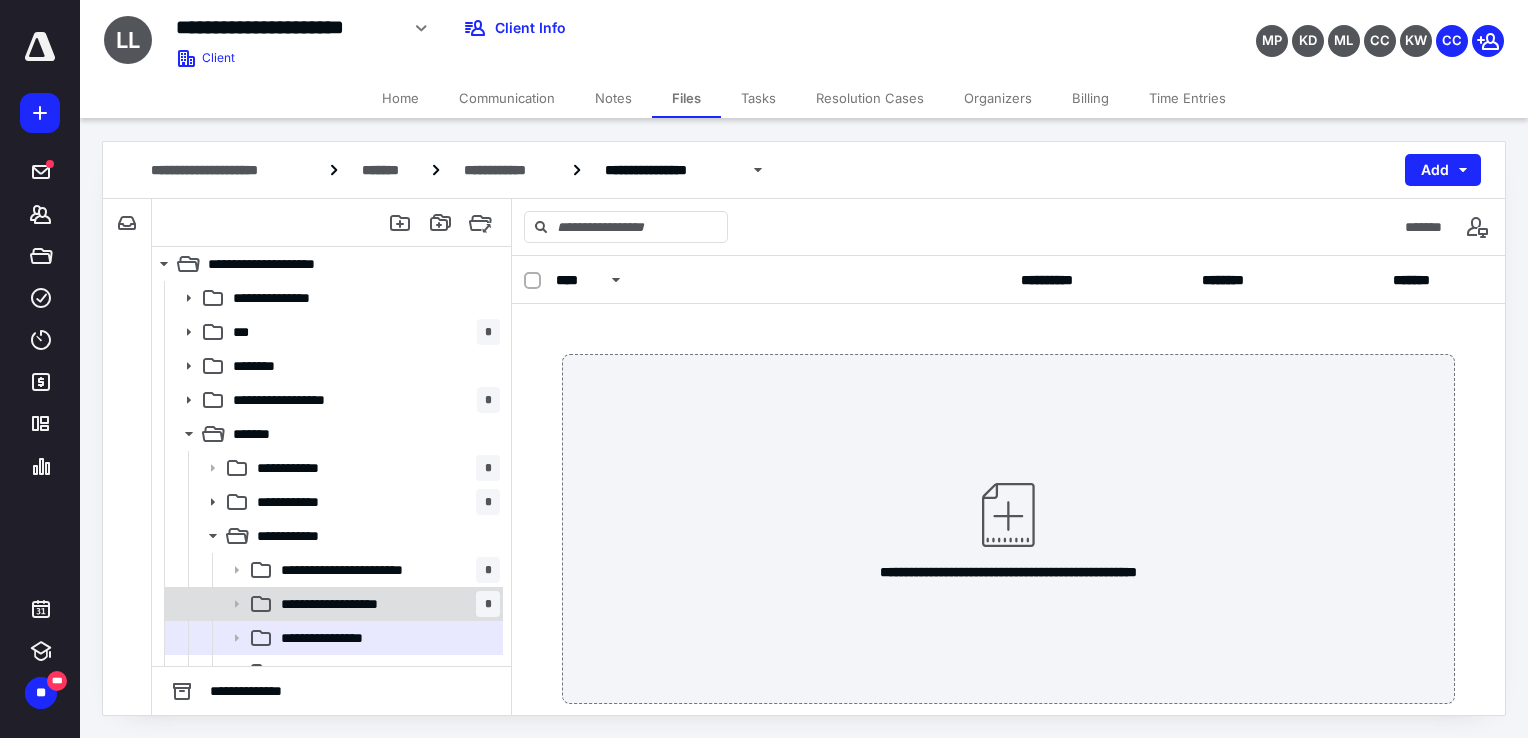 click on "**********" at bounding box center [332, 604] 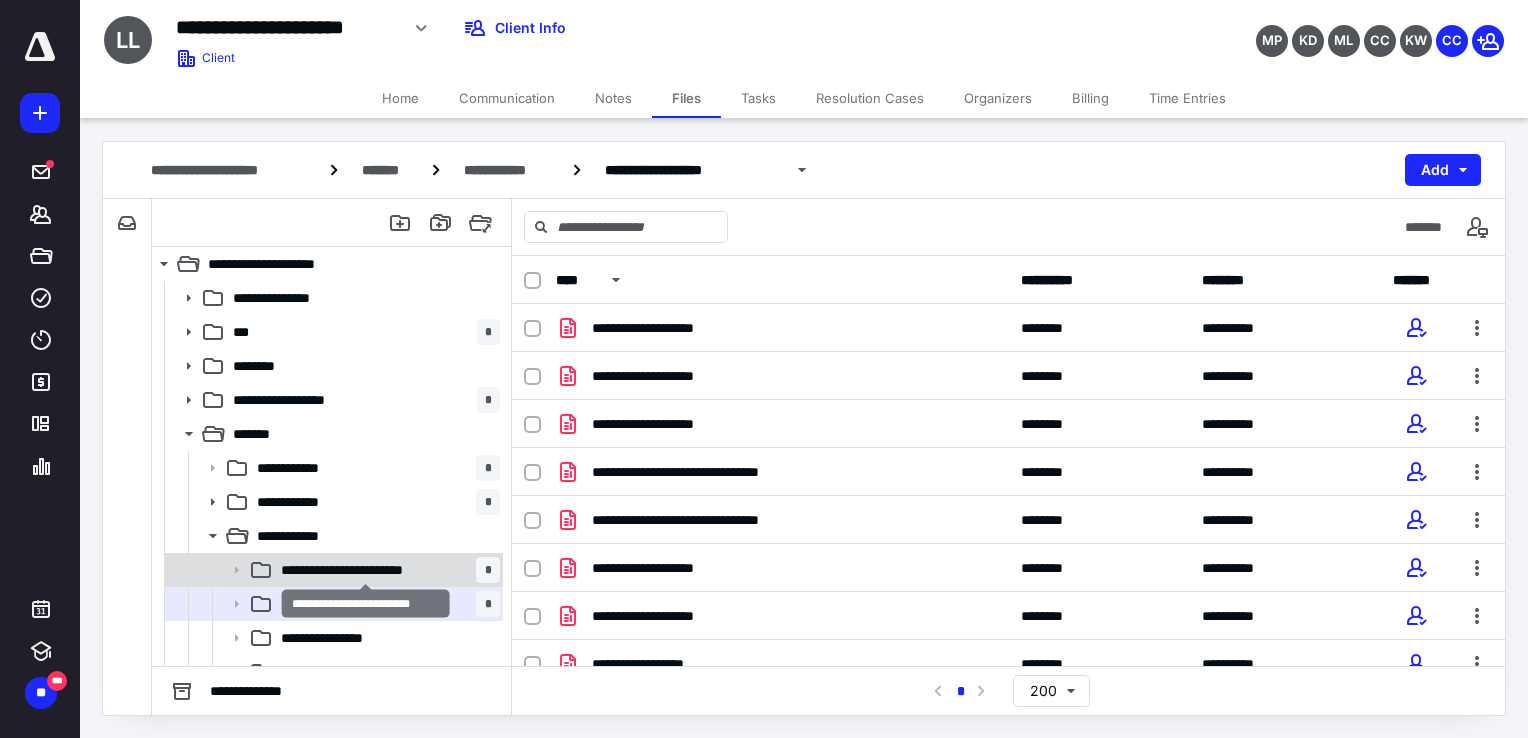 click on "**********" at bounding box center (366, 570) 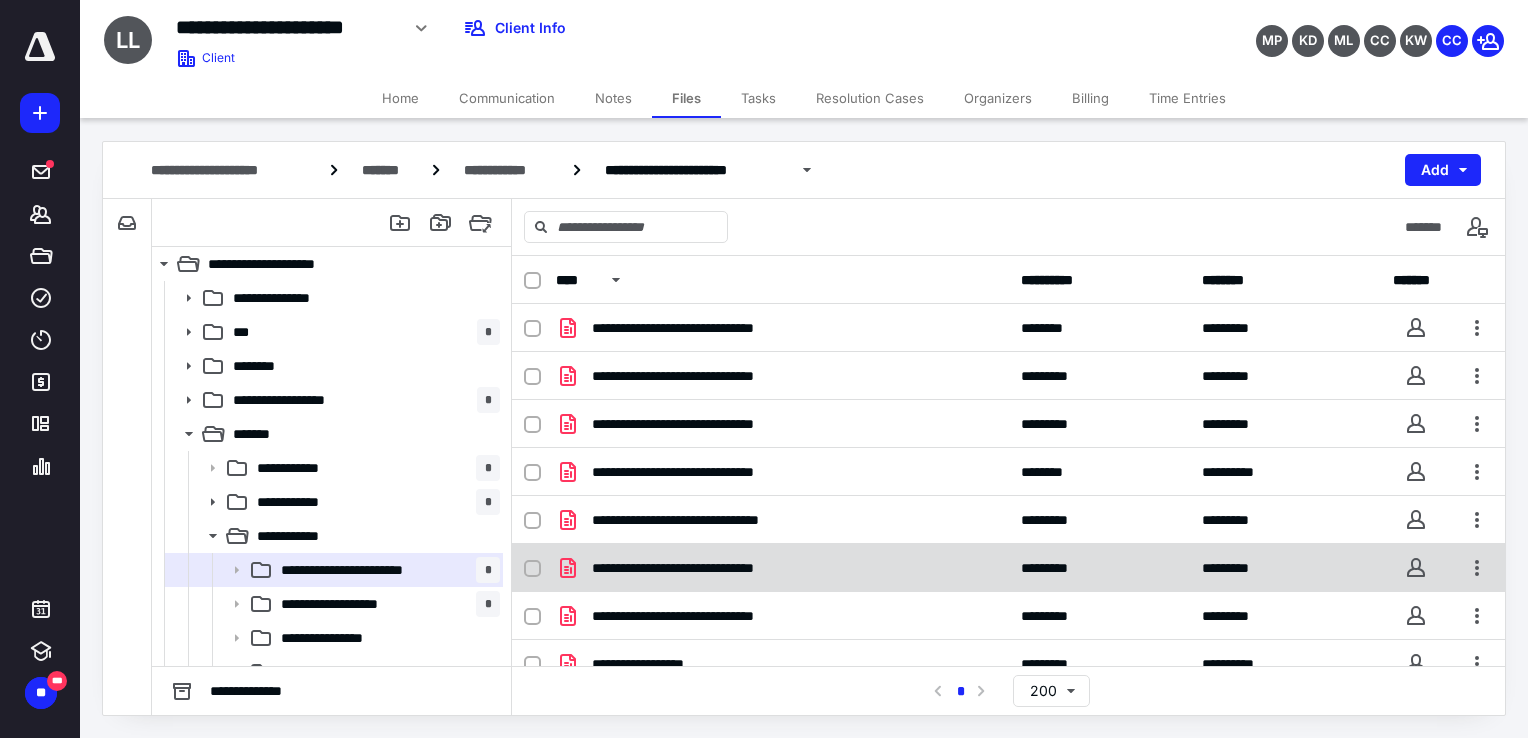 scroll, scrollTop: 67, scrollLeft: 0, axis: vertical 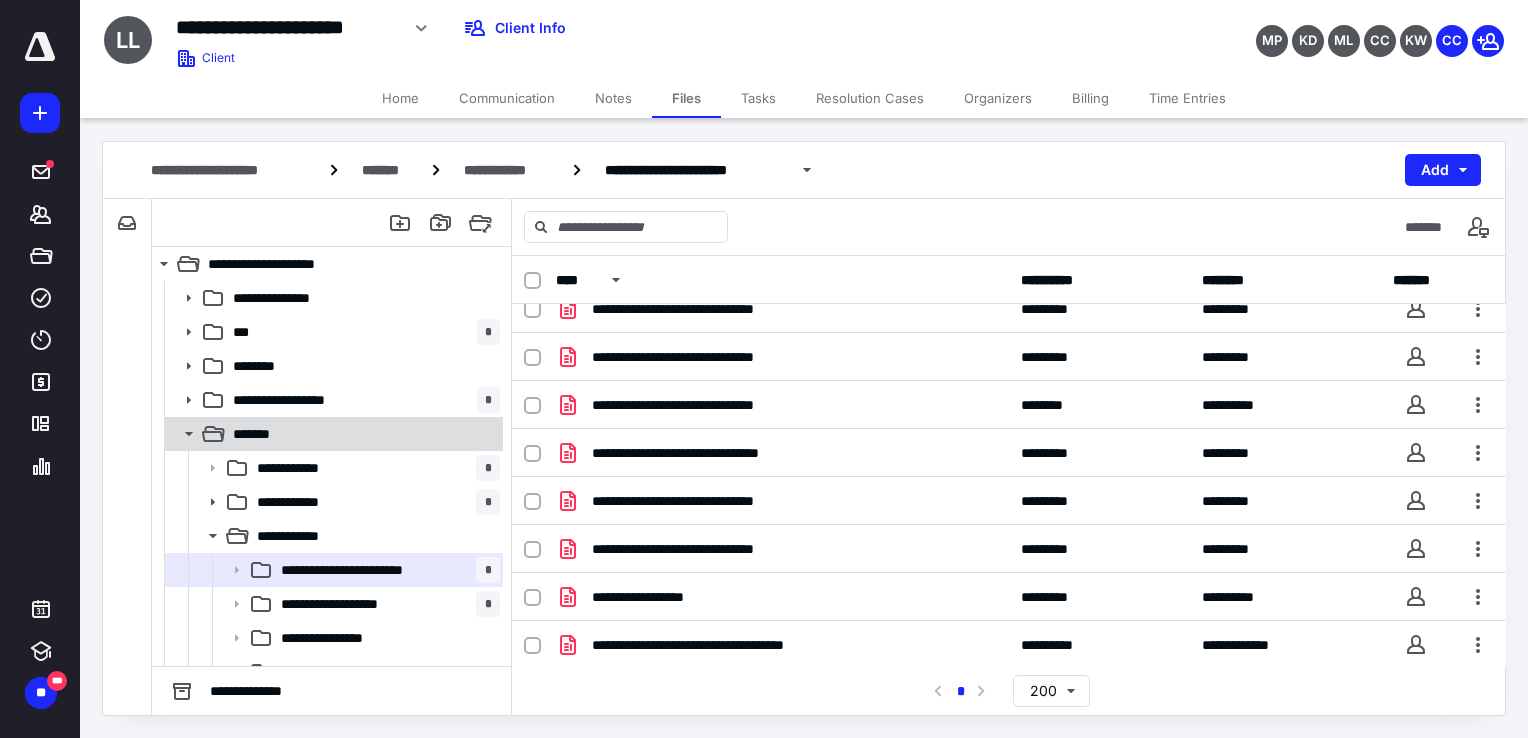 click 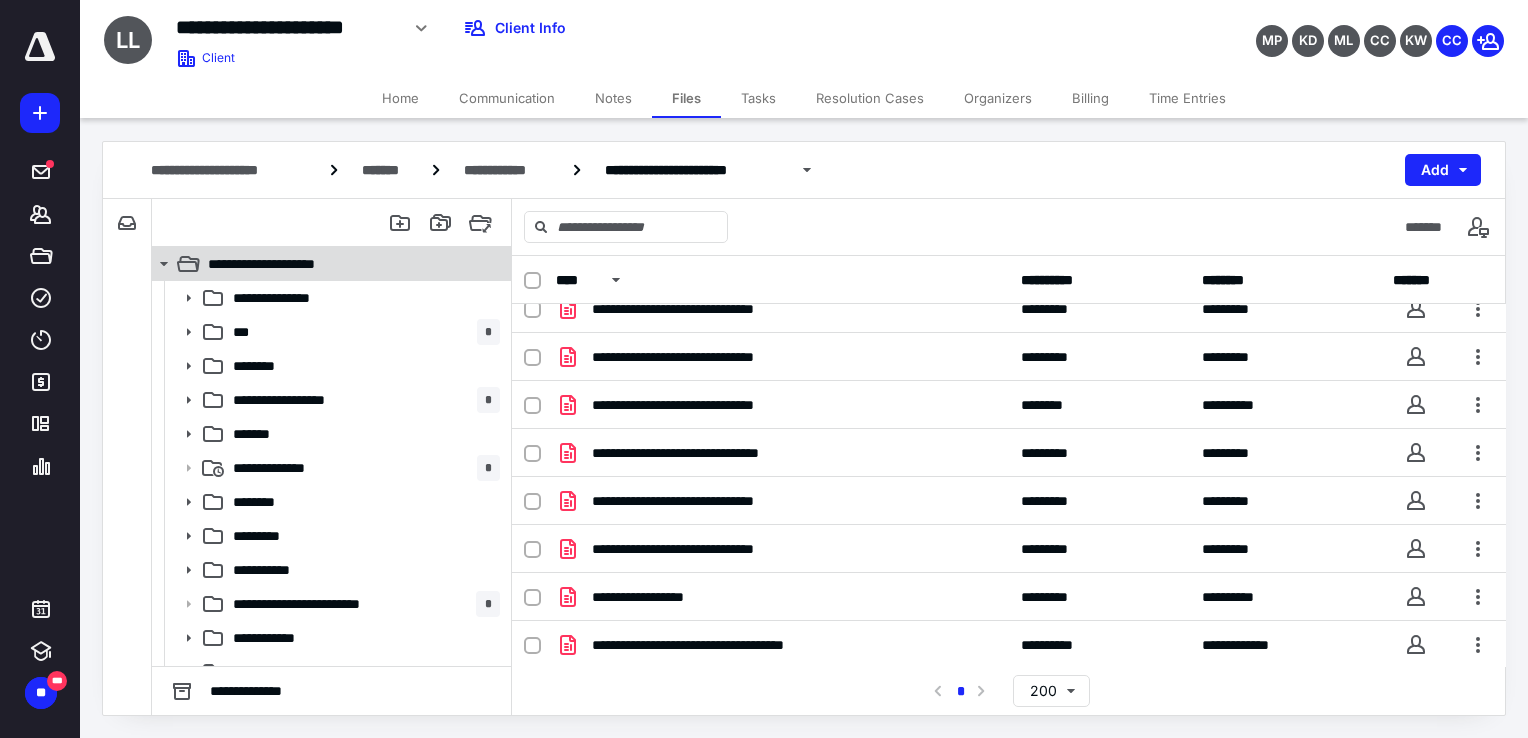 click 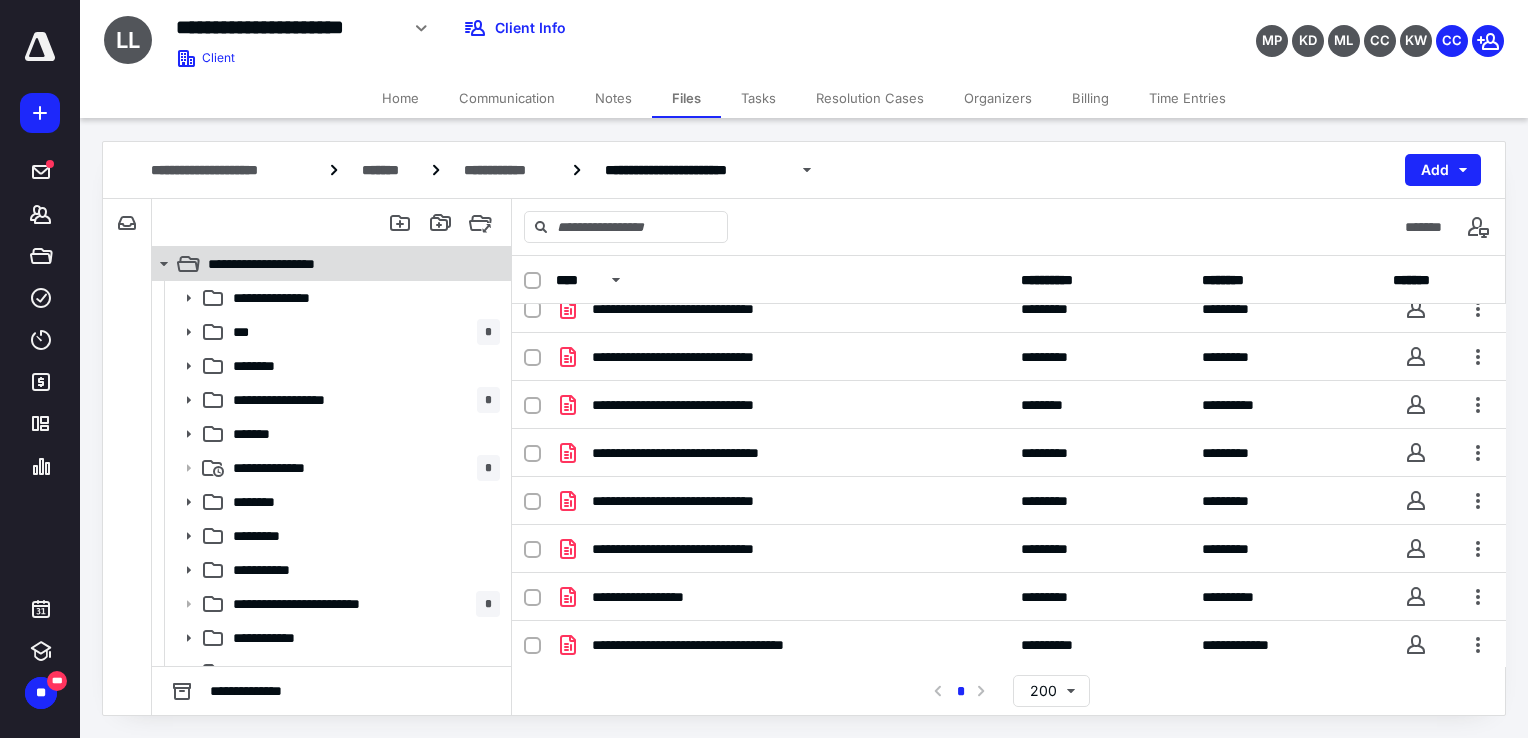 click 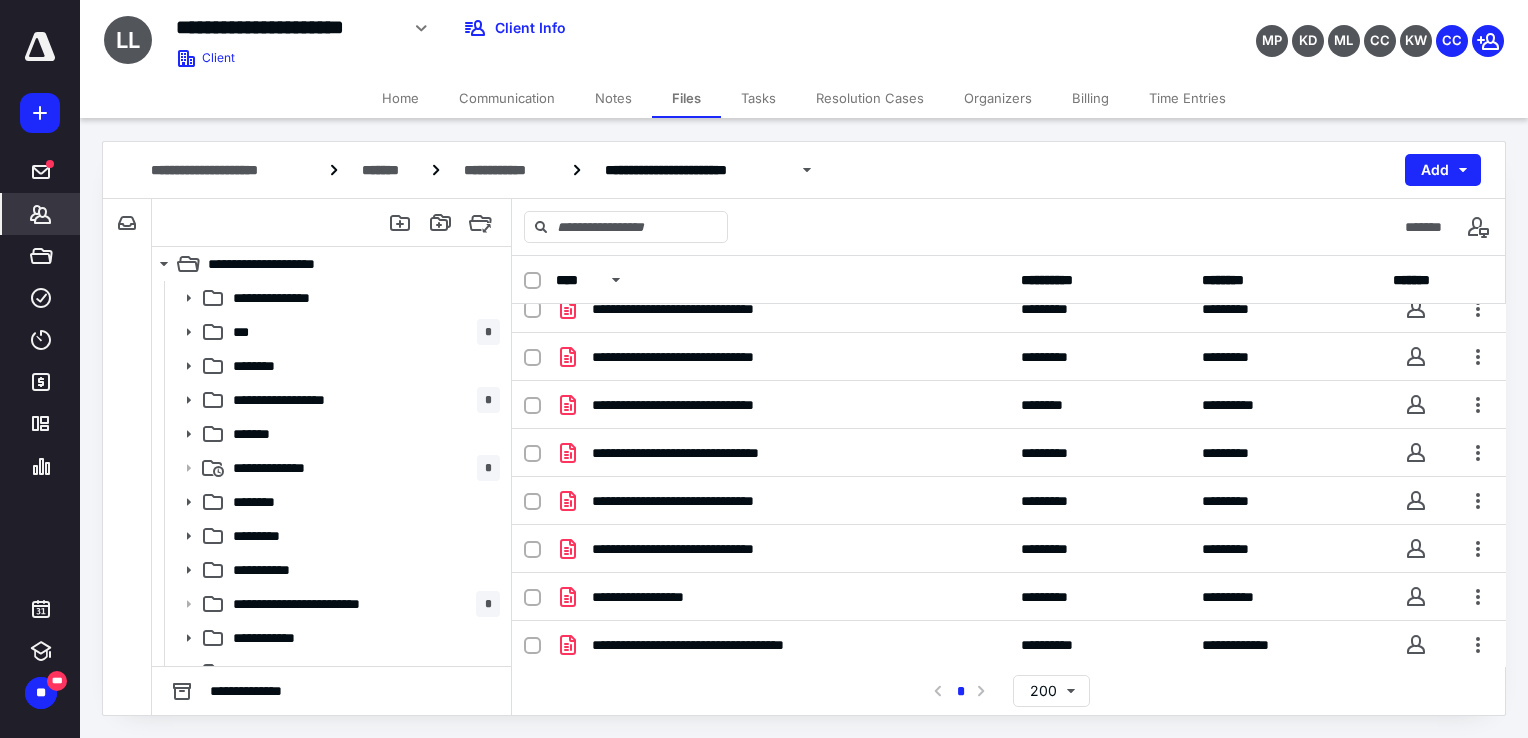 click on "*******" at bounding box center [41, 214] 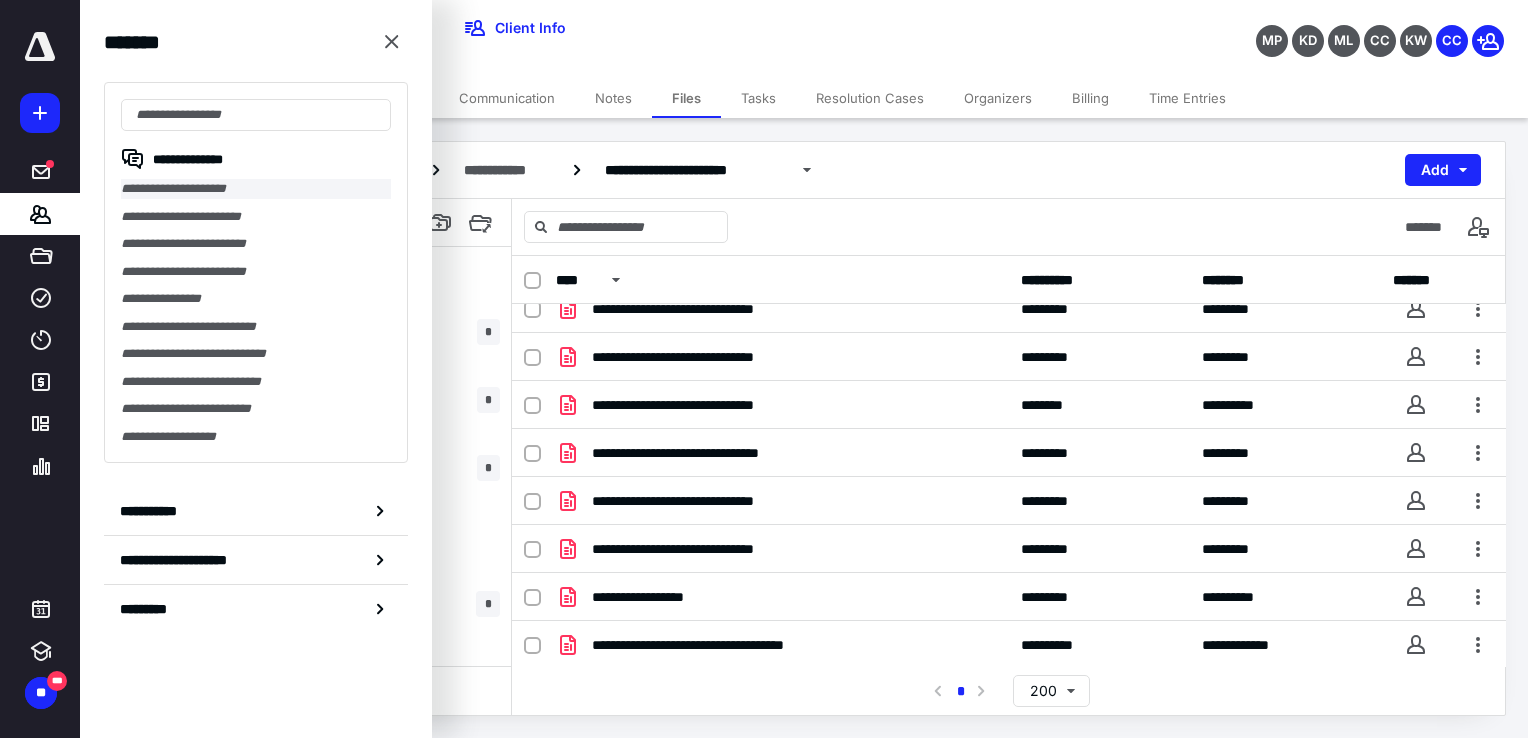 click on "**********" at bounding box center (256, 189) 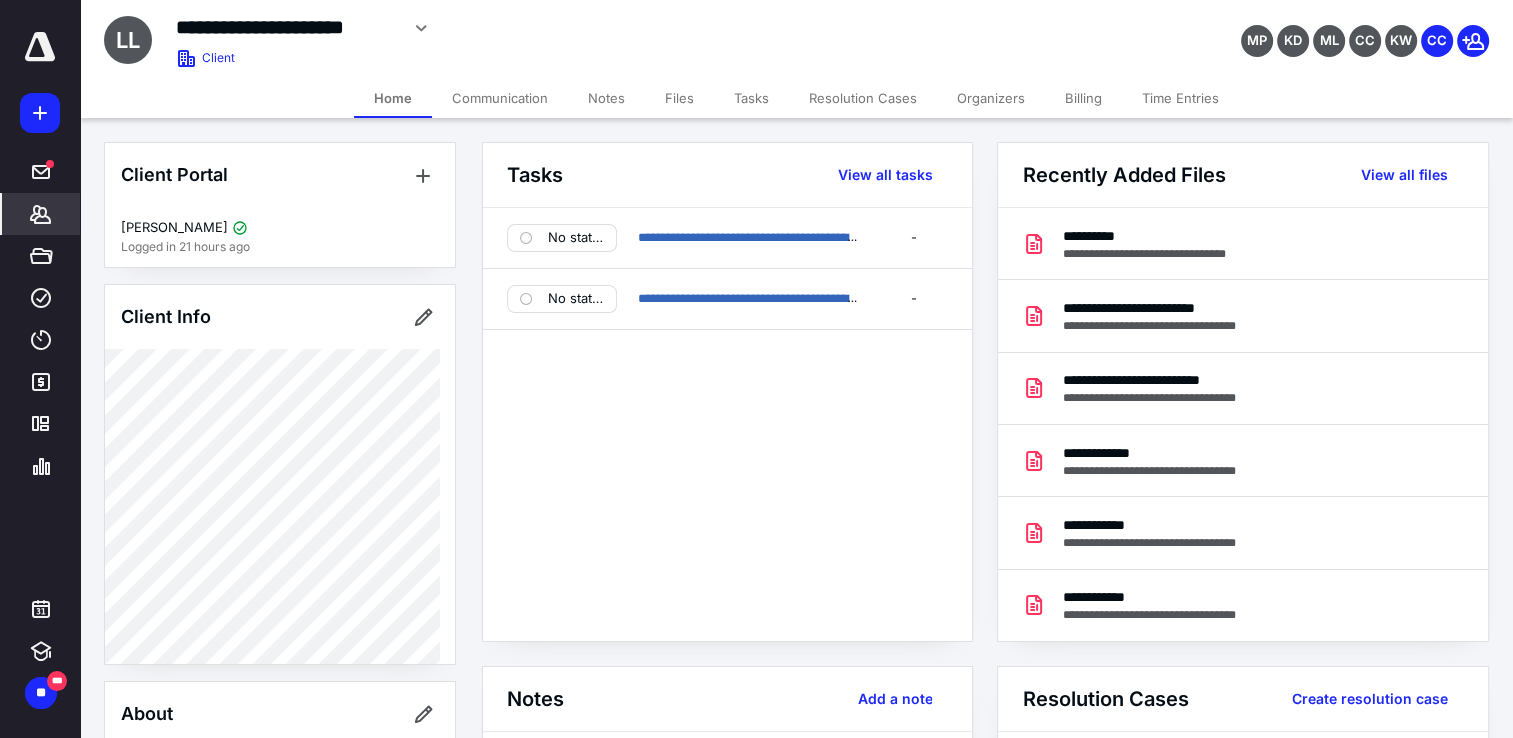 click 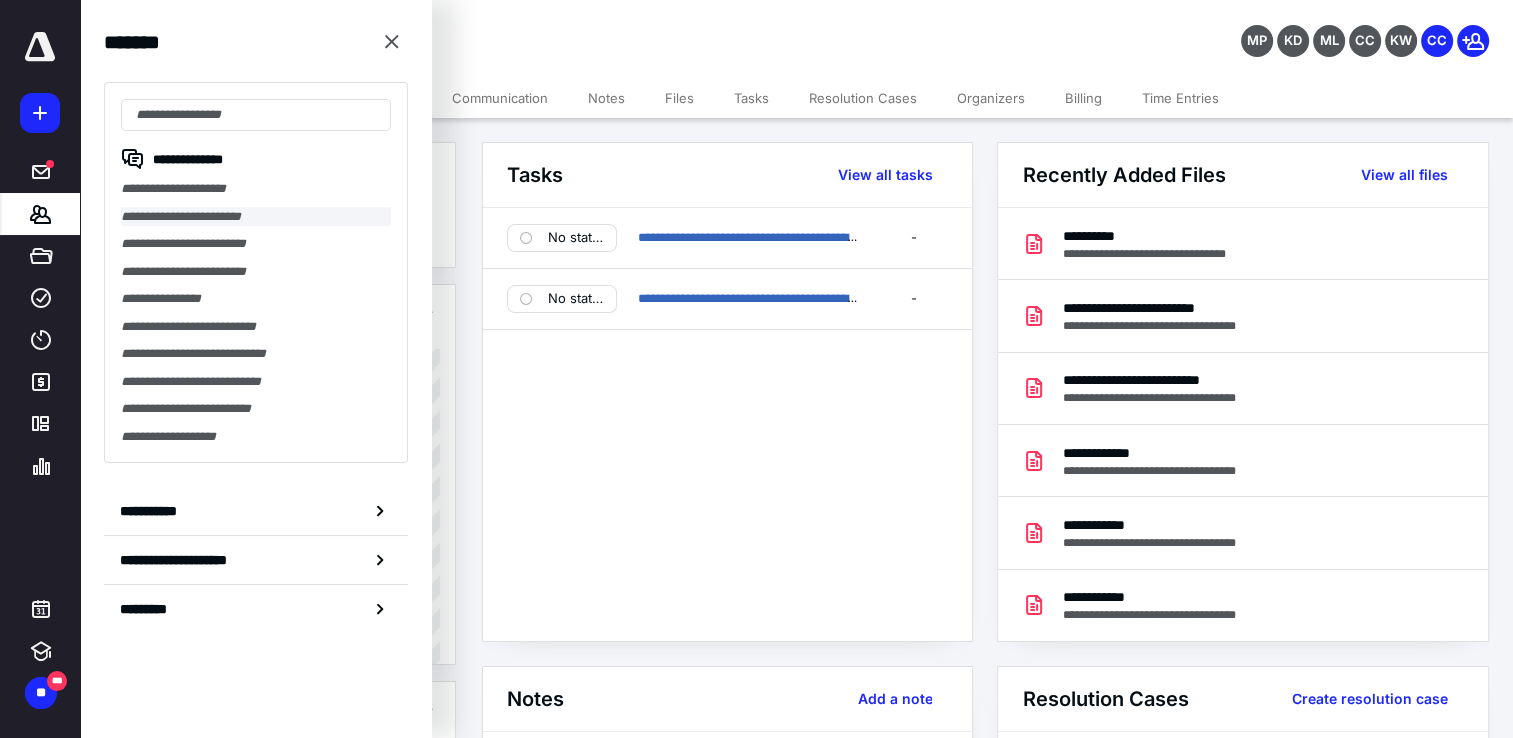 click on "**********" at bounding box center (256, 217) 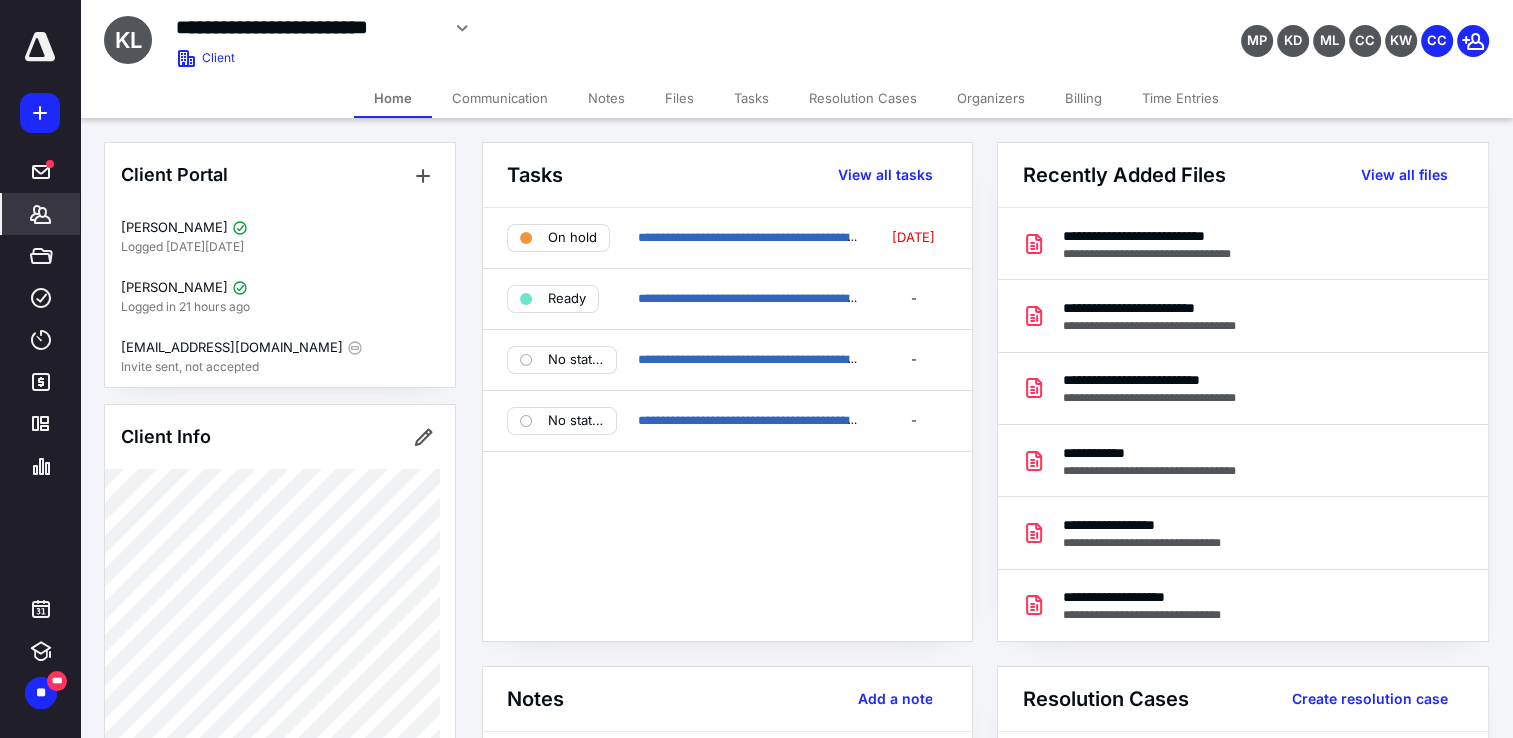 click on "Files" at bounding box center (679, 98) 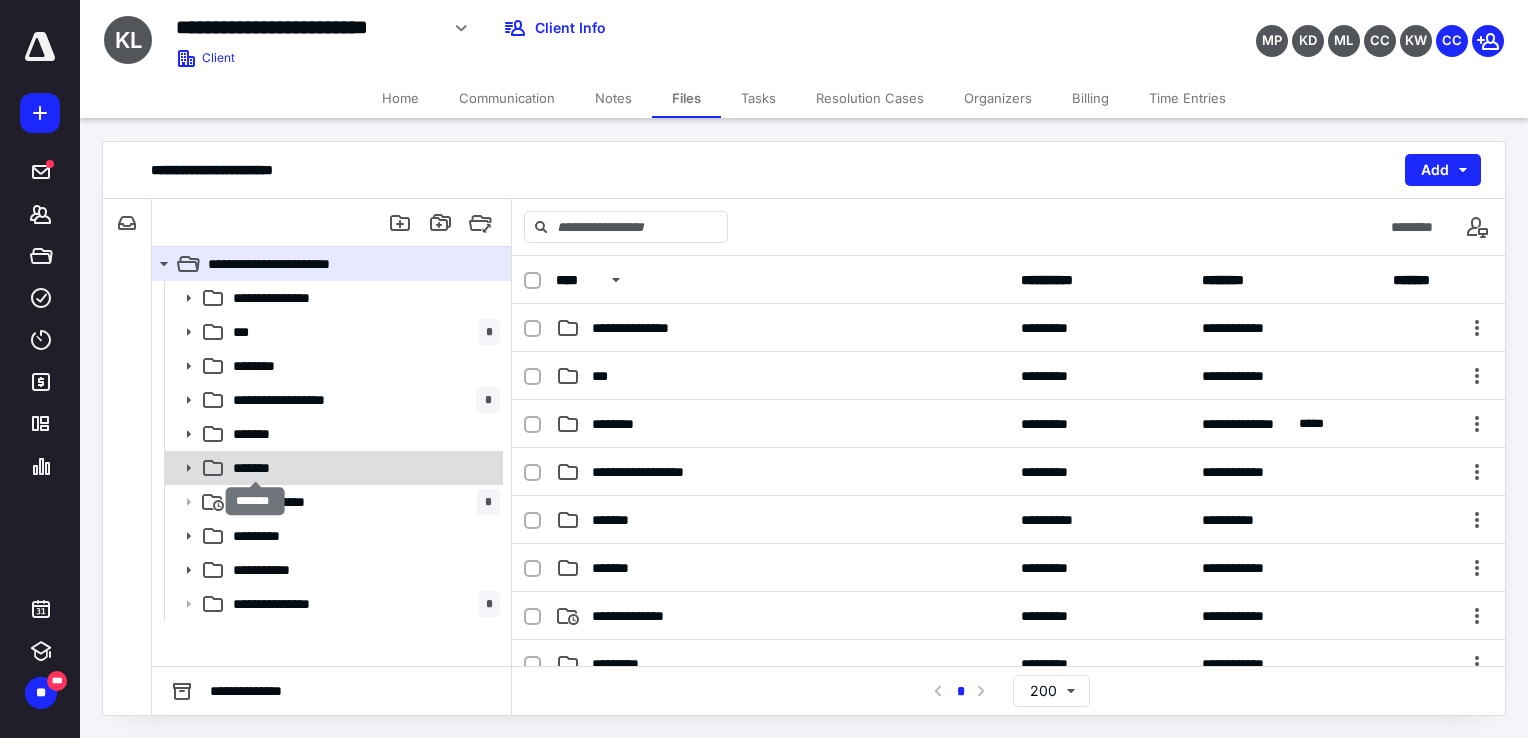 click on "*******" at bounding box center (255, 468) 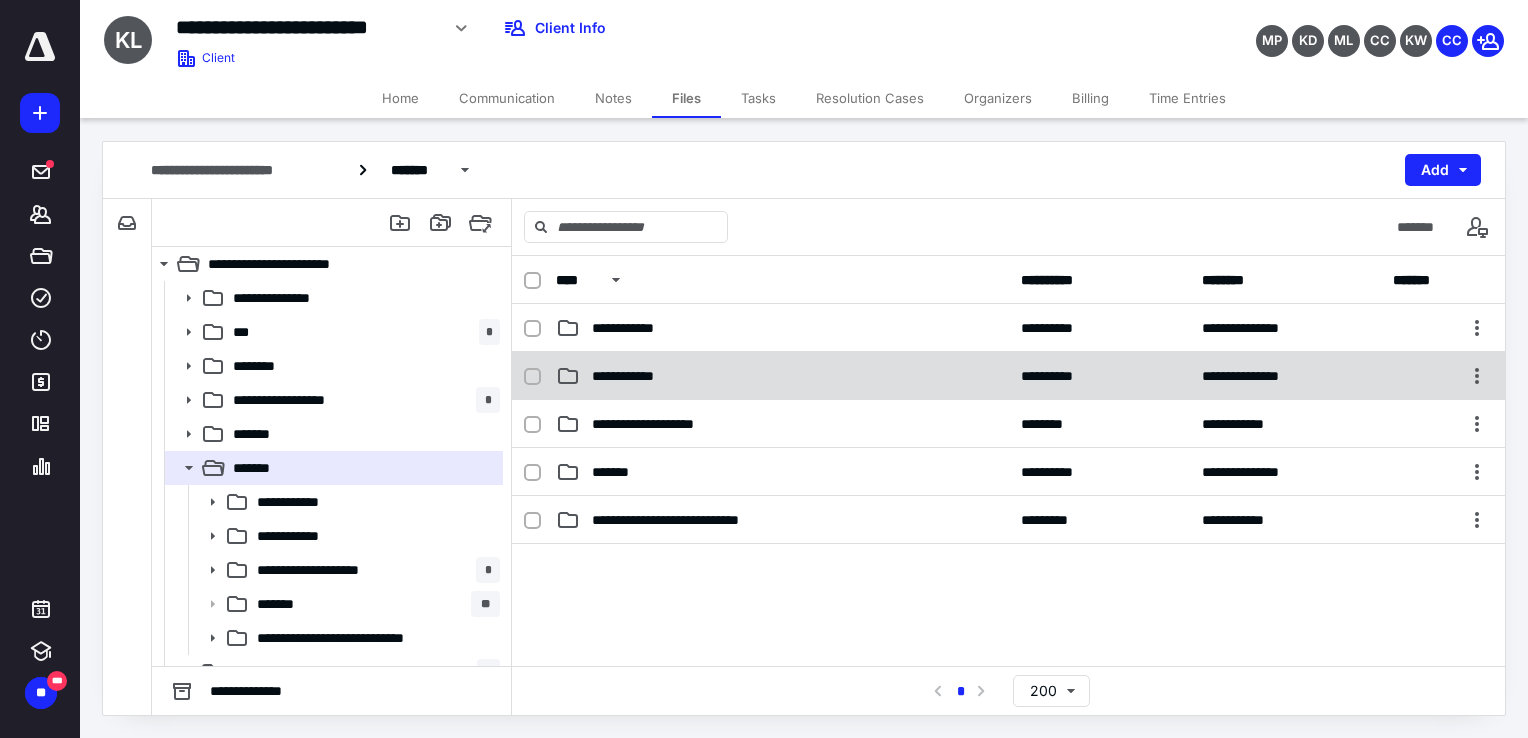 click on "**********" at bounding box center [782, 376] 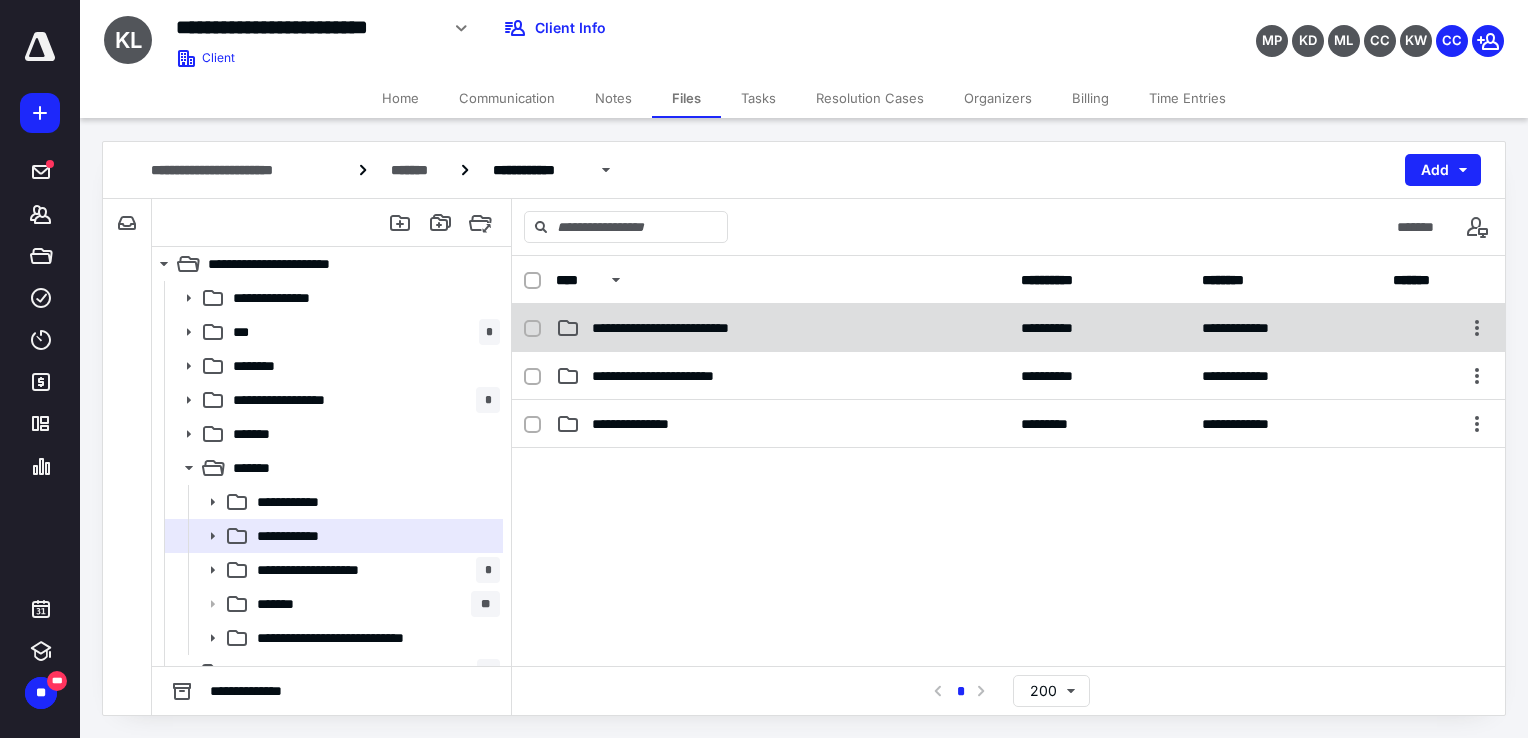 click on "**********" at bounding box center (782, 328) 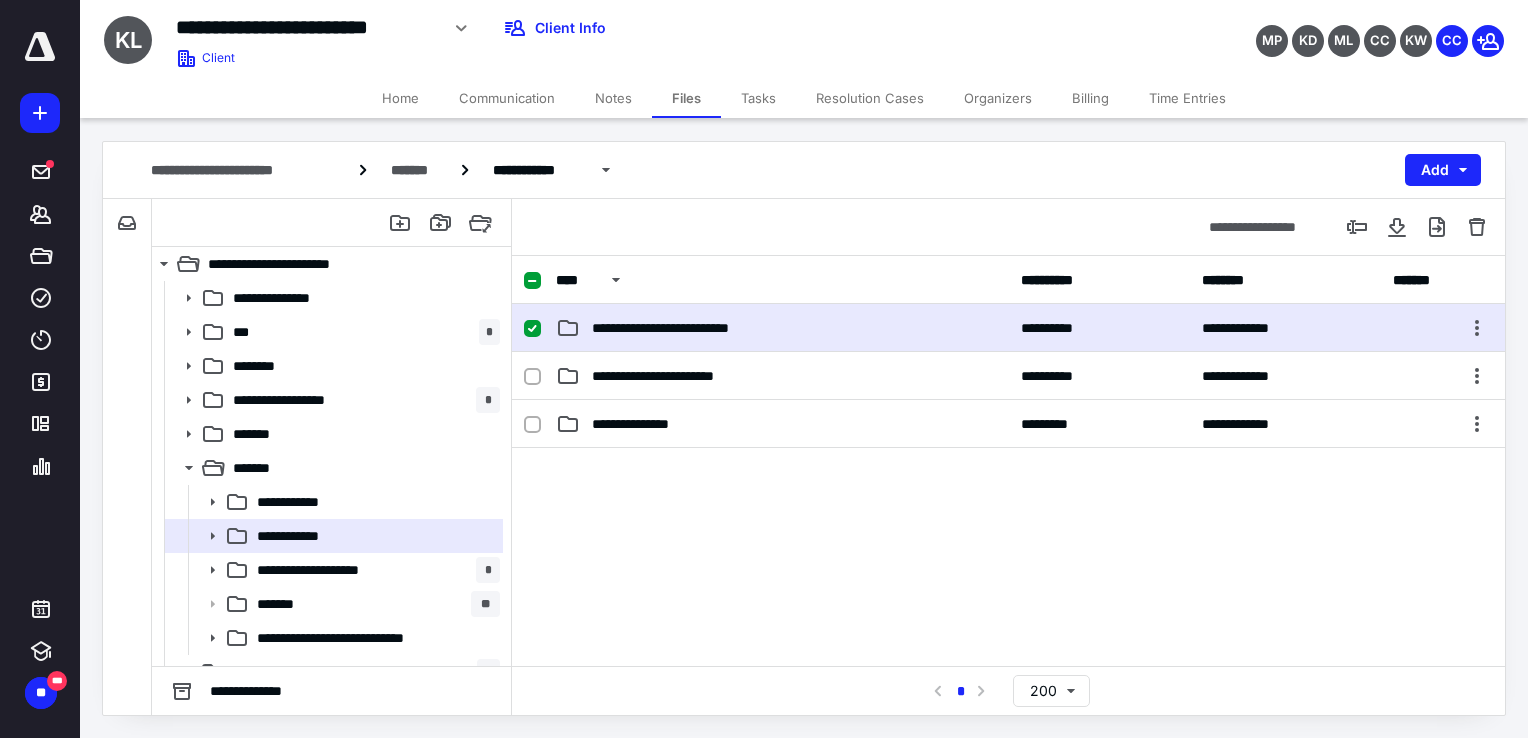 click on "**********" at bounding box center [782, 328] 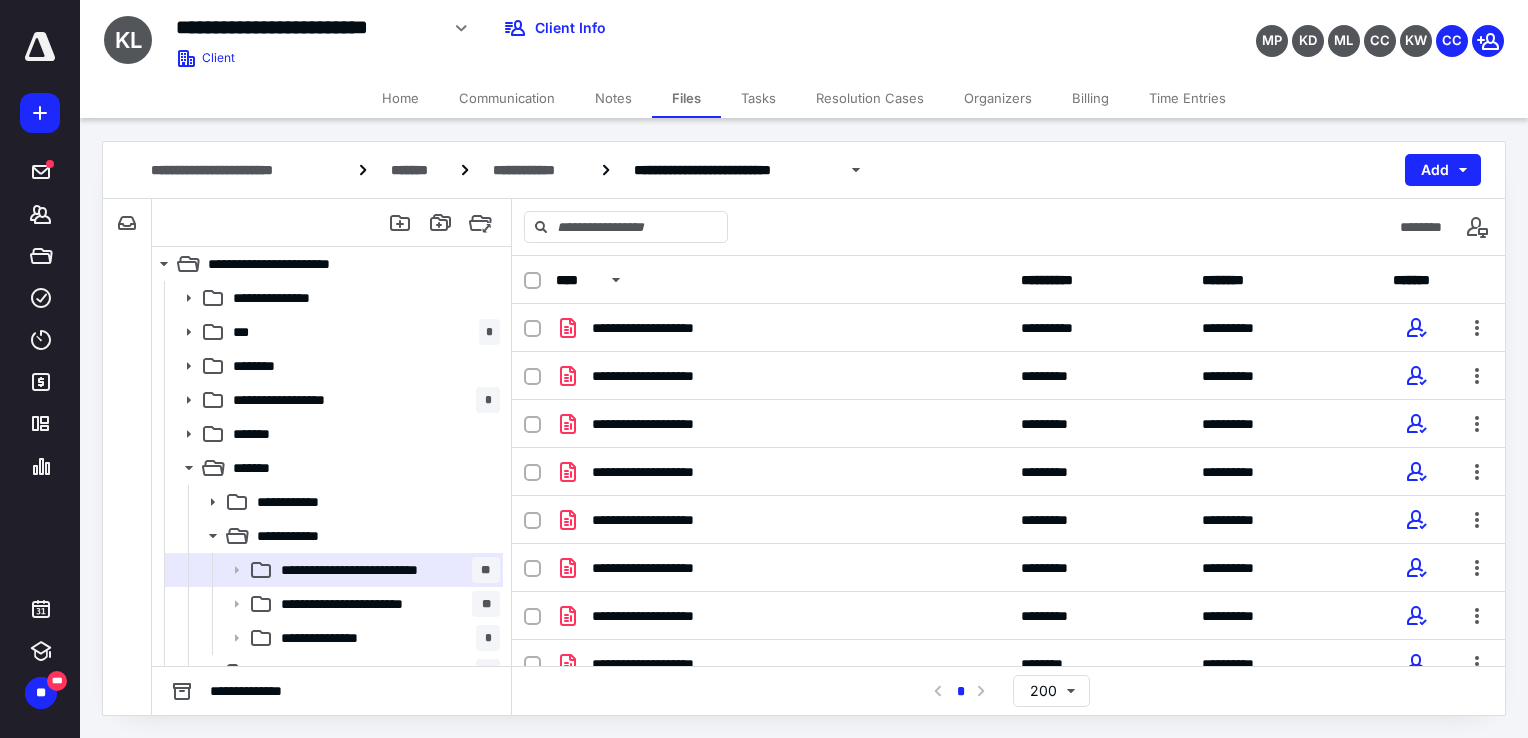 scroll, scrollTop: 353, scrollLeft: 0, axis: vertical 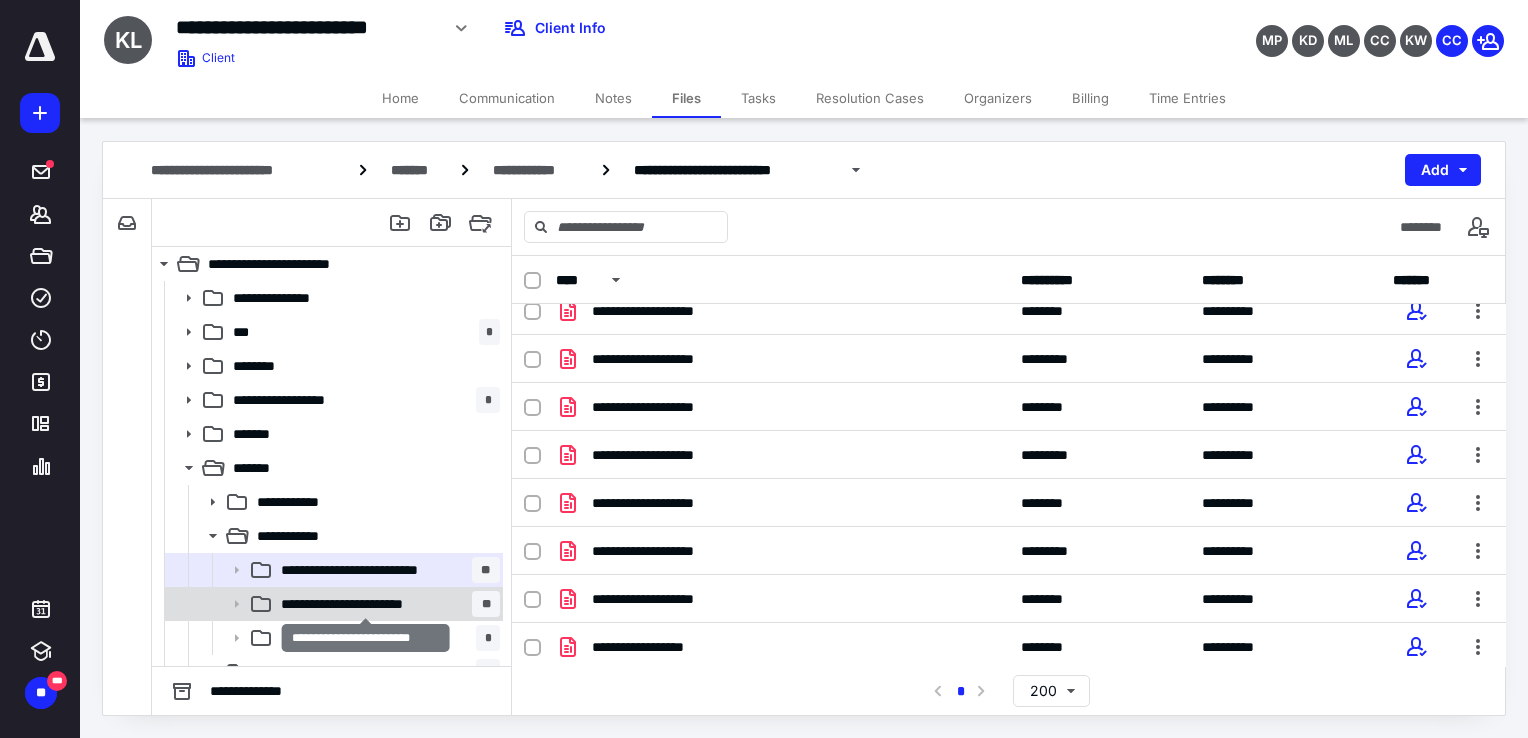 click on "**********" at bounding box center [366, 604] 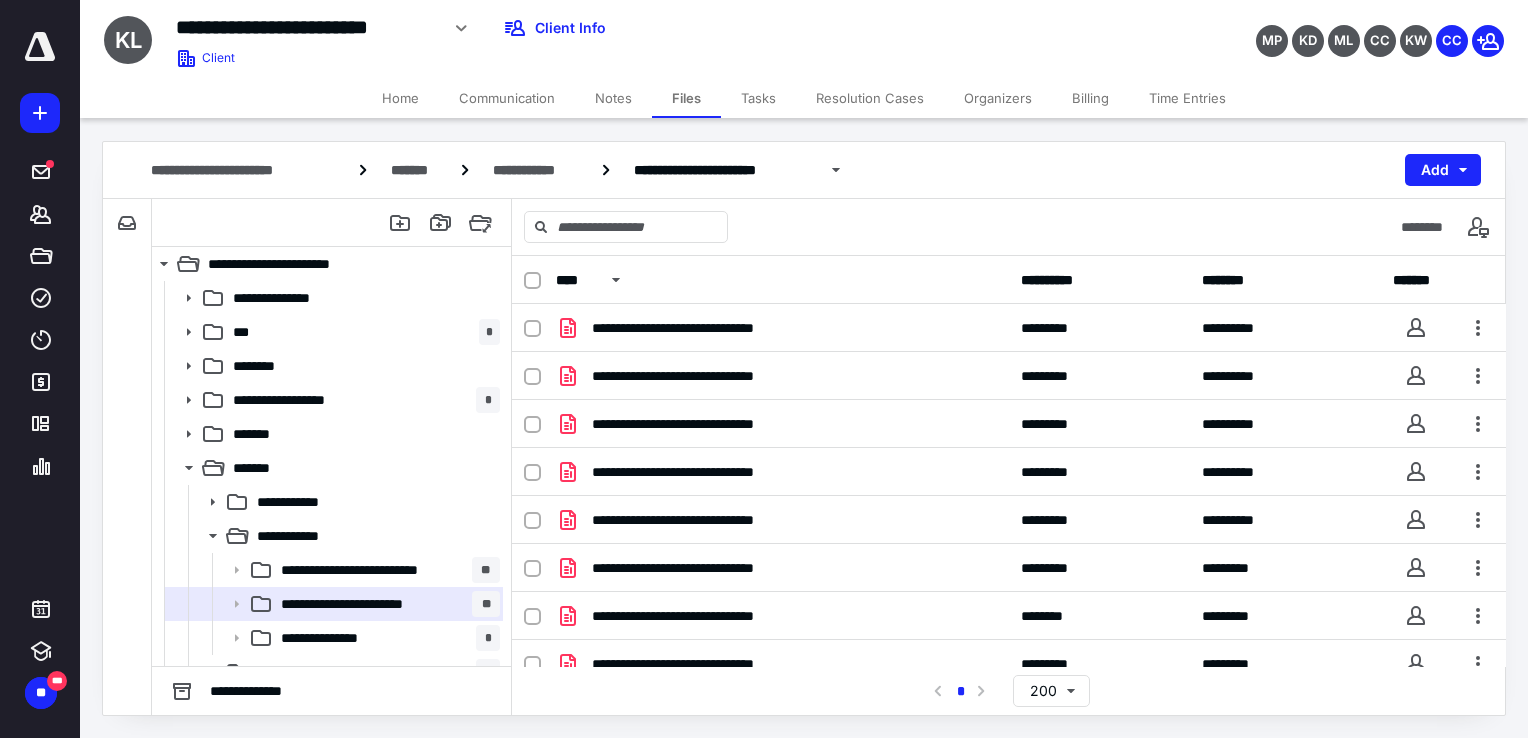 scroll, scrollTop: 449, scrollLeft: 0, axis: vertical 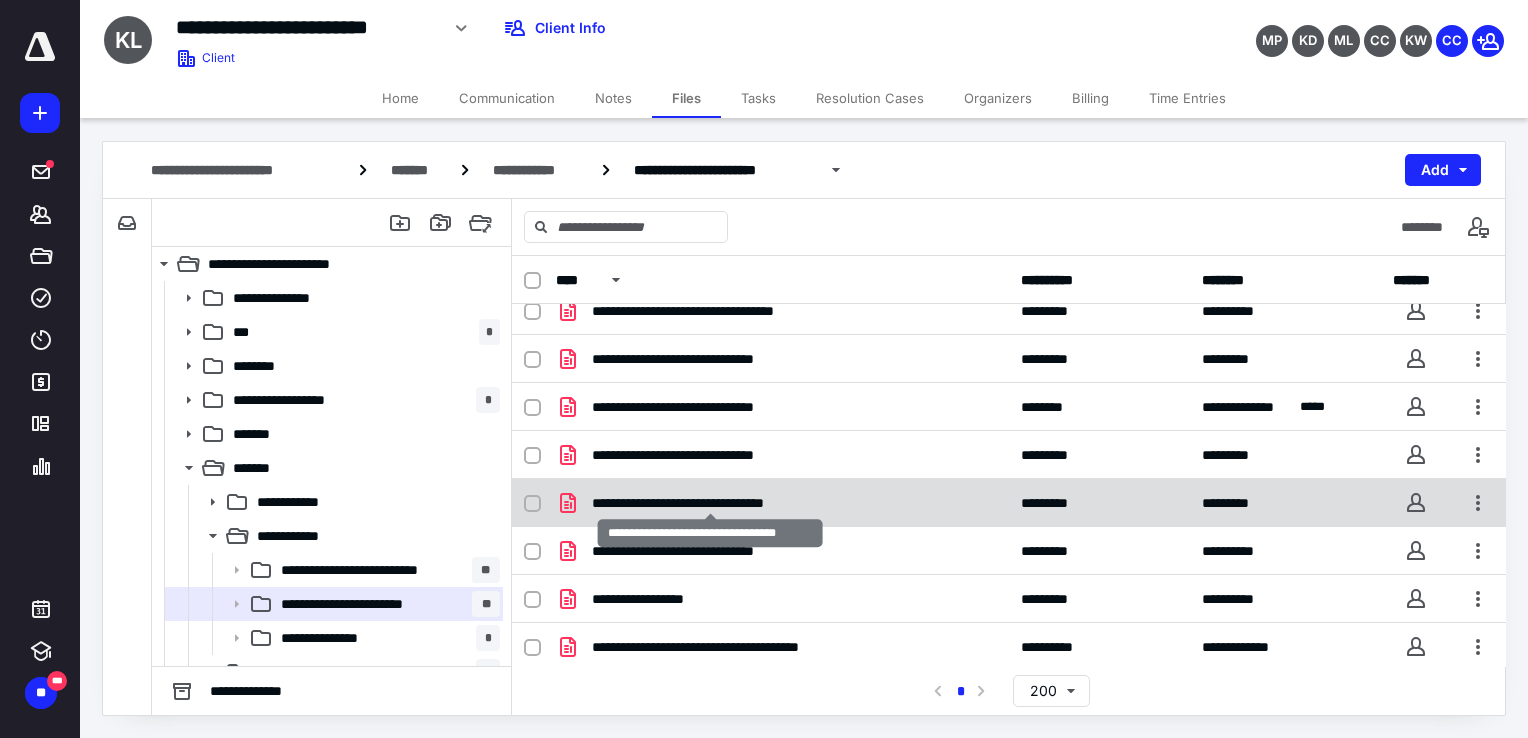 click on "**********" at bounding box center (710, 503) 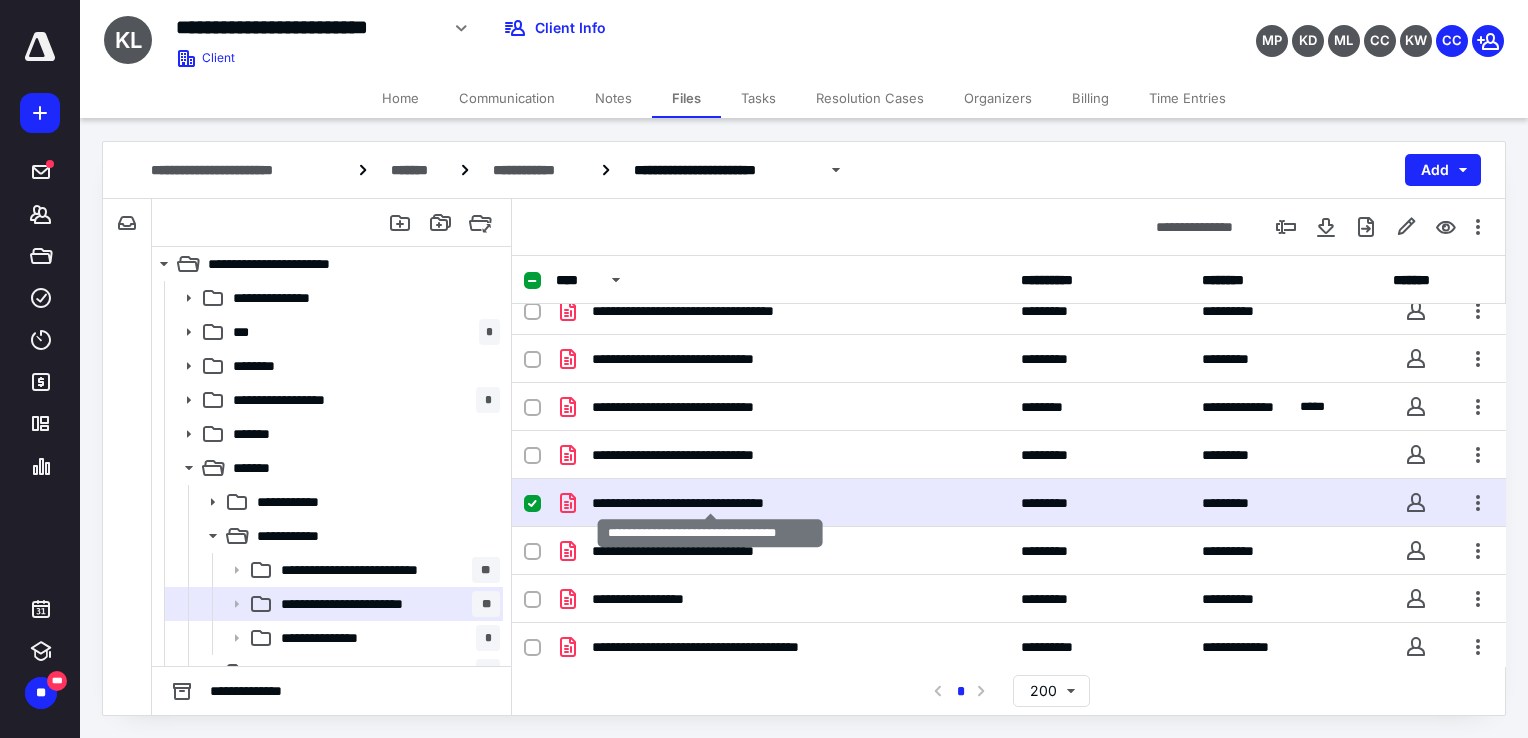 click on "**********" at bounding box center (710, 503) 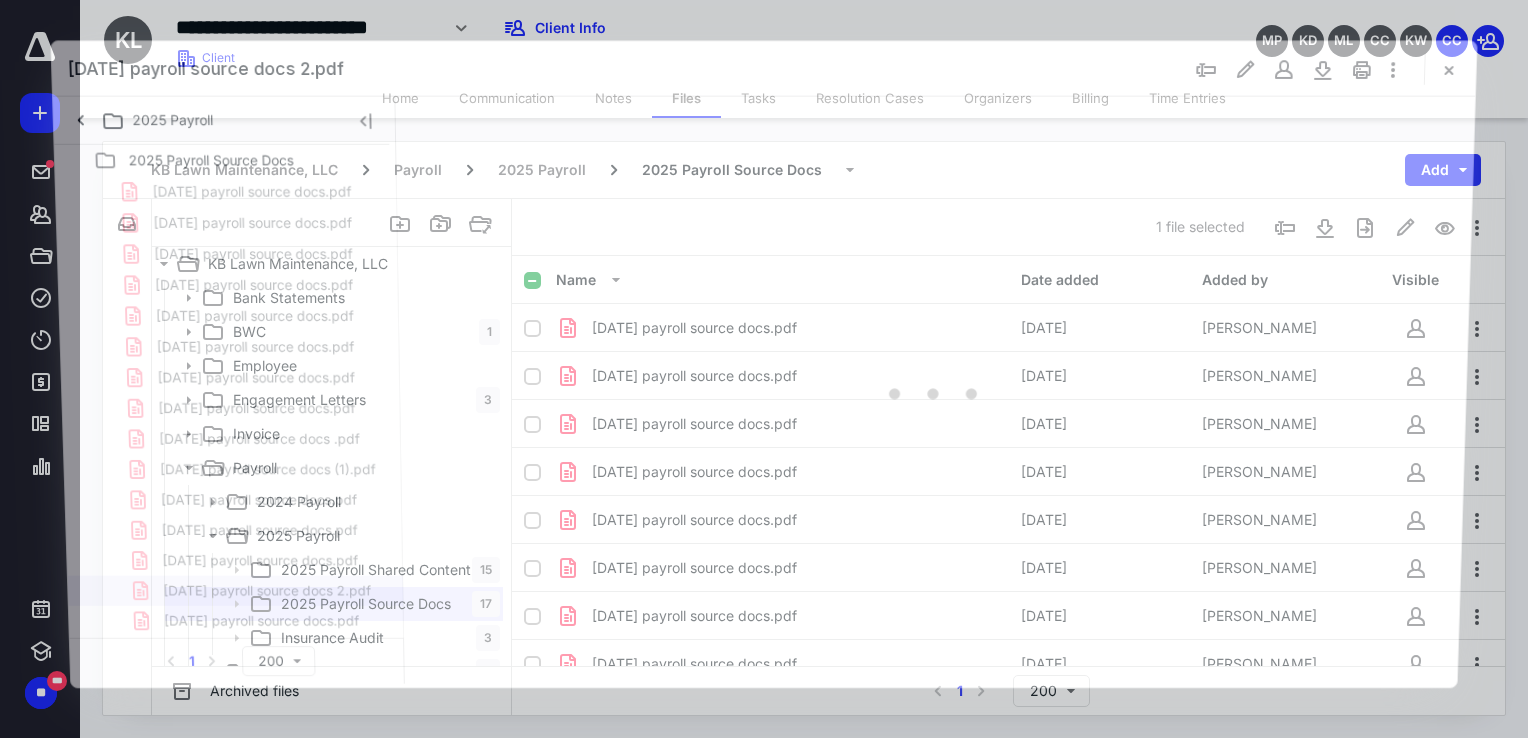 scroll, scrollTop: 449, scrollLeft: 0, axis: vertical 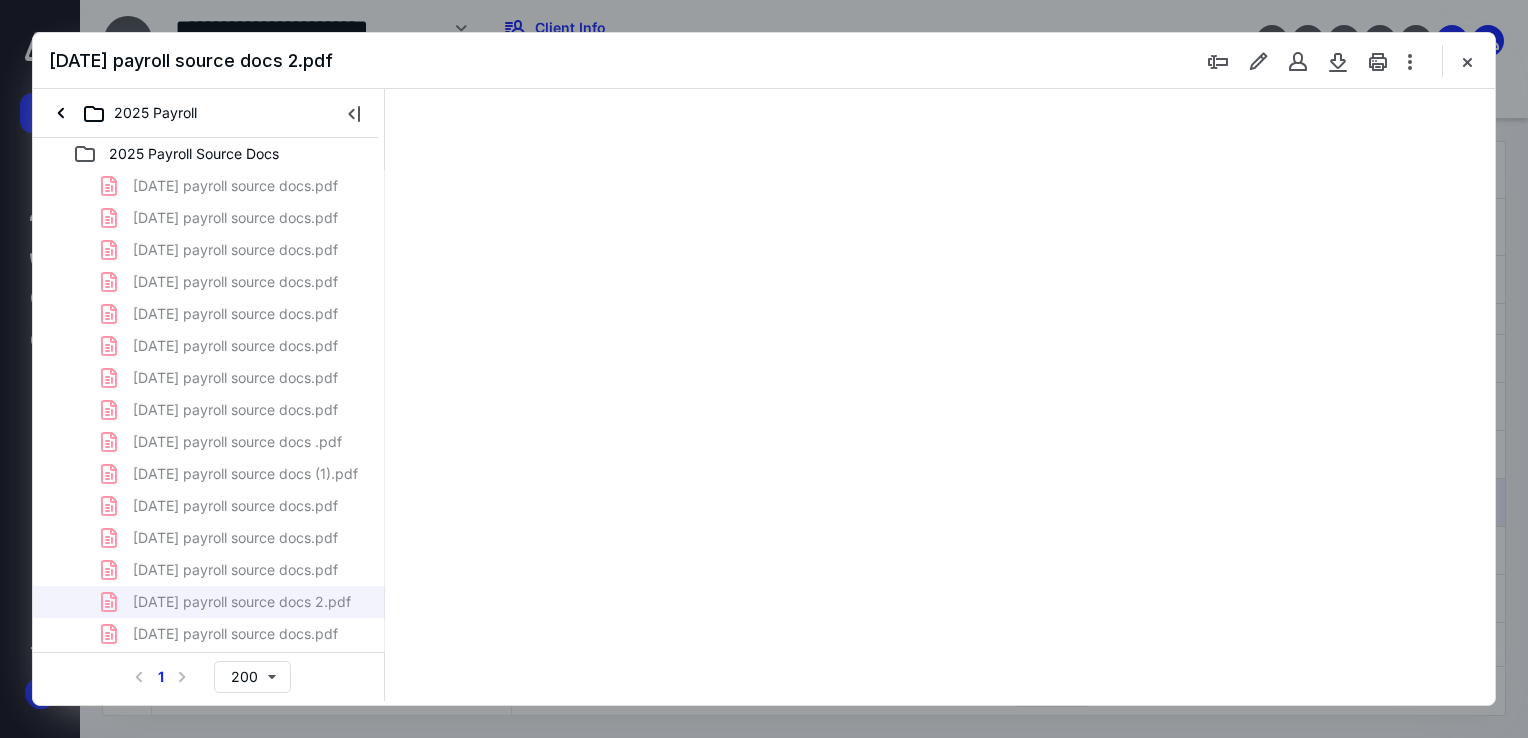 type on "138" 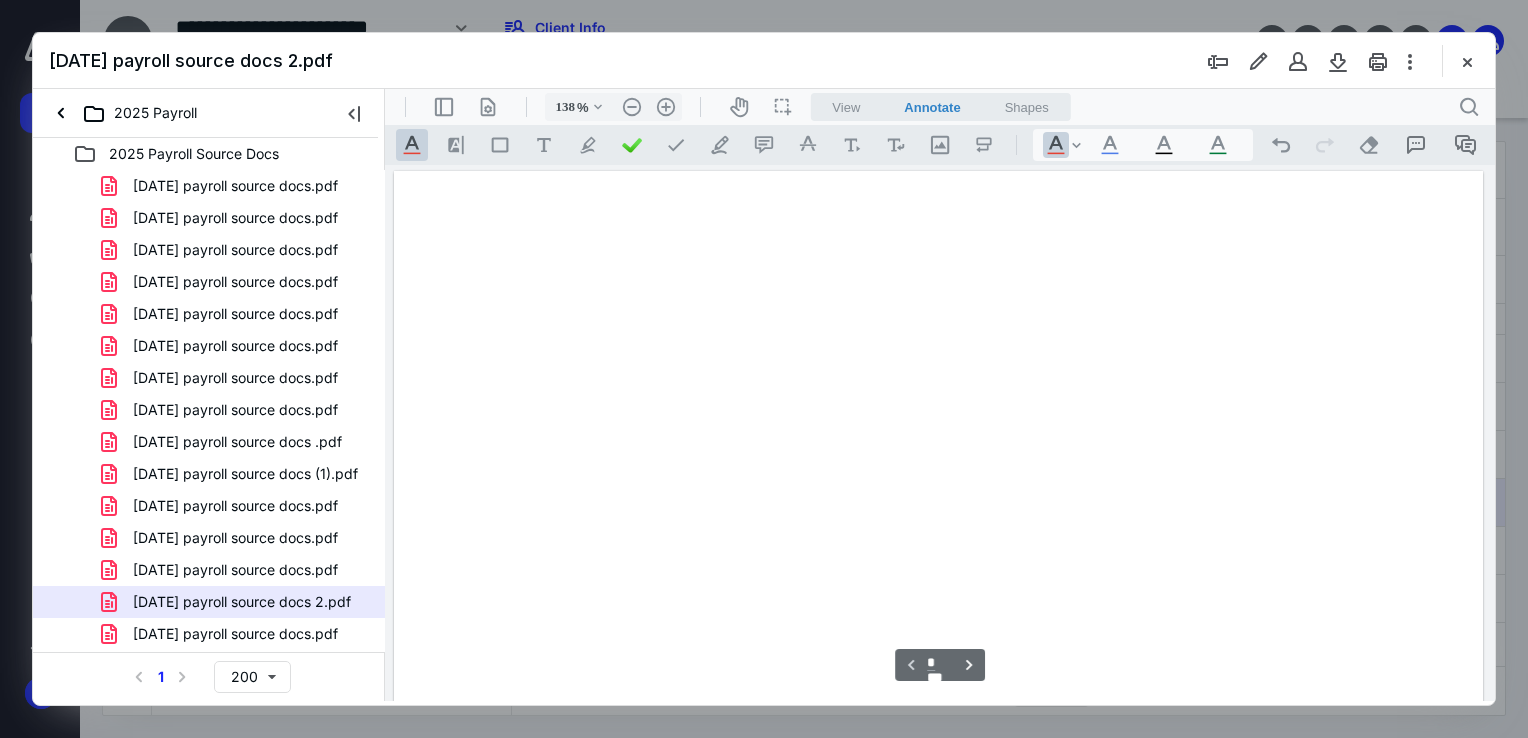 scroll, scrollTop: 82, scrollLeft: 0, axis: vertical 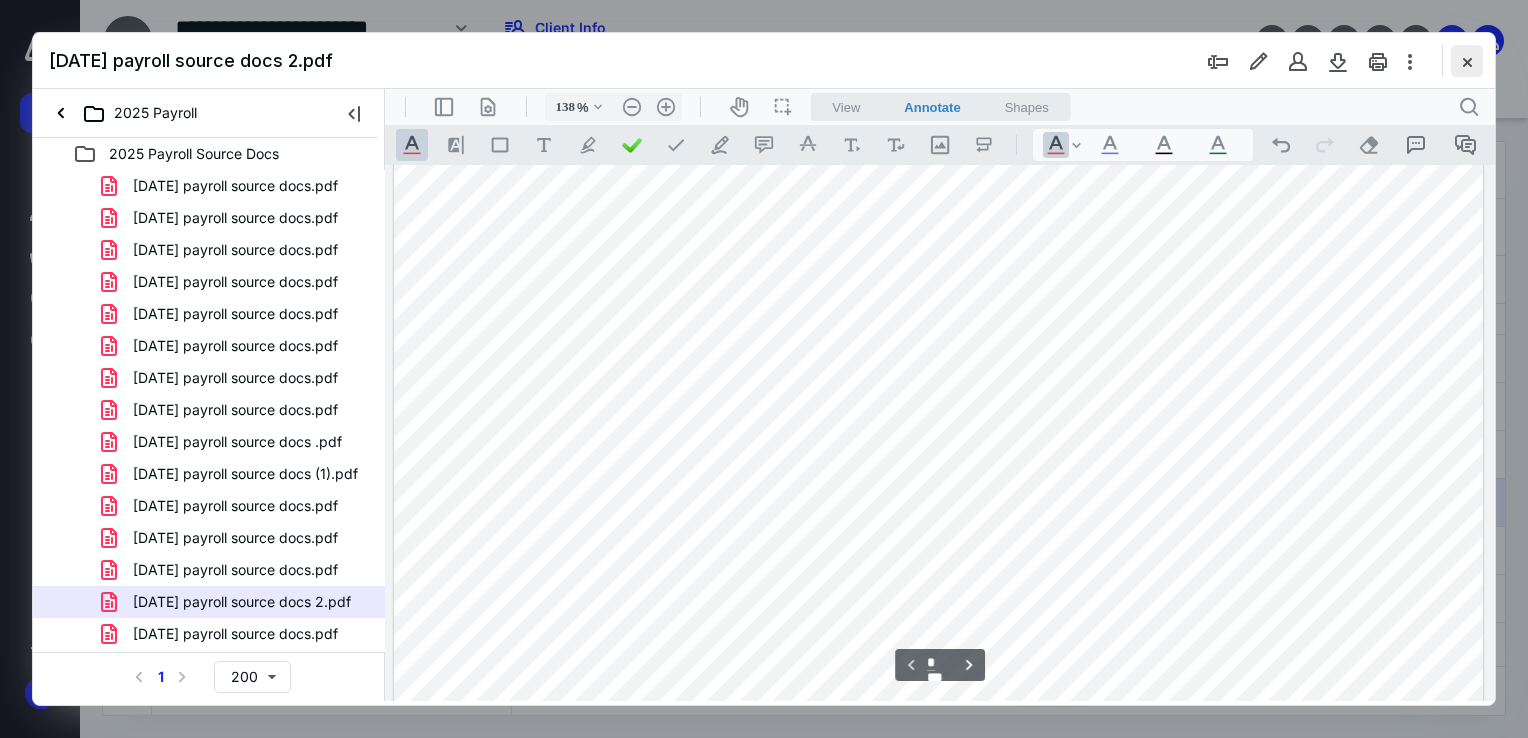 click at bounding box center (1467, 61) 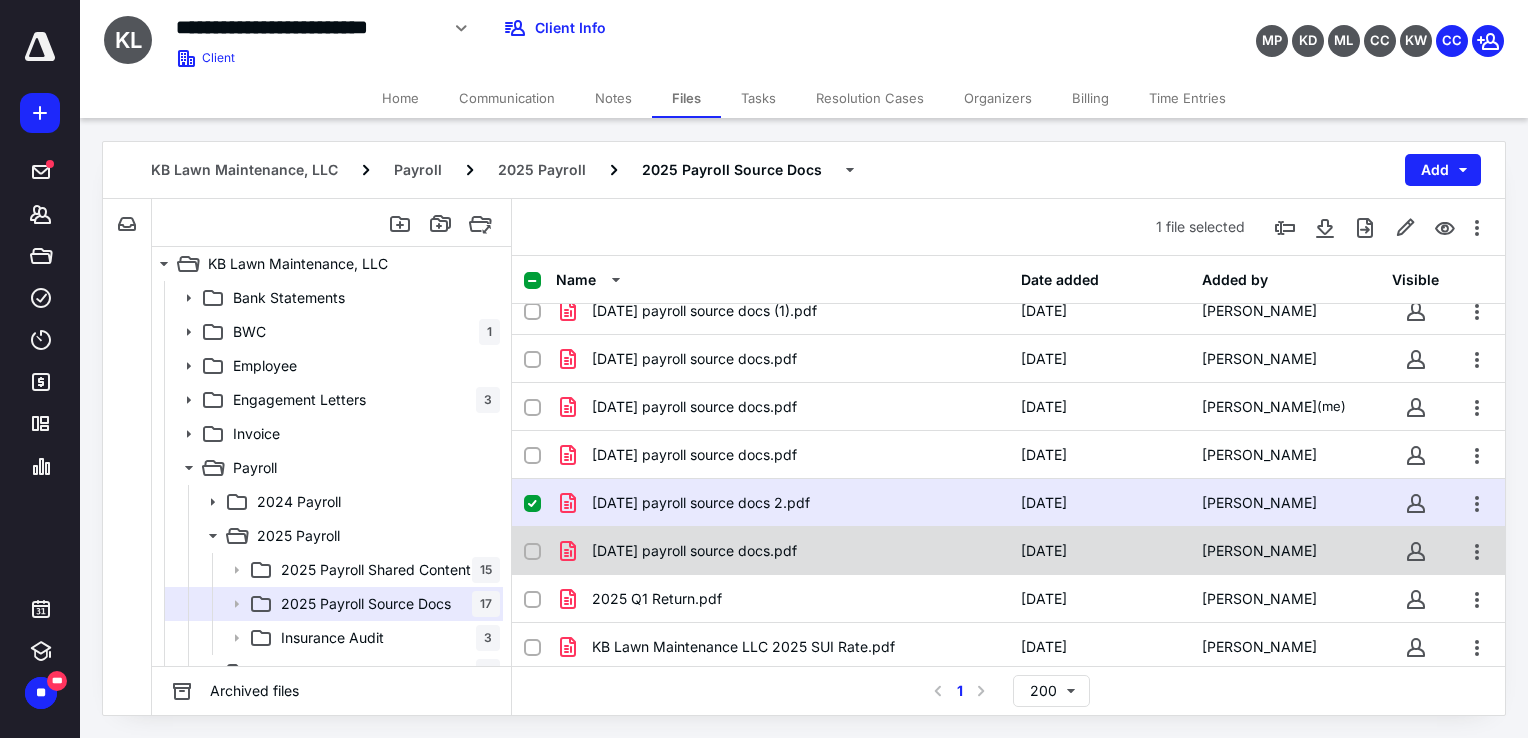 click on "[DATE] payroll source docs.pdf" at bounding box center (782, 551) 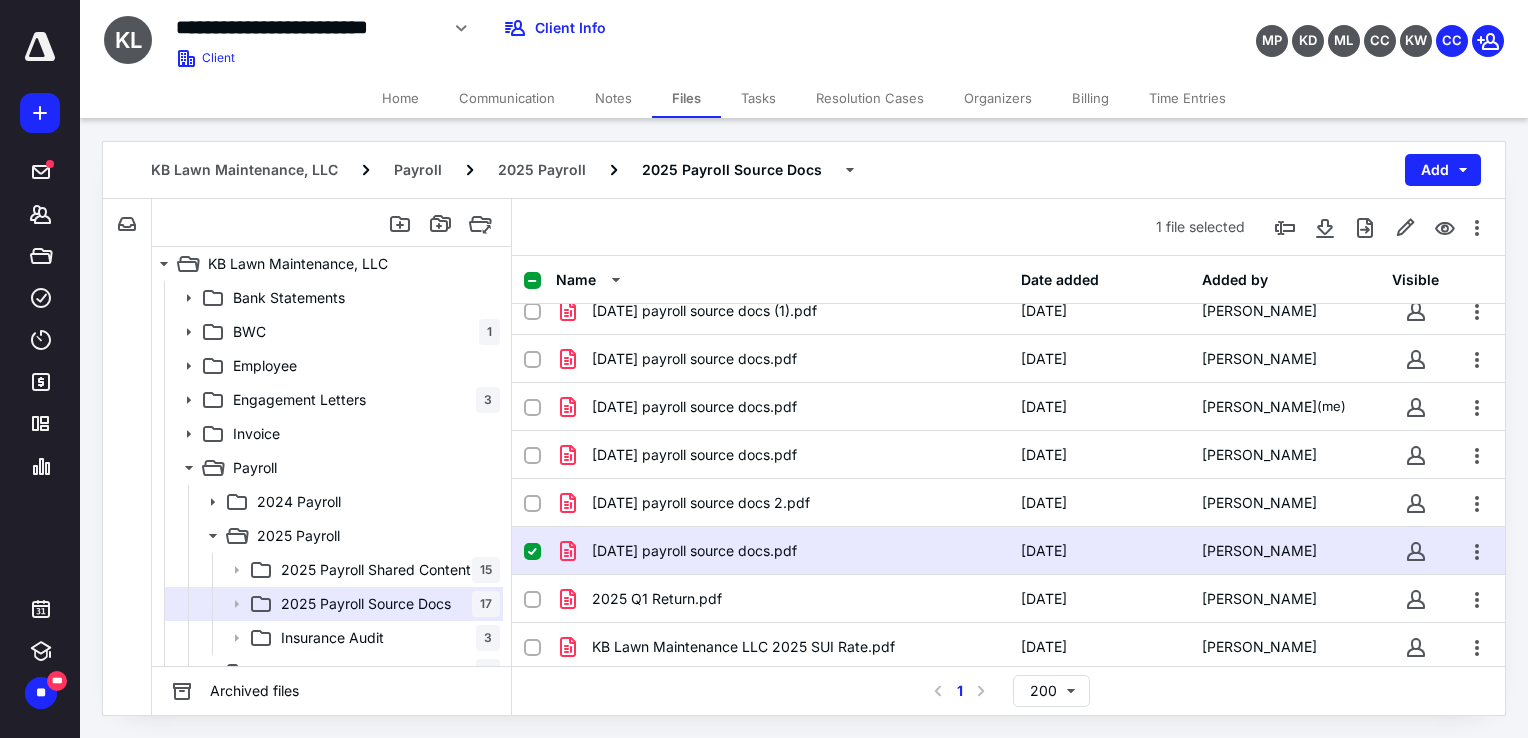 click on "[DATE] payroll source docs.pdf" at bounding box center (782, 551) 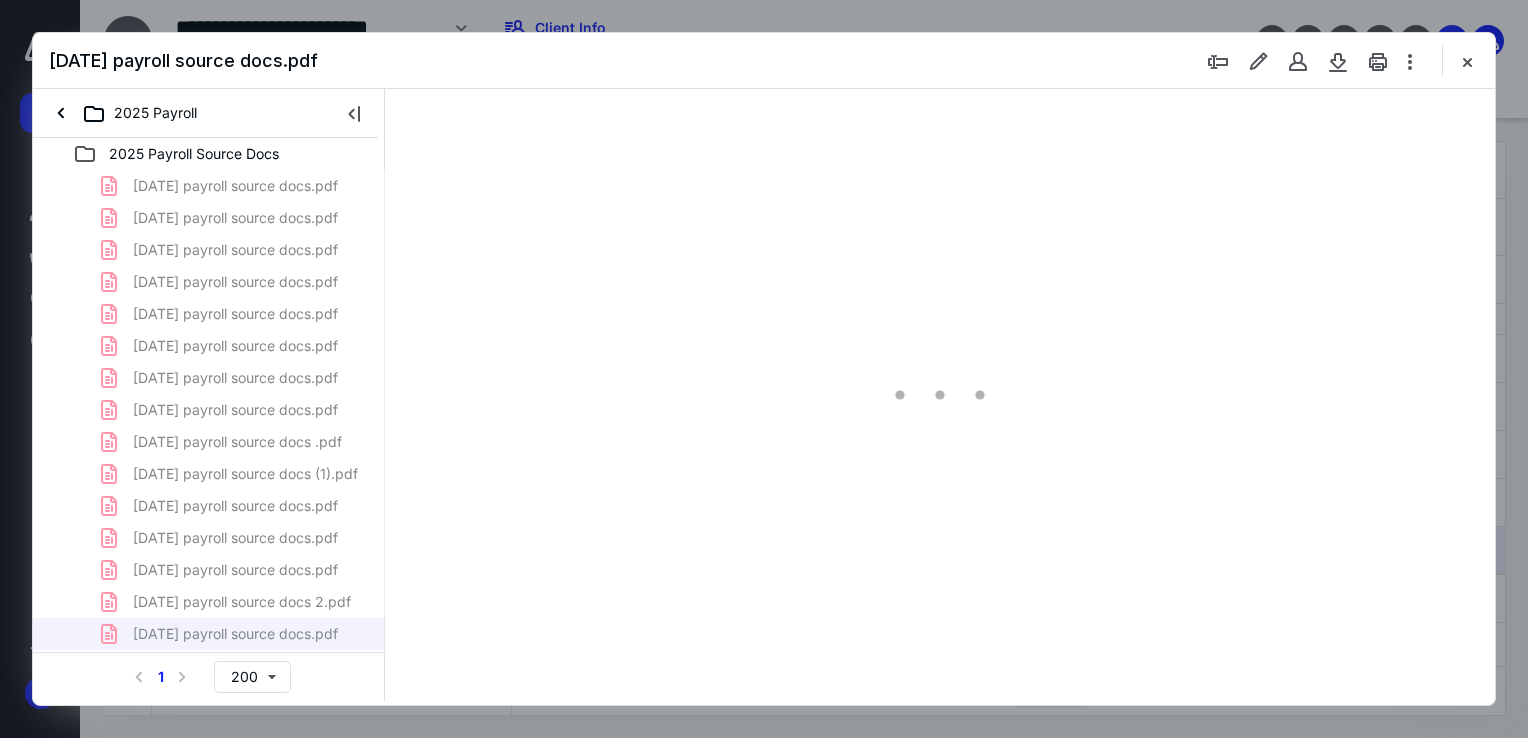 scroll, scrollTop: 0, scrollLeft: 0, axis: both 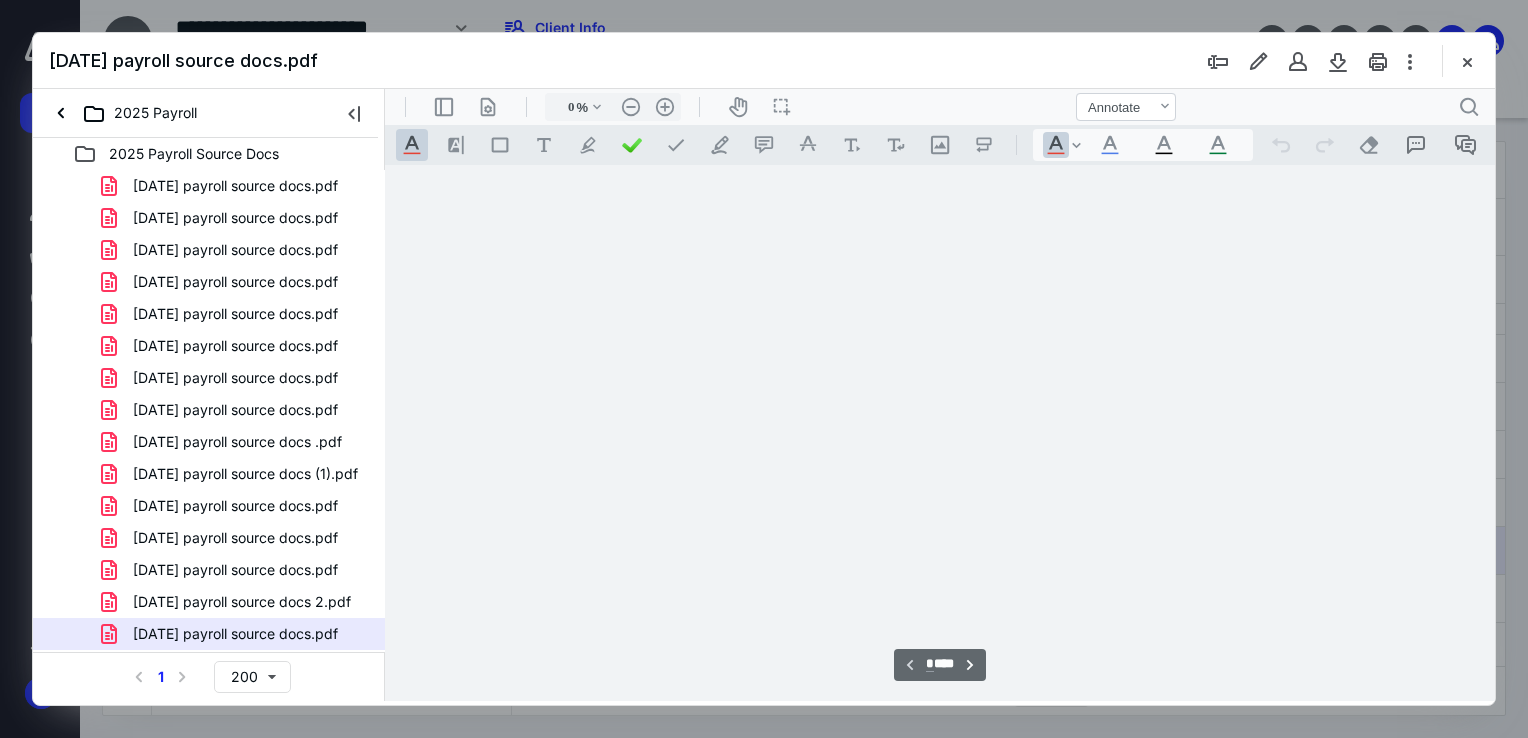 type on "138" 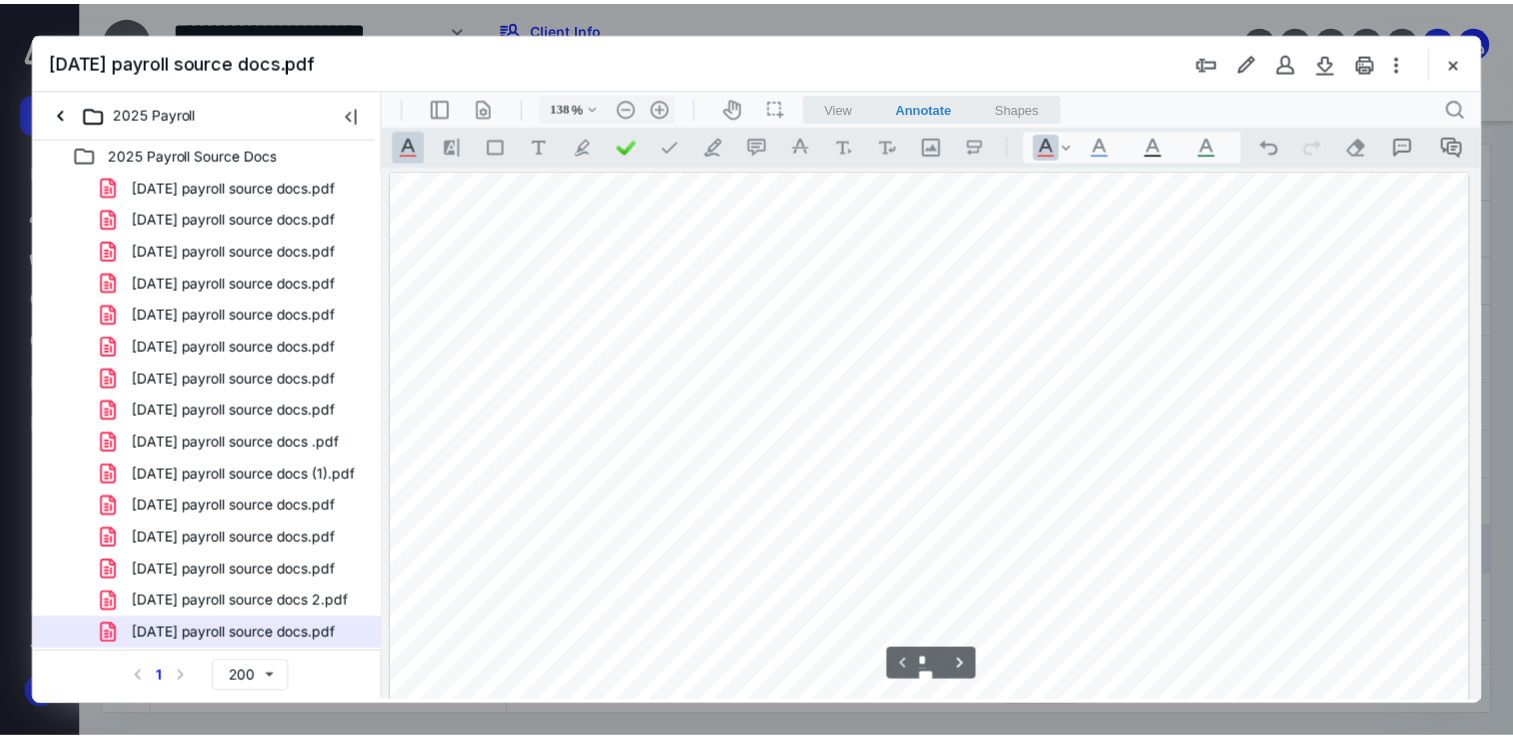 scroll, scrollTop: 82, scrollLeft: 0, axis: vertical 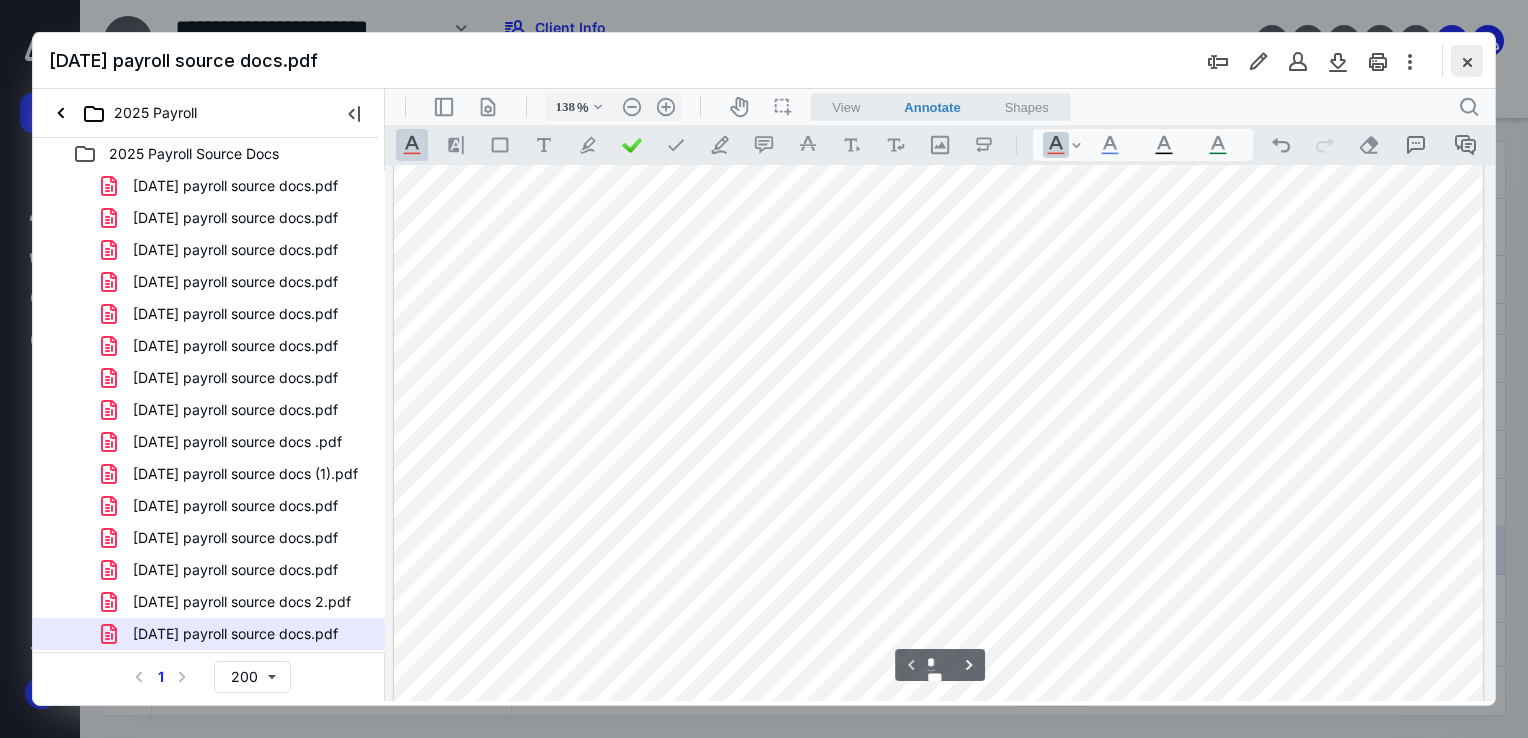 click at bounding box center [1467, 61] 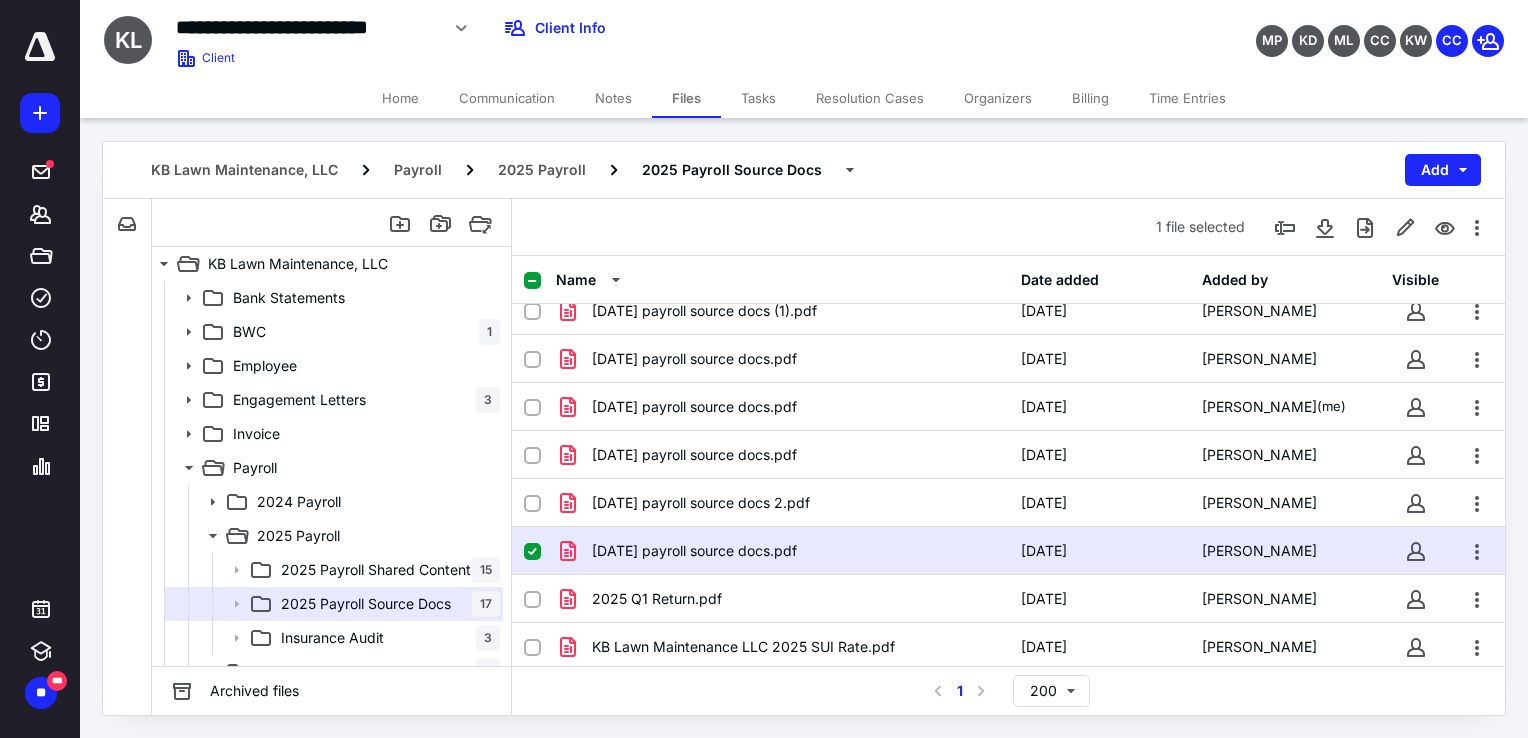 click on "[DATE] payroll source docs.pdf" at bounding box center [782, 551] 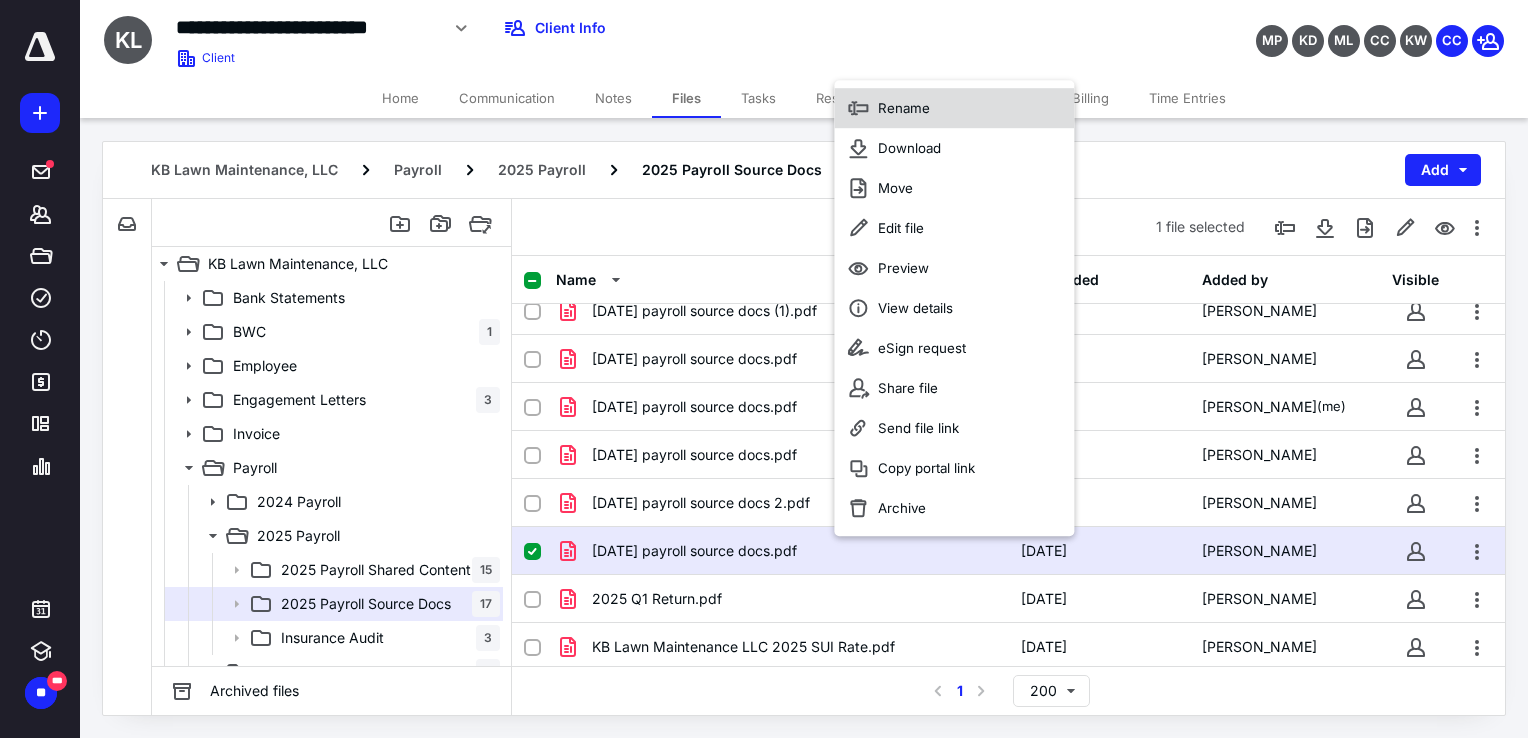 click on "Rename" at bounding box center (904, 109) 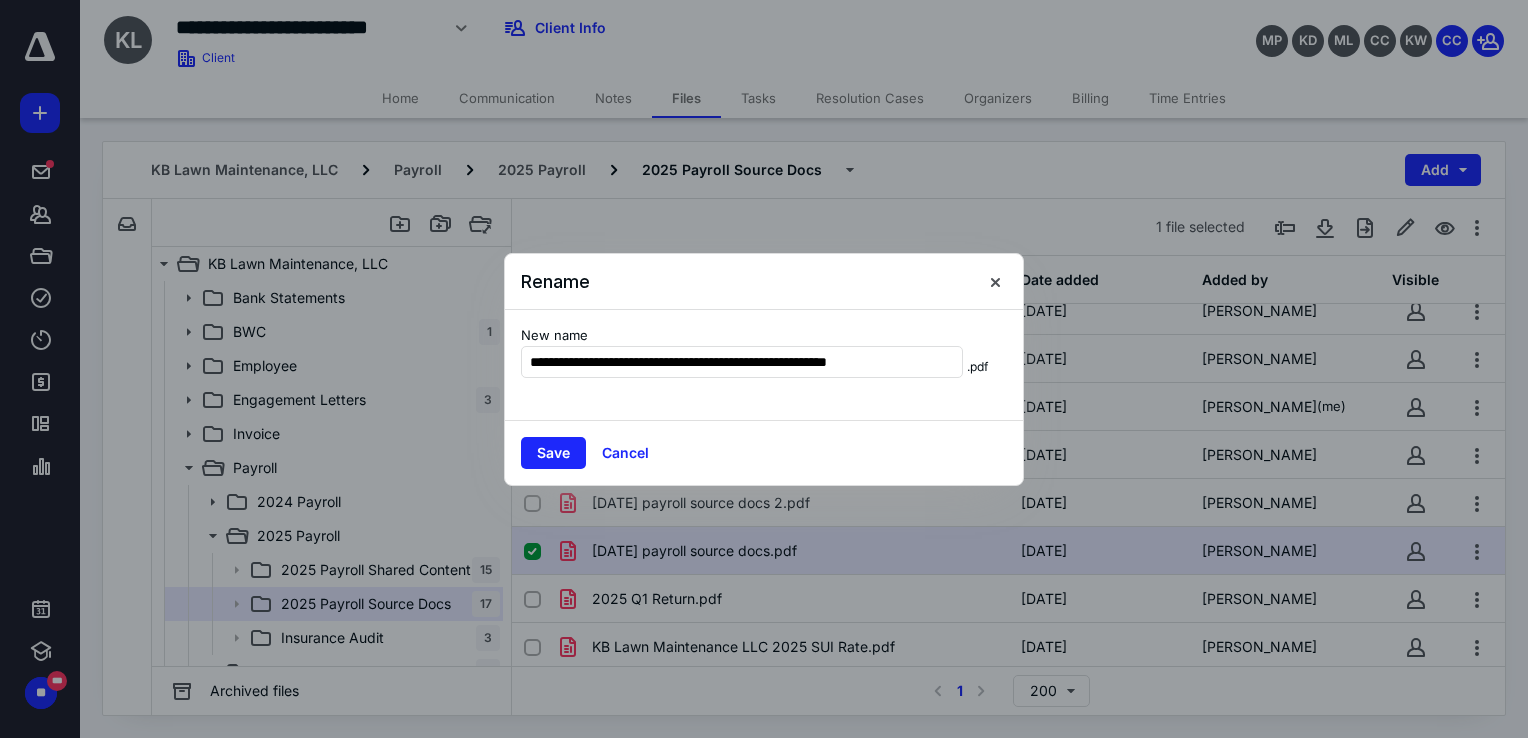 type on "**********" 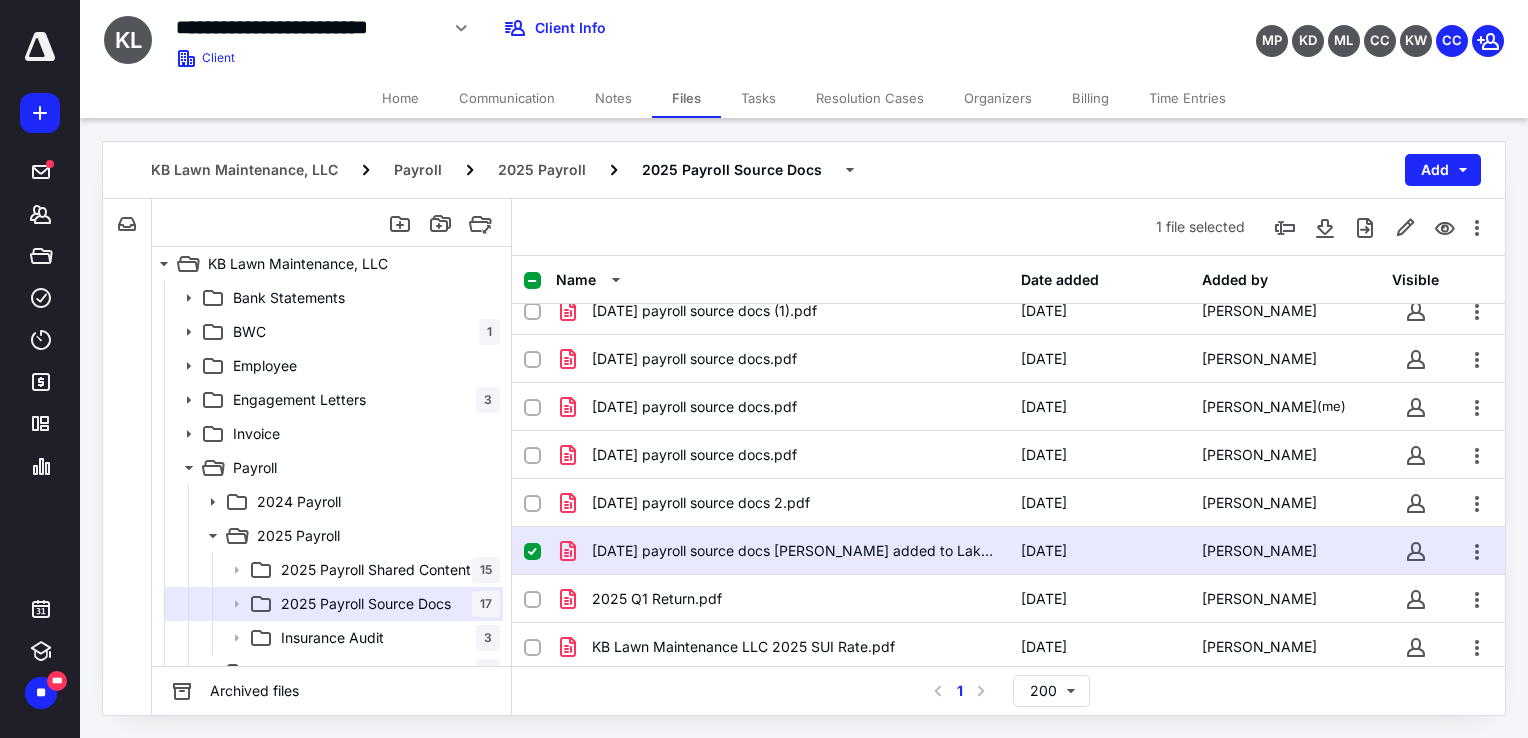 click on "Home" at bounding box center [400, 98] 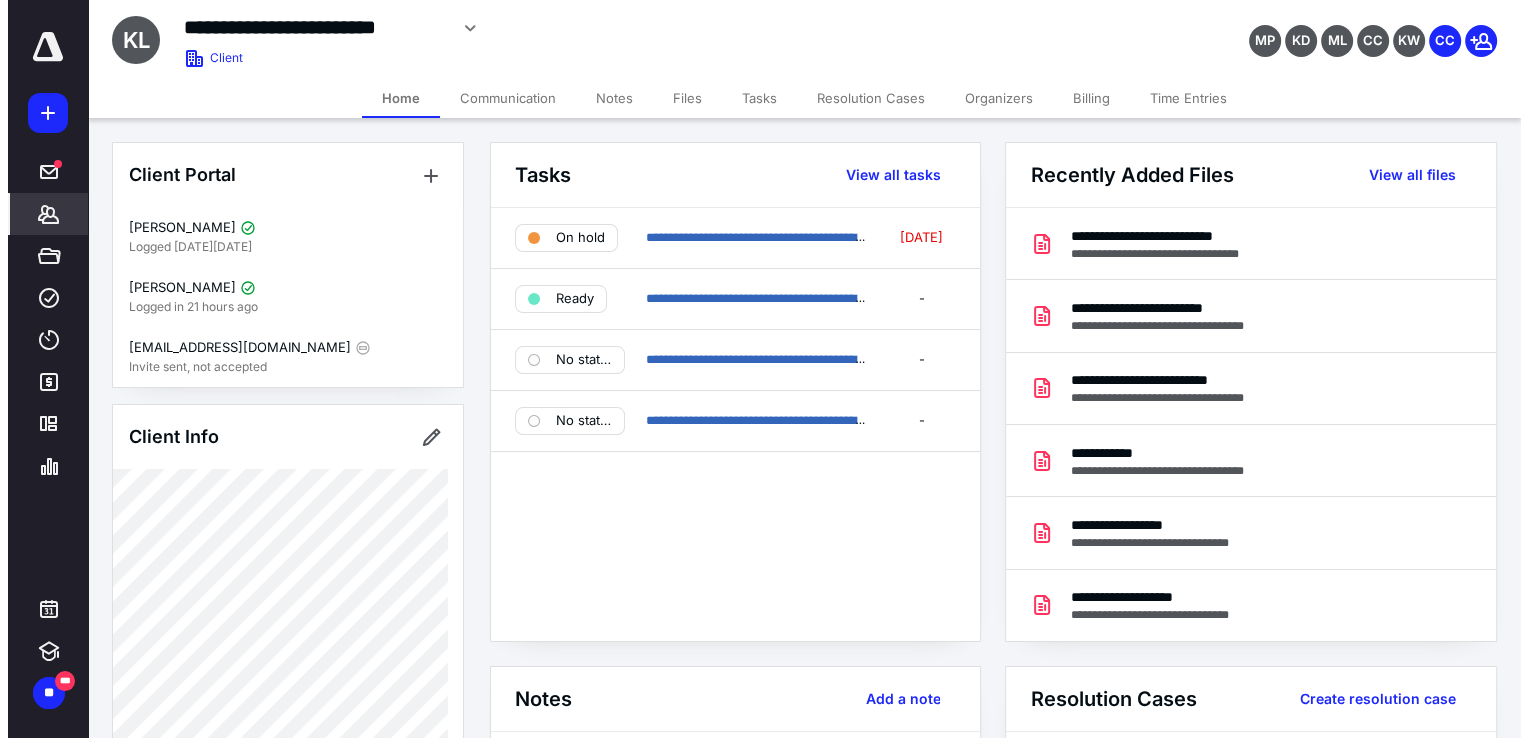 scroll, scrollTop: 100, scrollLeft: 0, axis: vertical 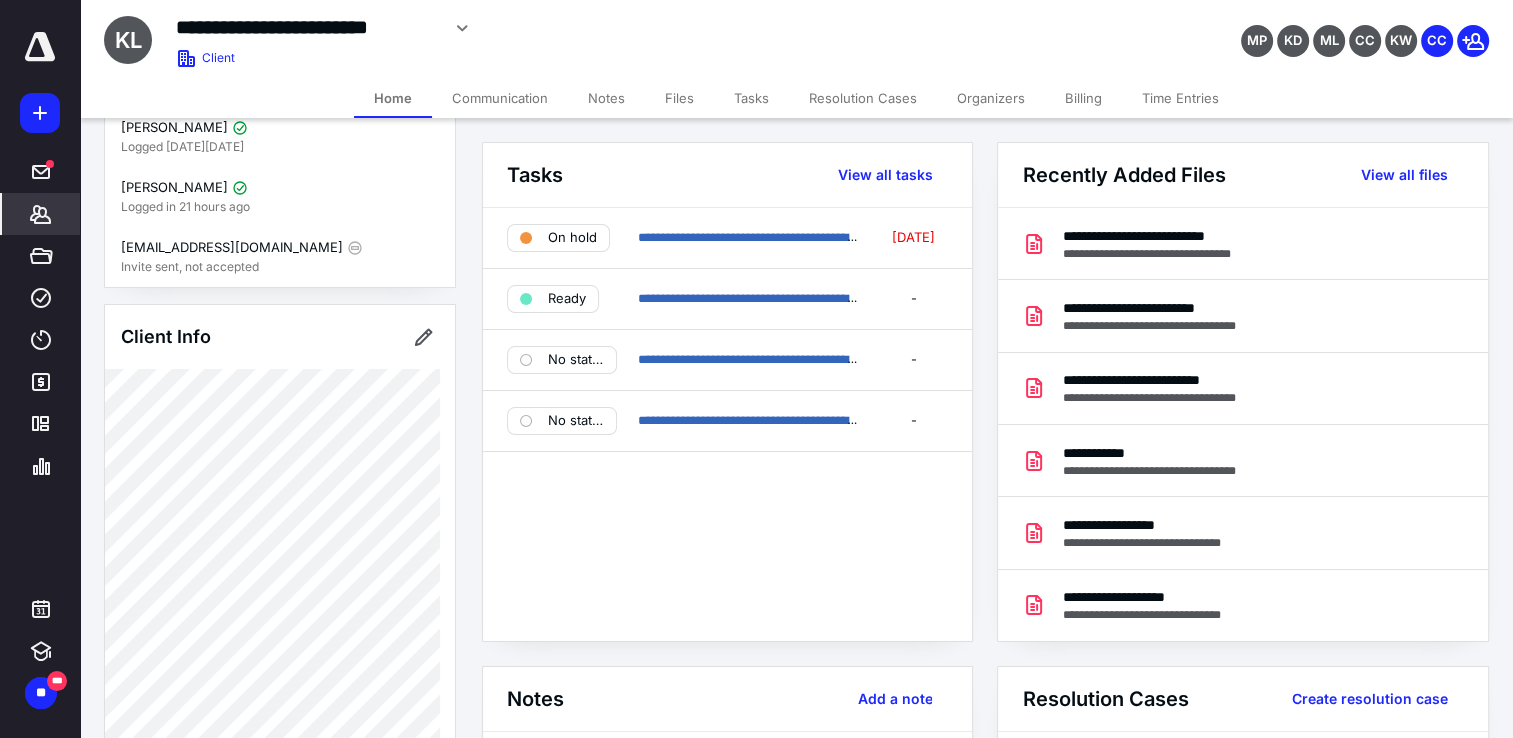 click on "**********" at bounding box center (563, 25) 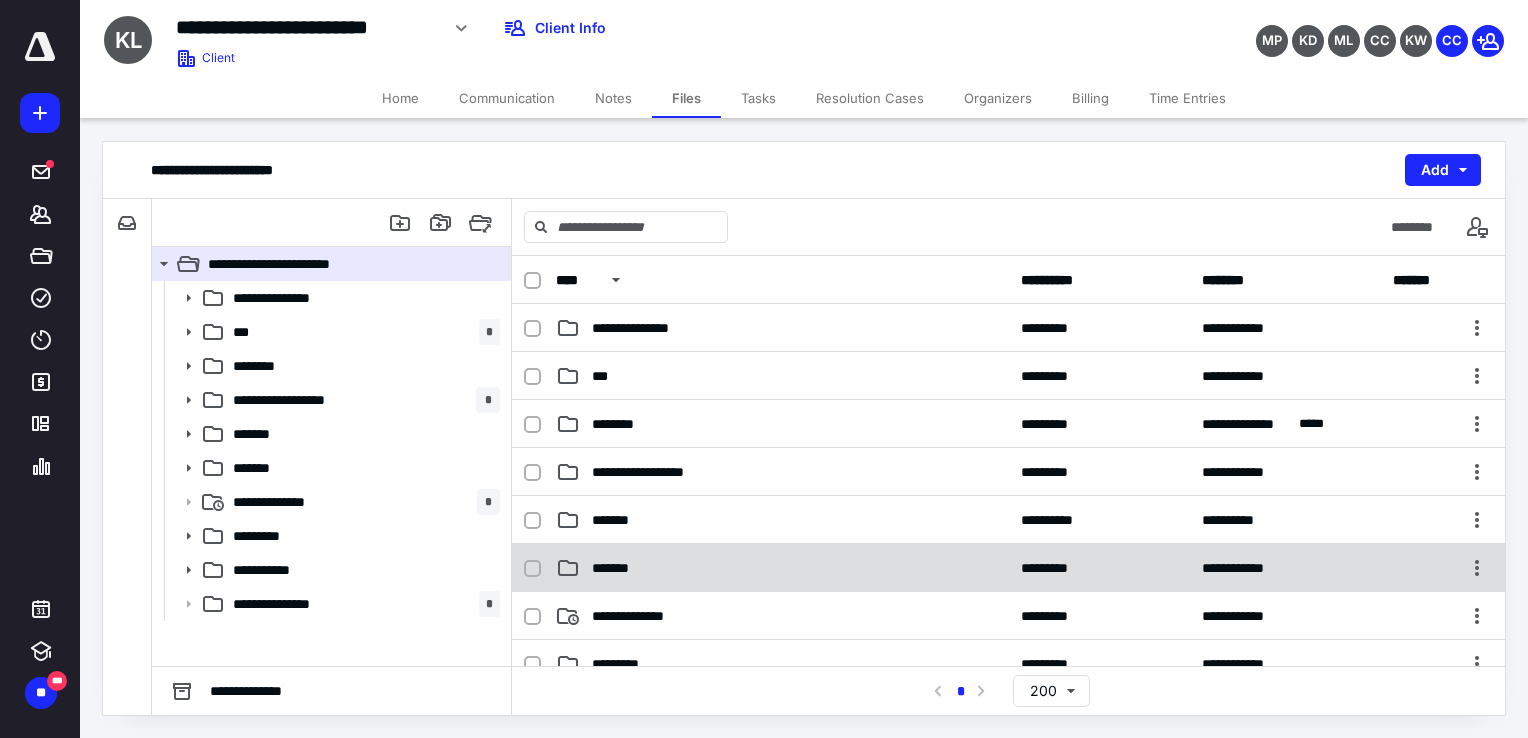 click on "*******" at bounding box center (782, 568) 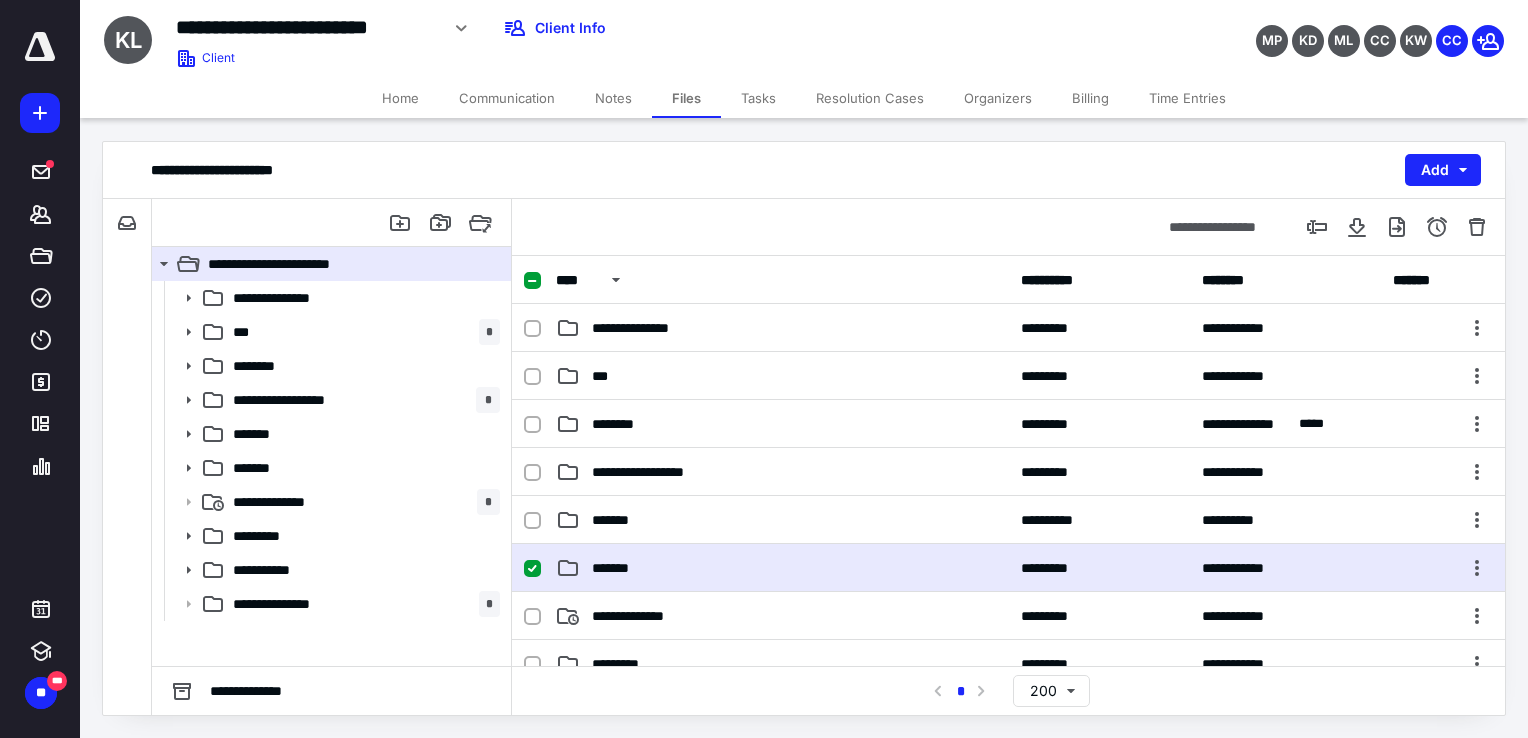 click on "*******" at bounding box center [782, 568] 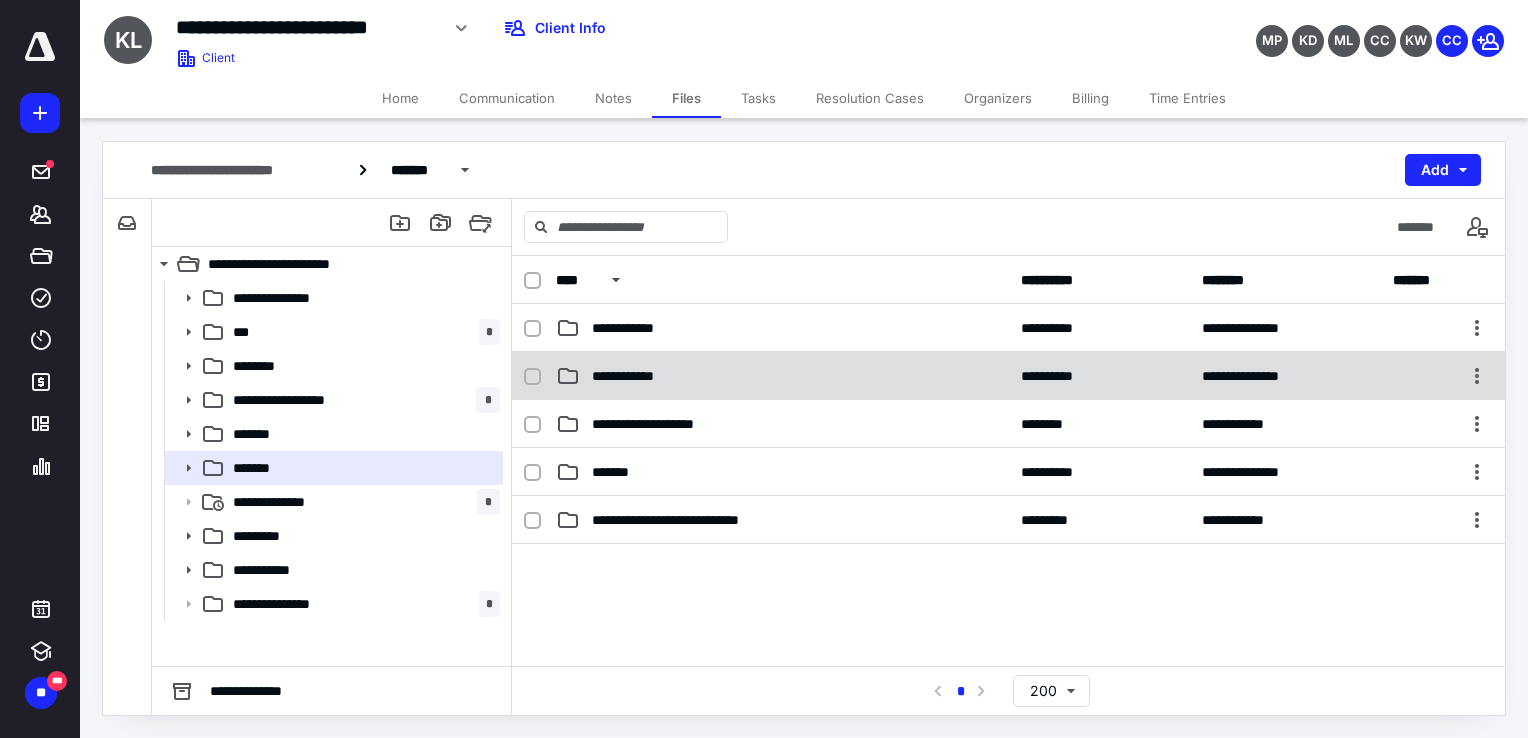 click on "**********" at bounding box center (782, 376) 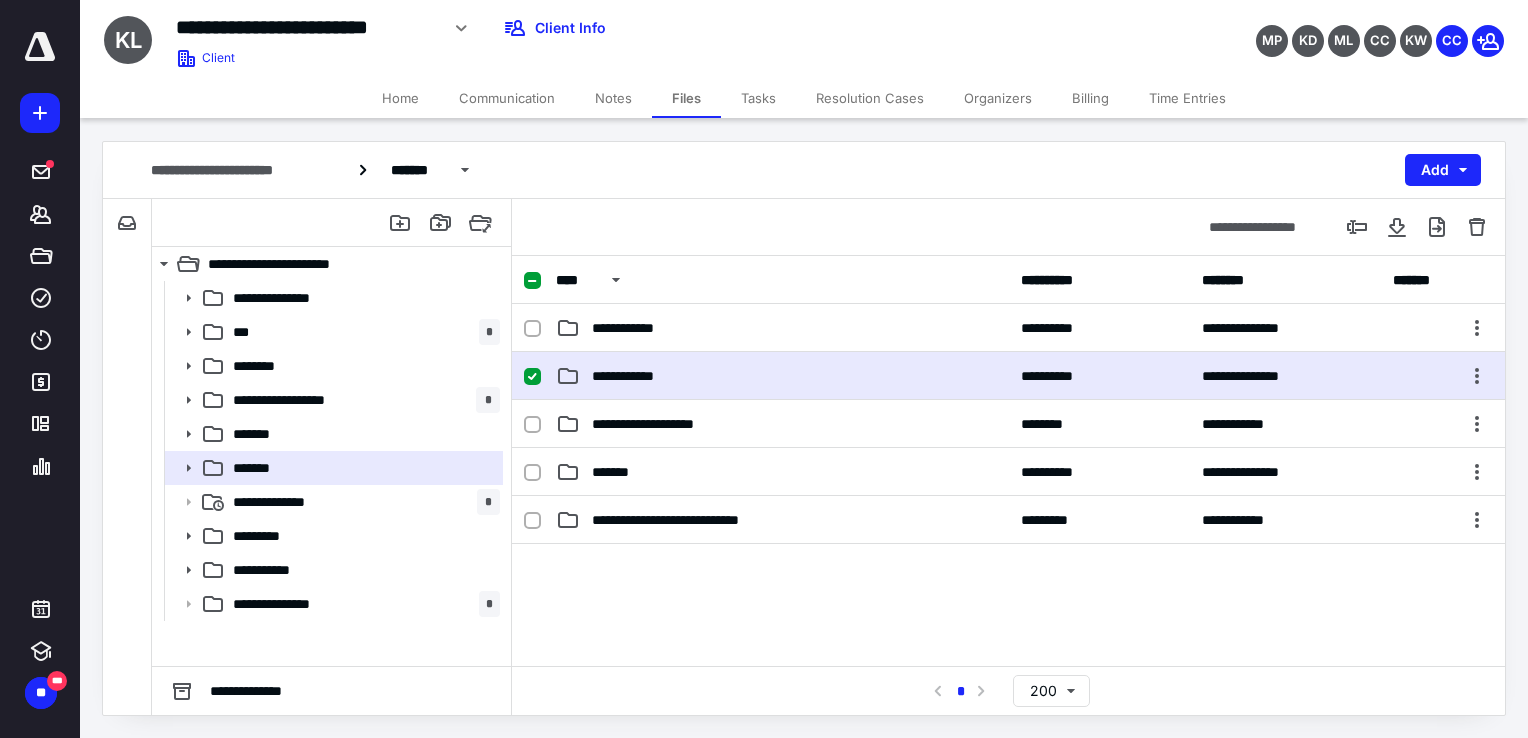 click on "**********" at bounding box center [782, 376] 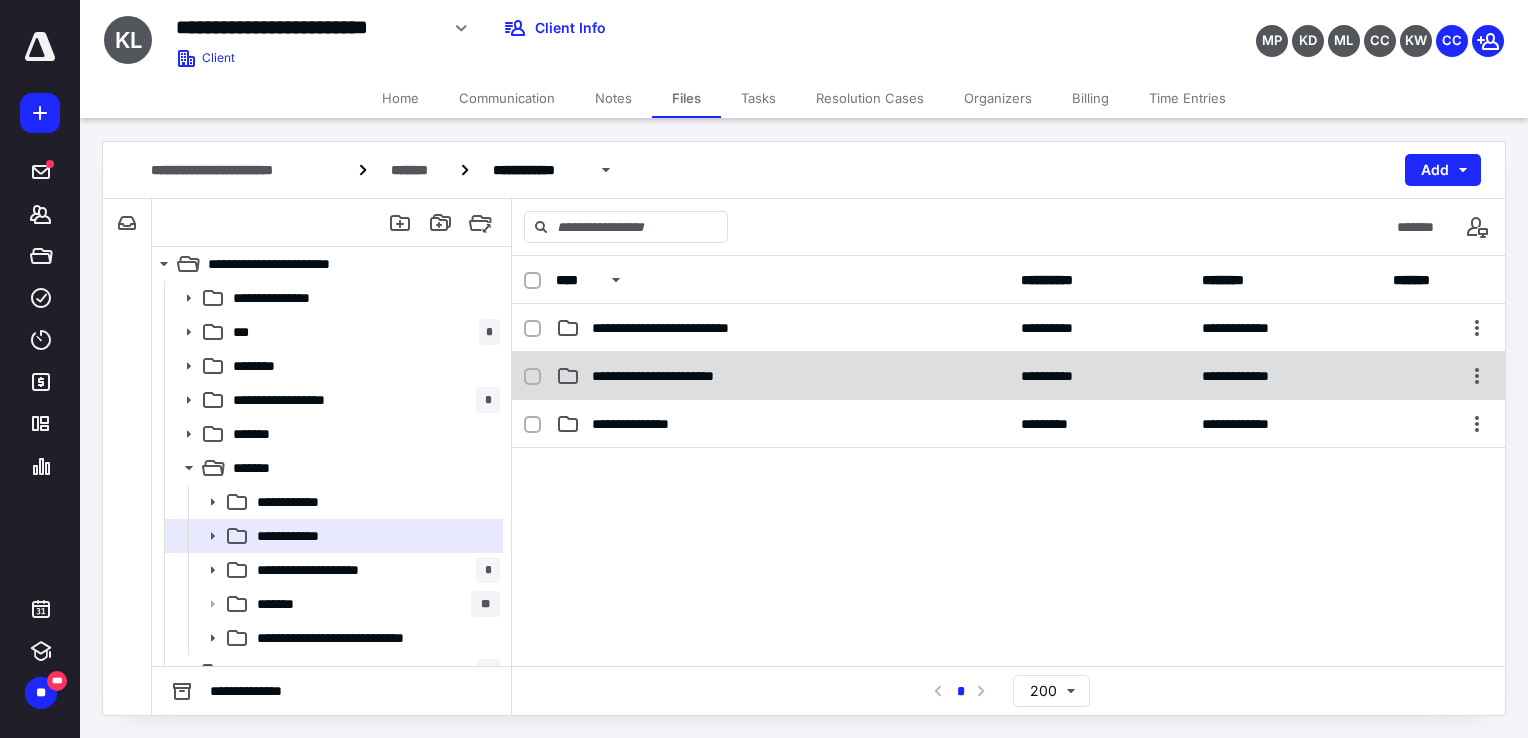 click on "**********" at bounding box center (782, 376) 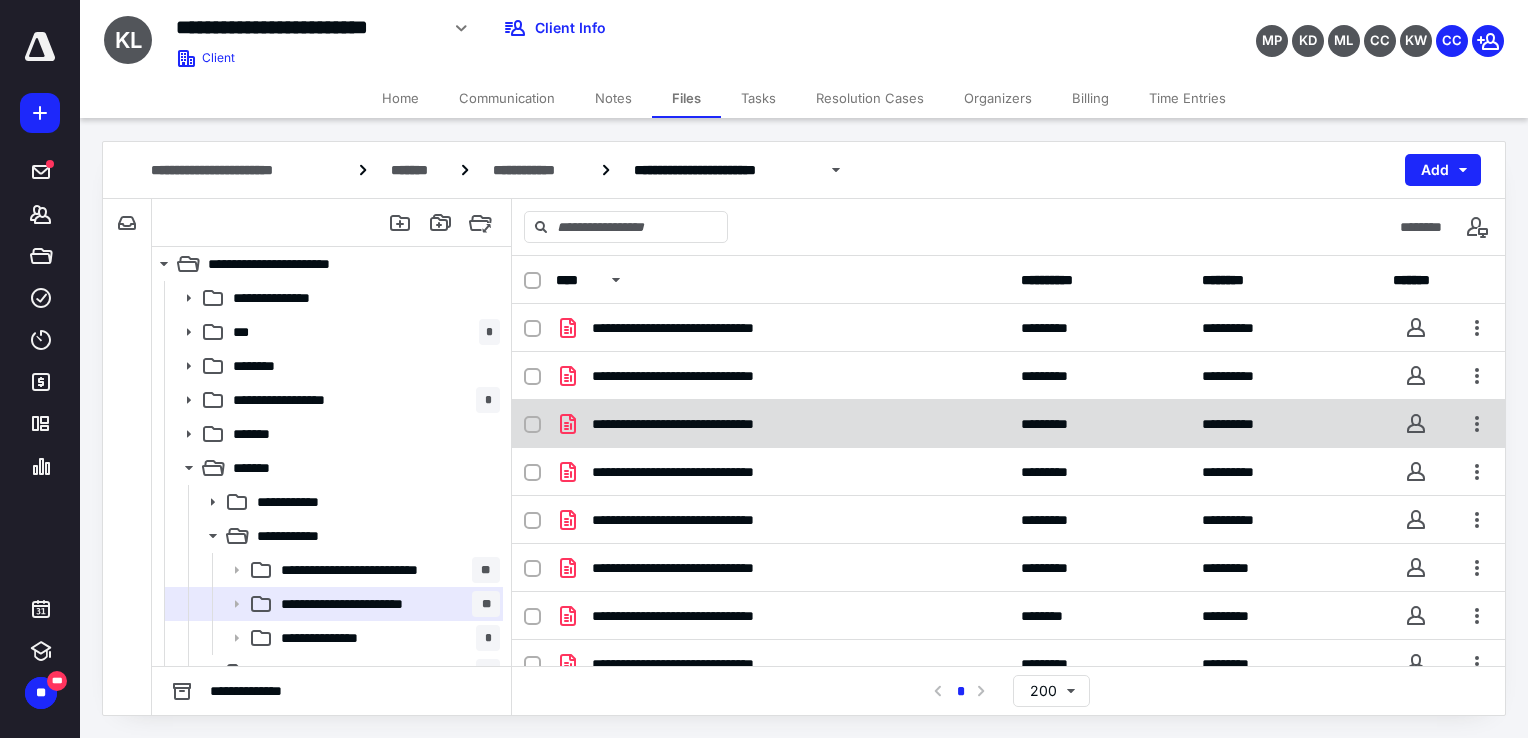 scroll, scrollTop: 449, scrollLeft: 0, axis: vertical 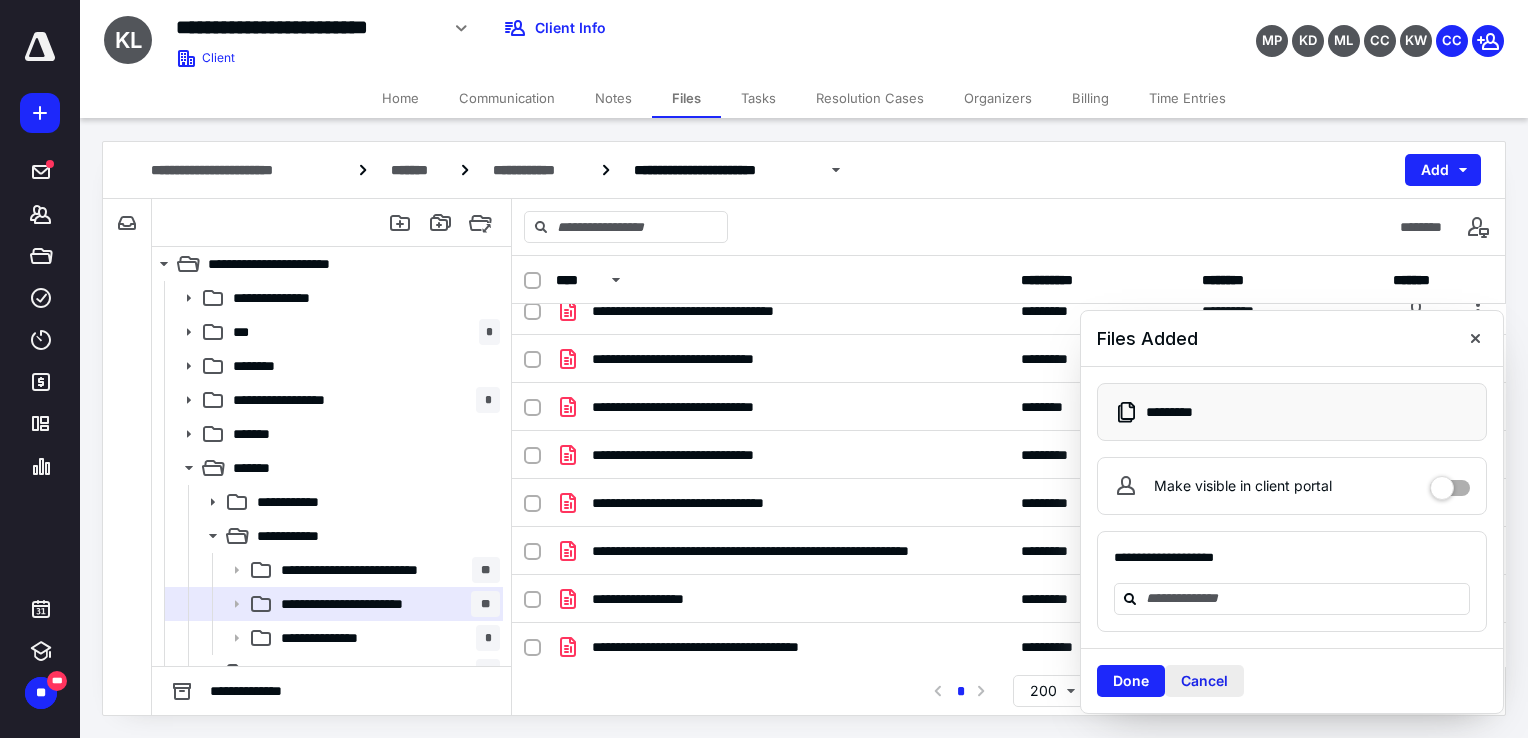 click on "Cancel" at bounding box center [1204, 681] 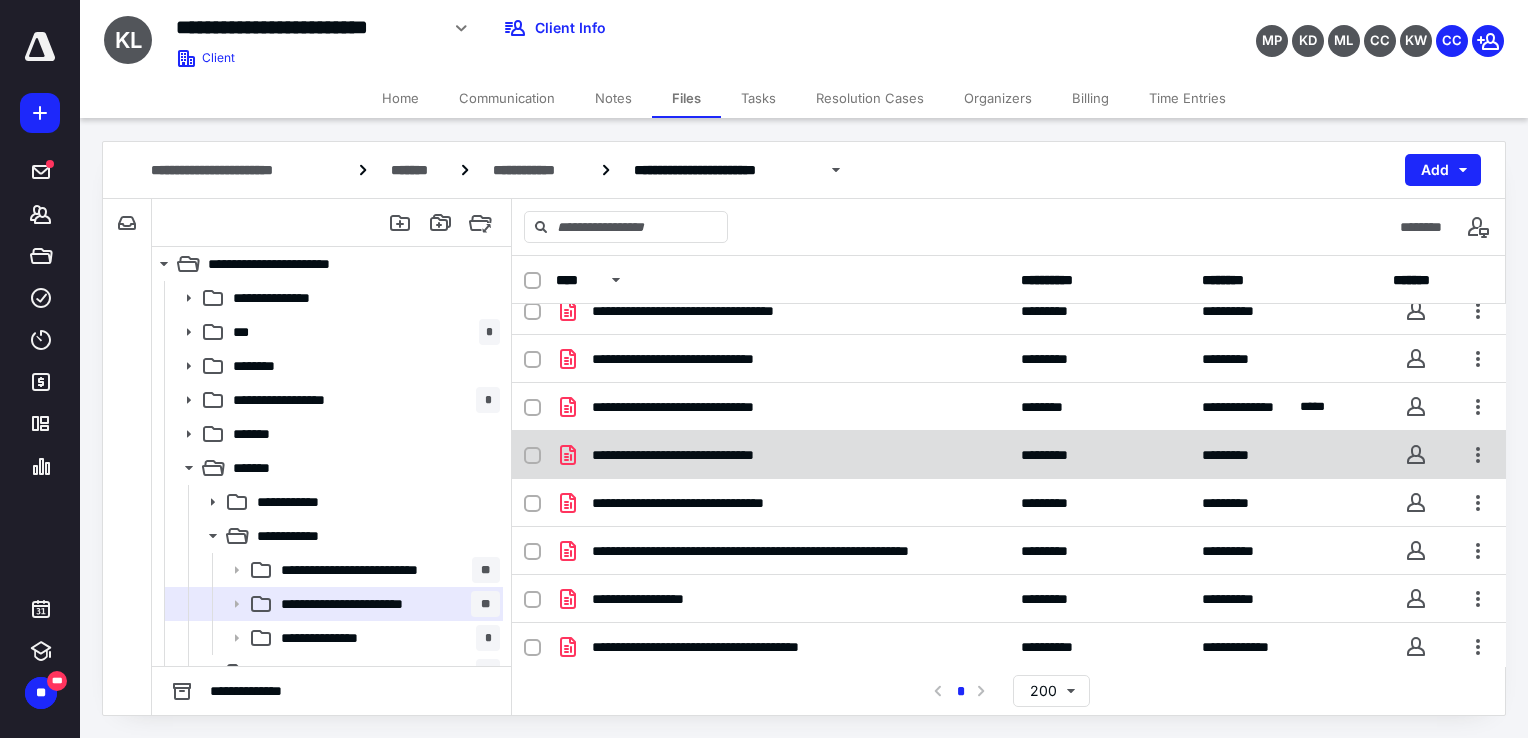 scroll, scrollTop: 497, scrollLeft: 0, axis: vertical 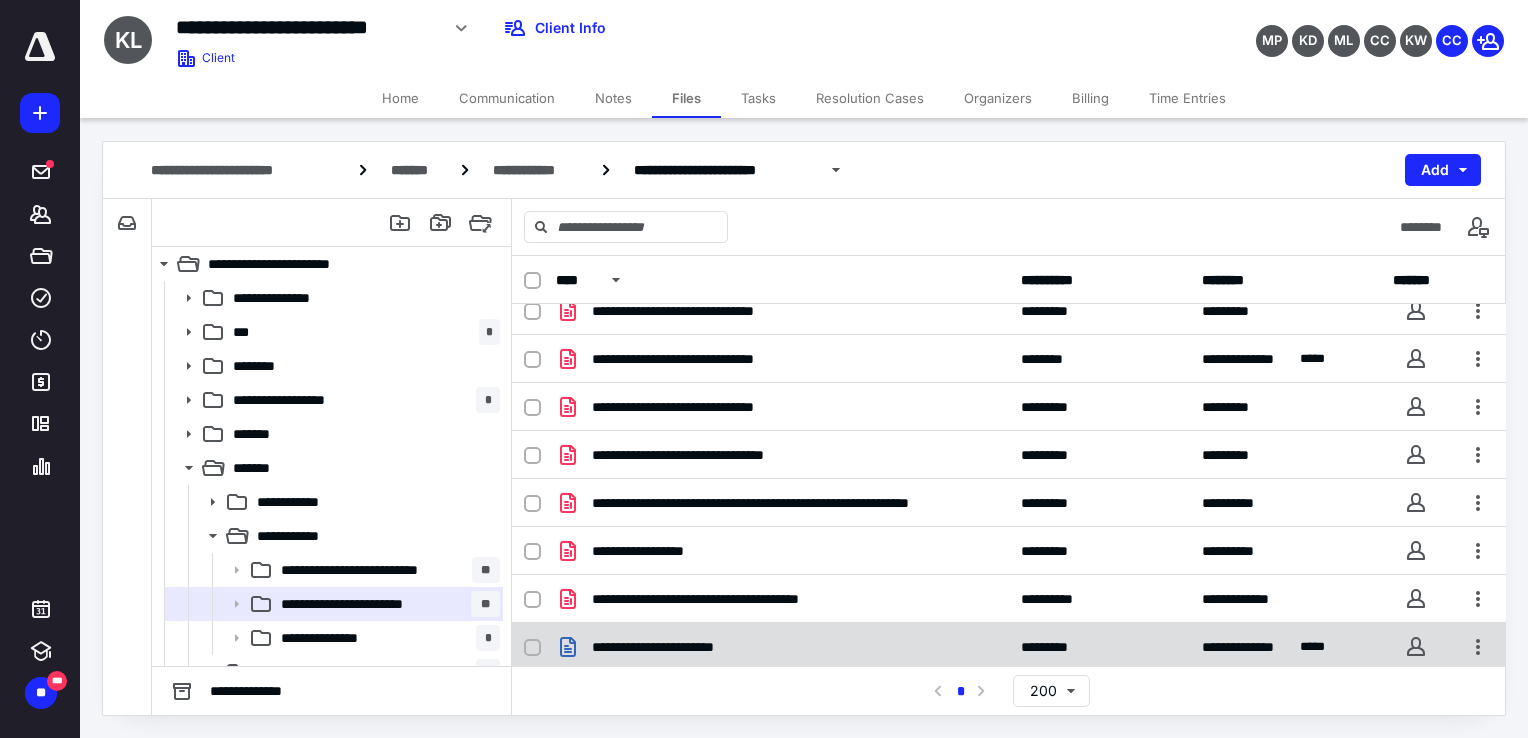 checkbox on "true" 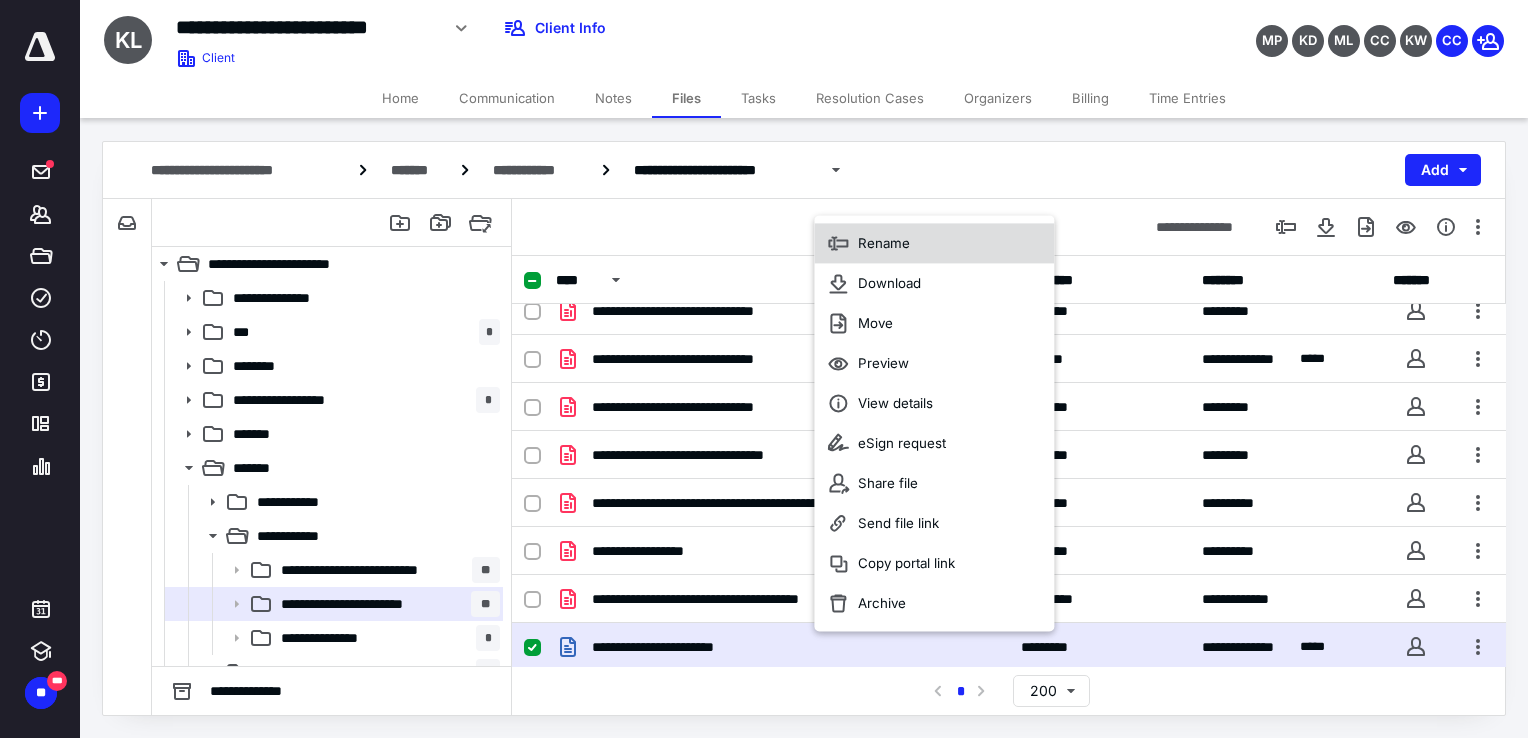 click on "Rename" at bounding box center (934, 244) 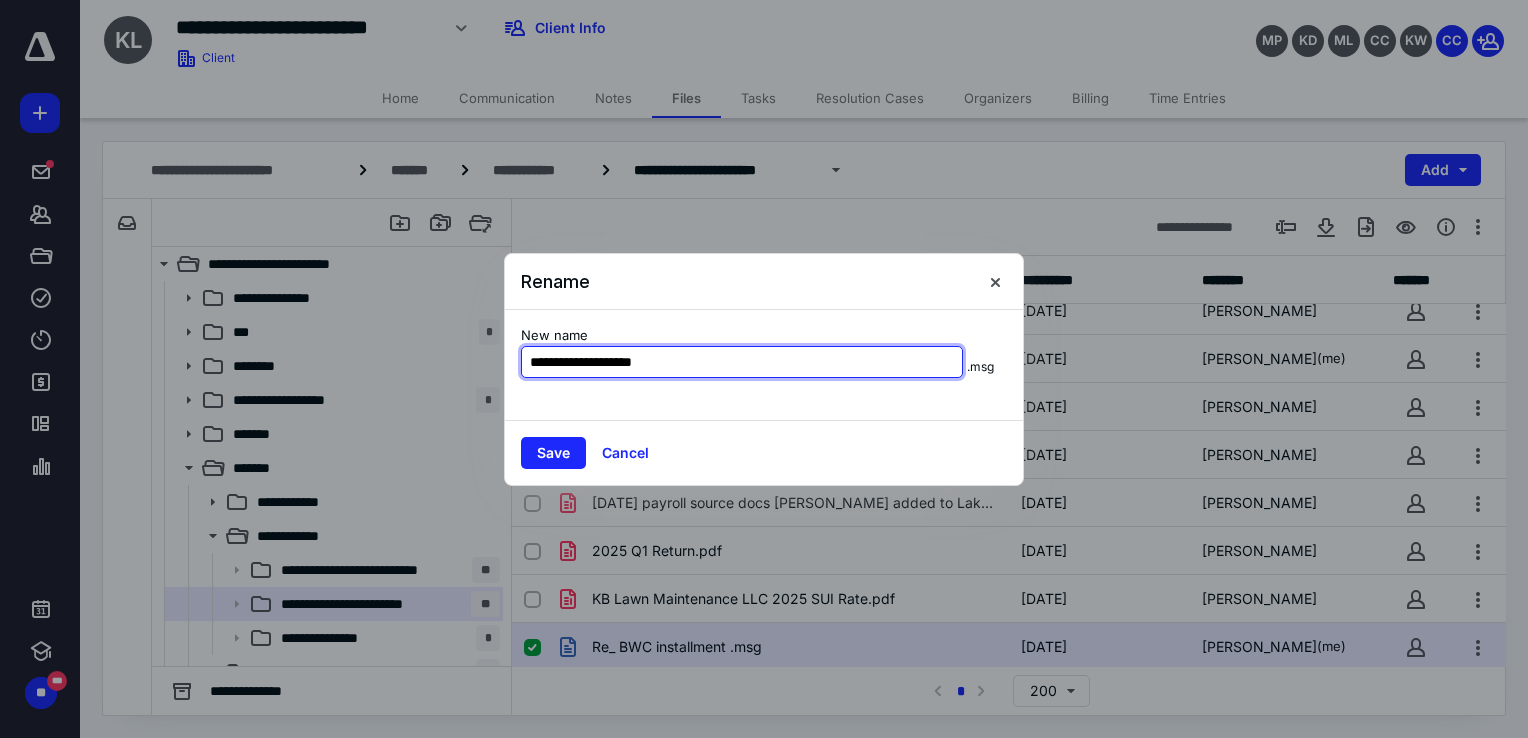 drag, startPoint x: 675, startPoint y: 361, endPoint x: 675, endPoint y: 376, distance: 15 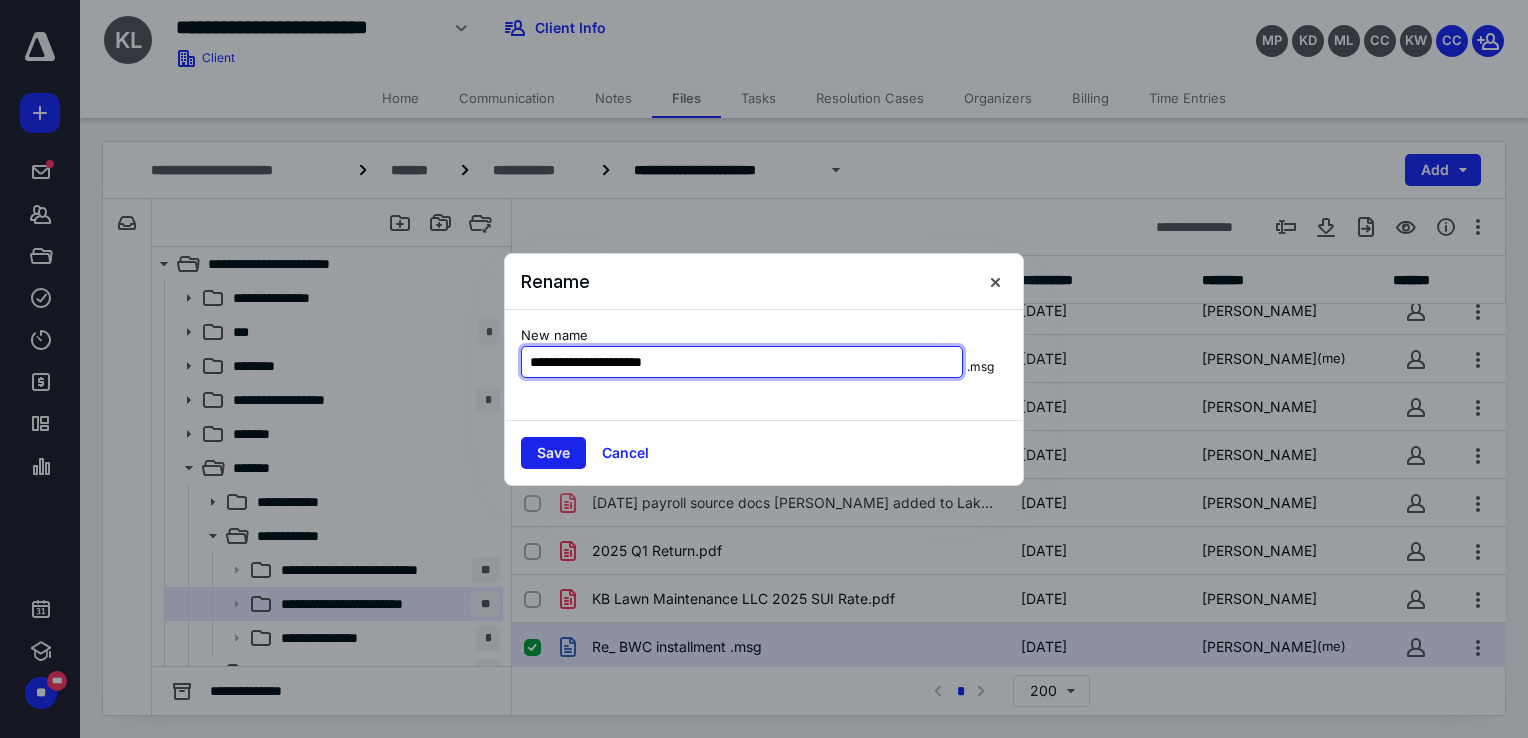 type on "**********" 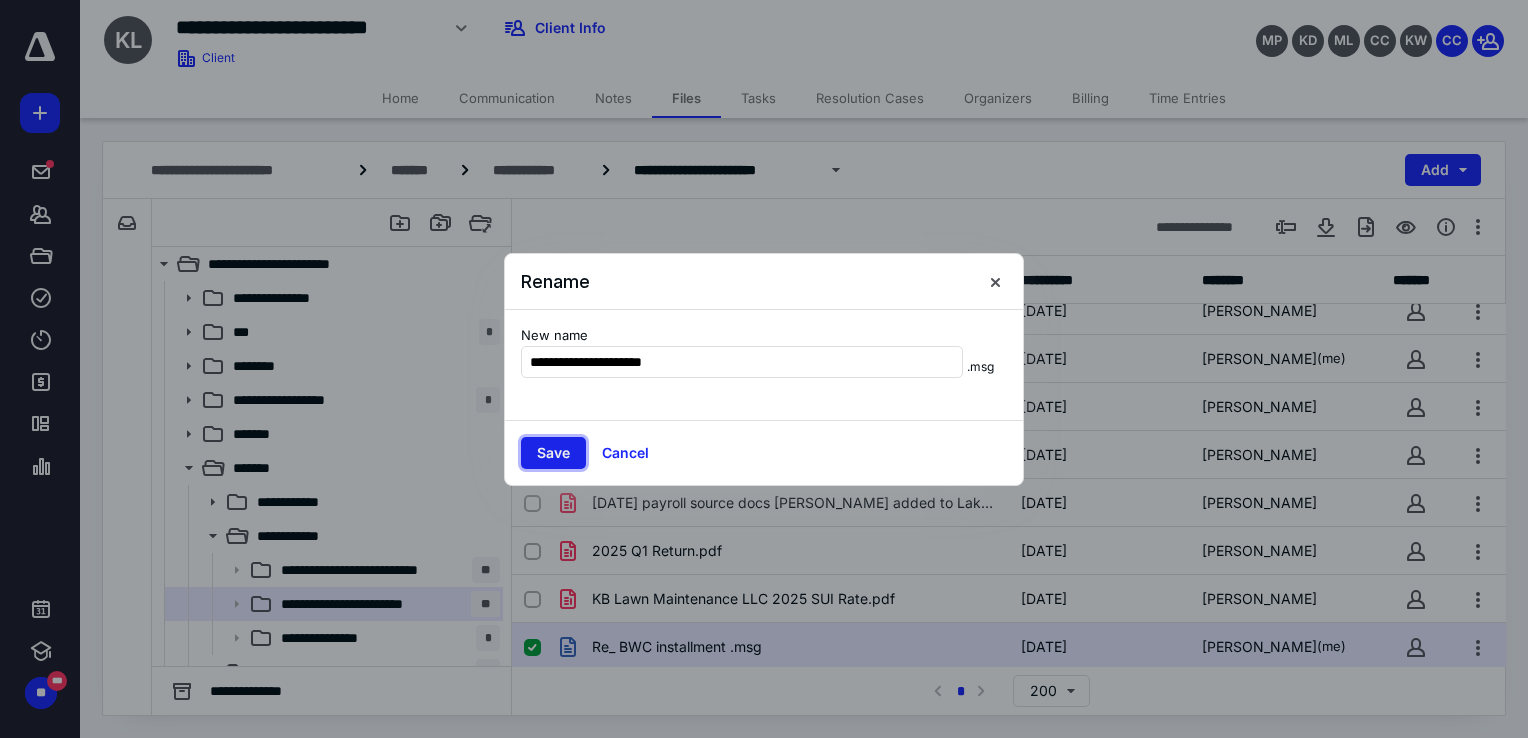 click on "Save" at bounding box center (553, 453) 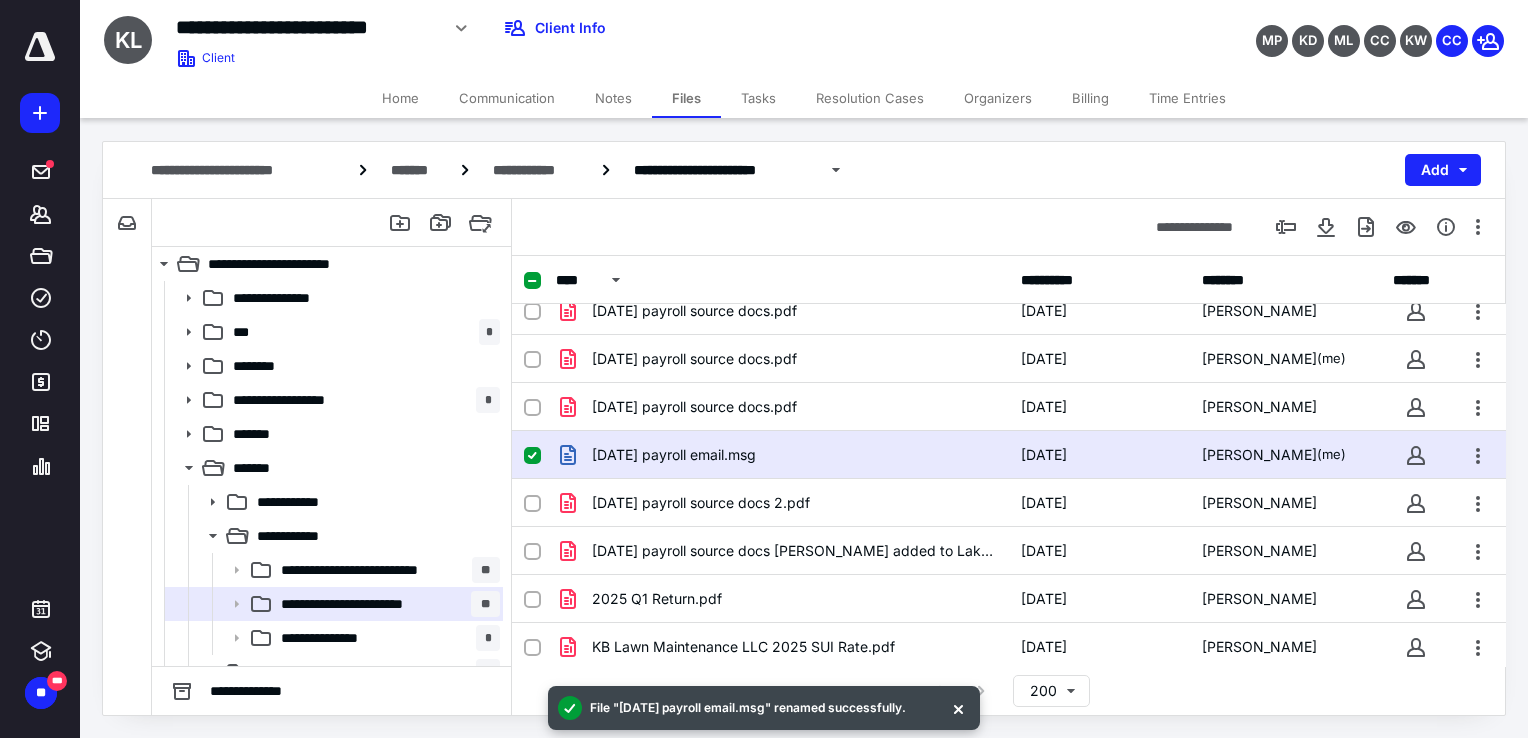 click on "[DATE] payroll email.msg" at bounding box center (782, 455) 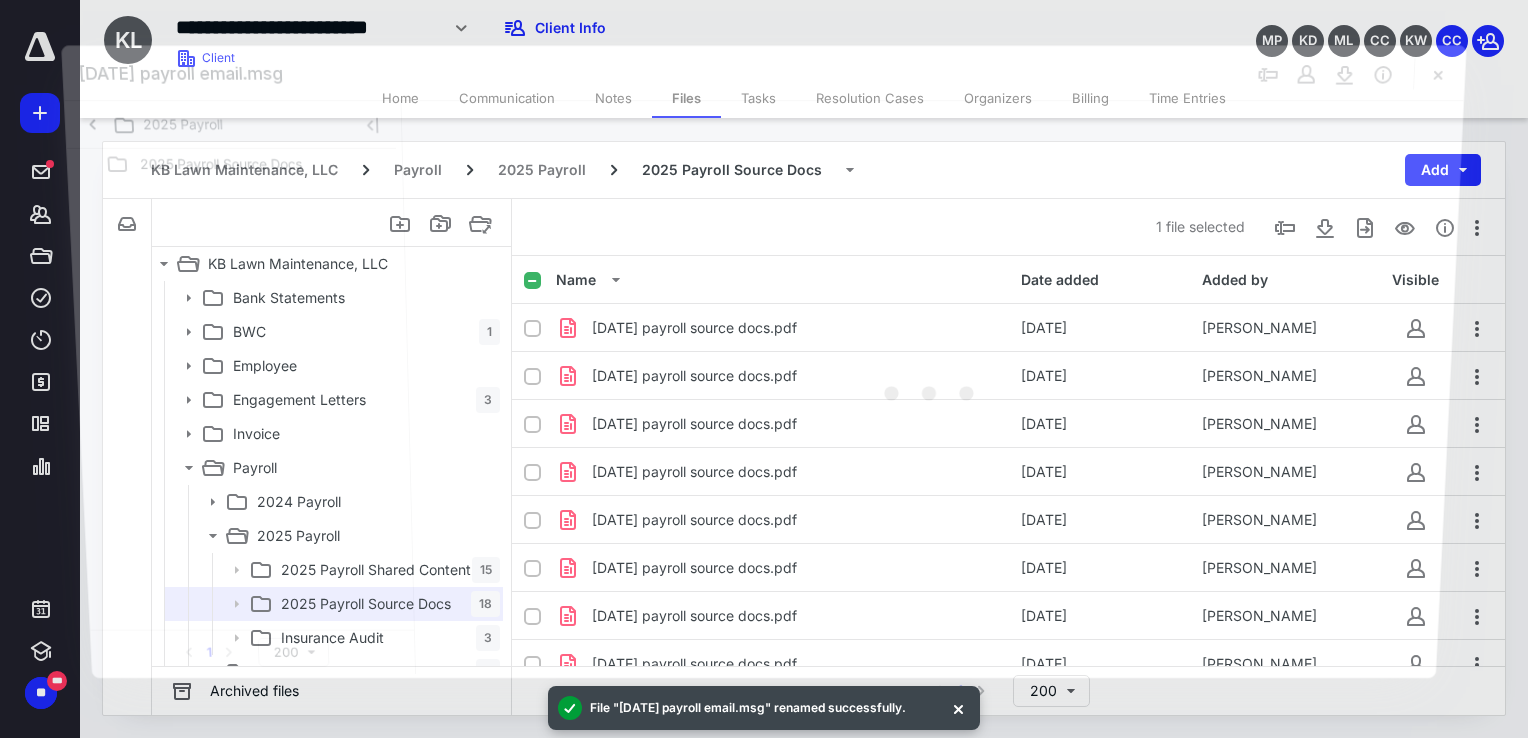 scroll, scrollTop: 497, scrollLeft: 0, axis: vertical 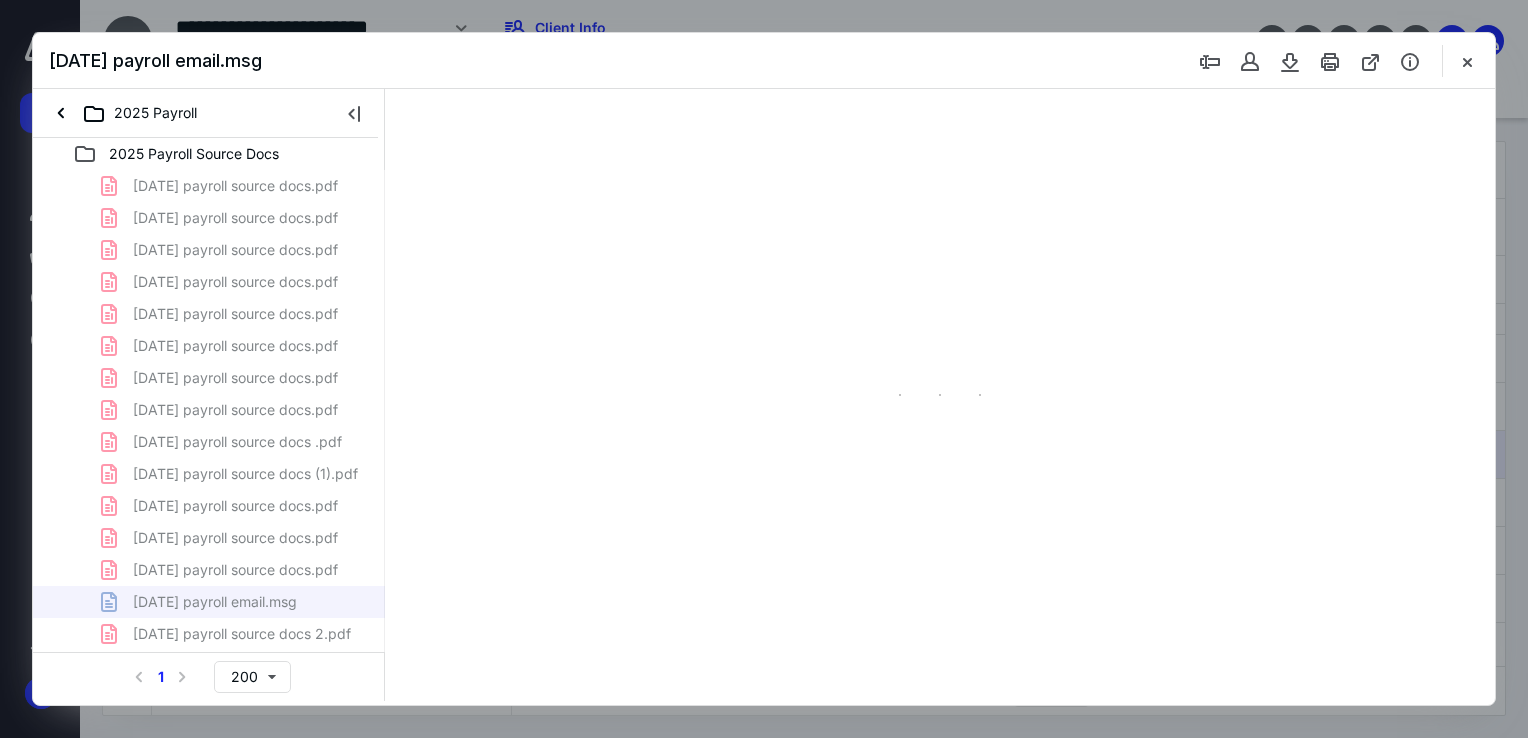 type on "178" 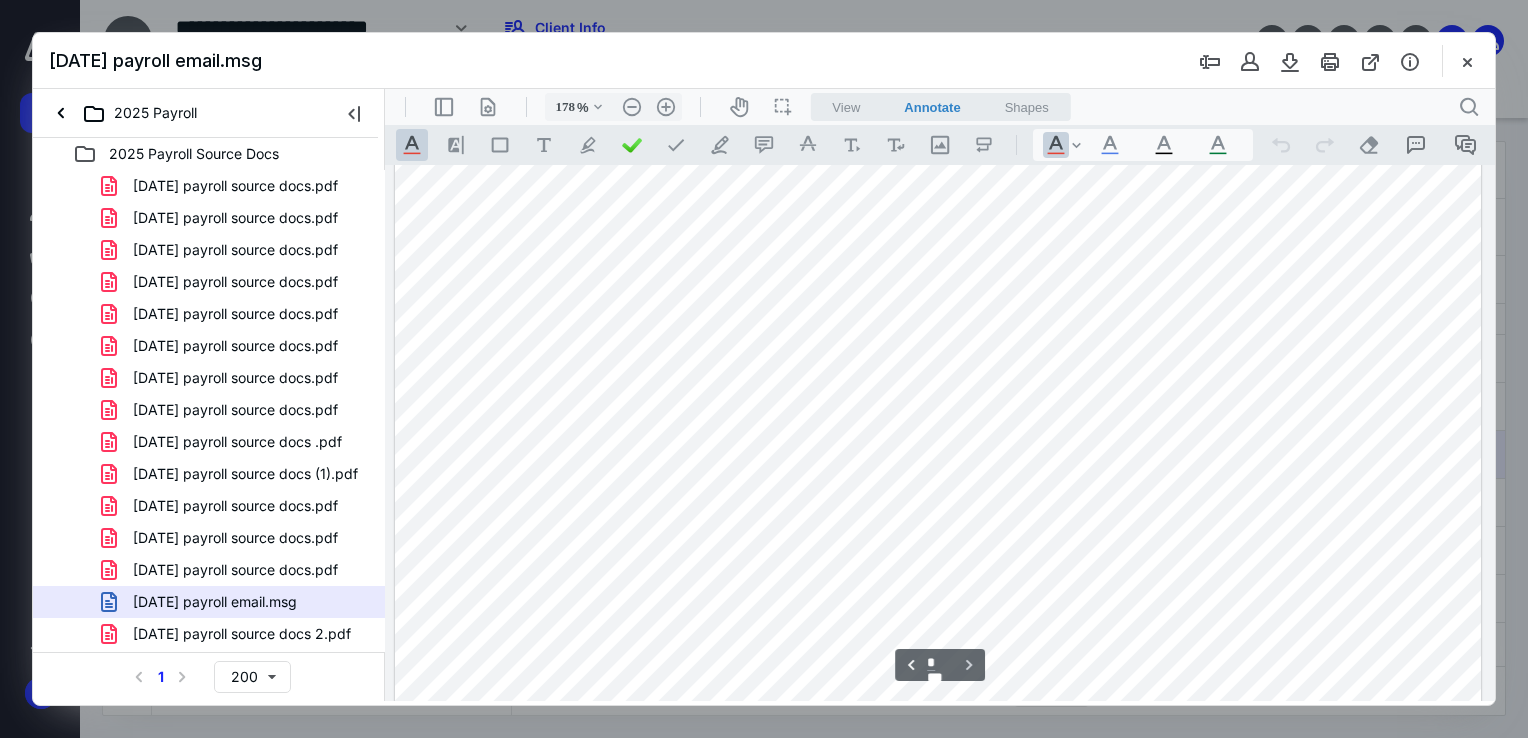 scroll, scrollTop: 1783, scrollLeft: 0, axis: vertical 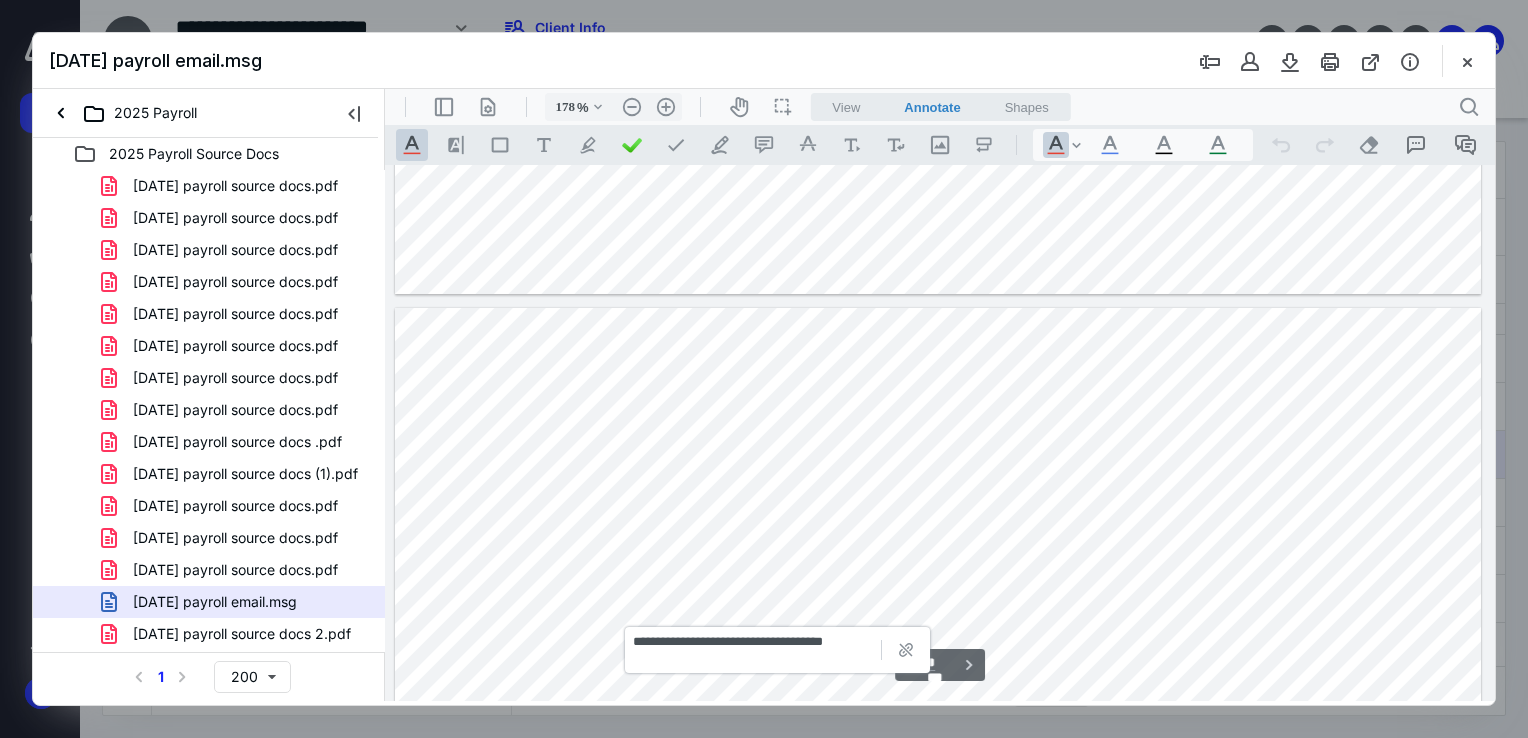 type on "*" 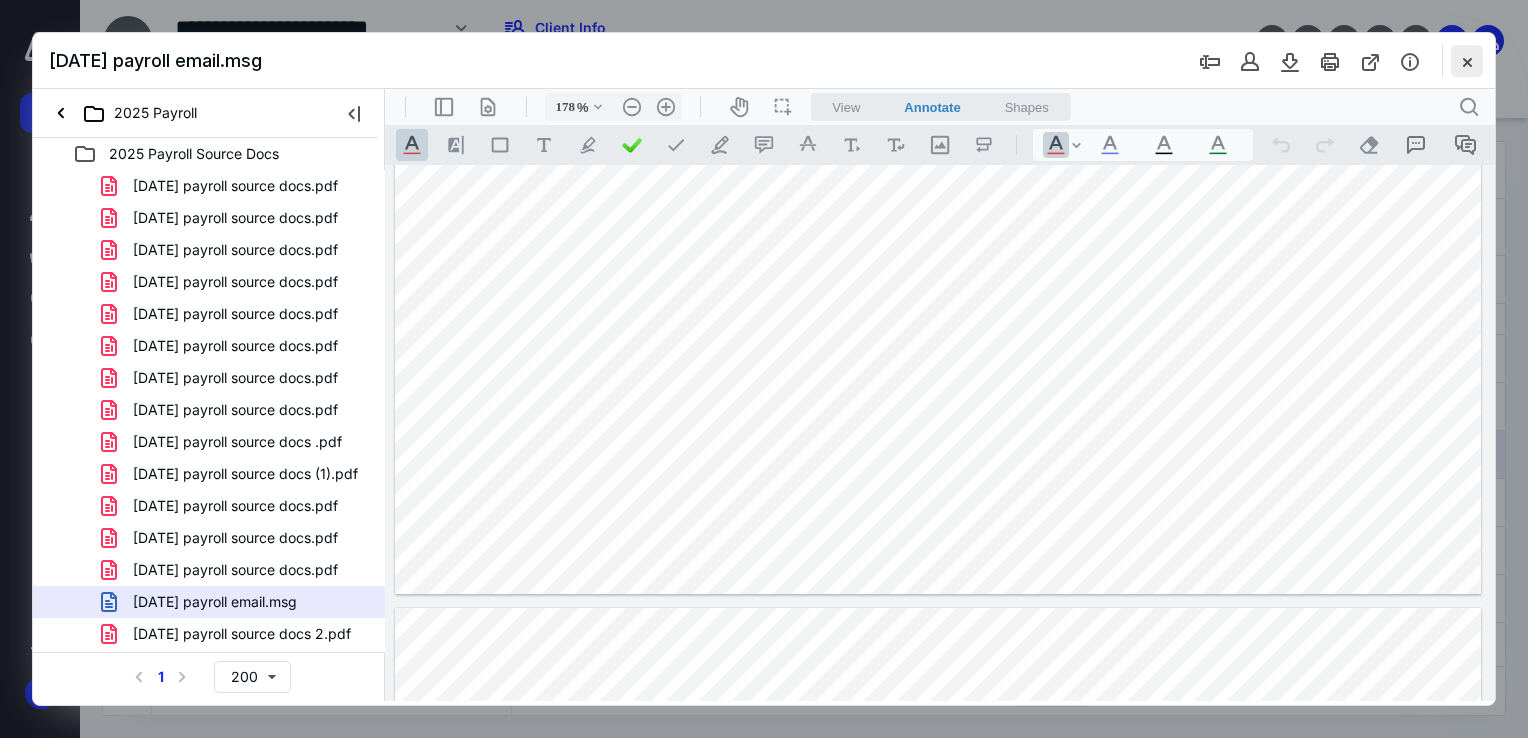 click at bounding box center [1467, 61] 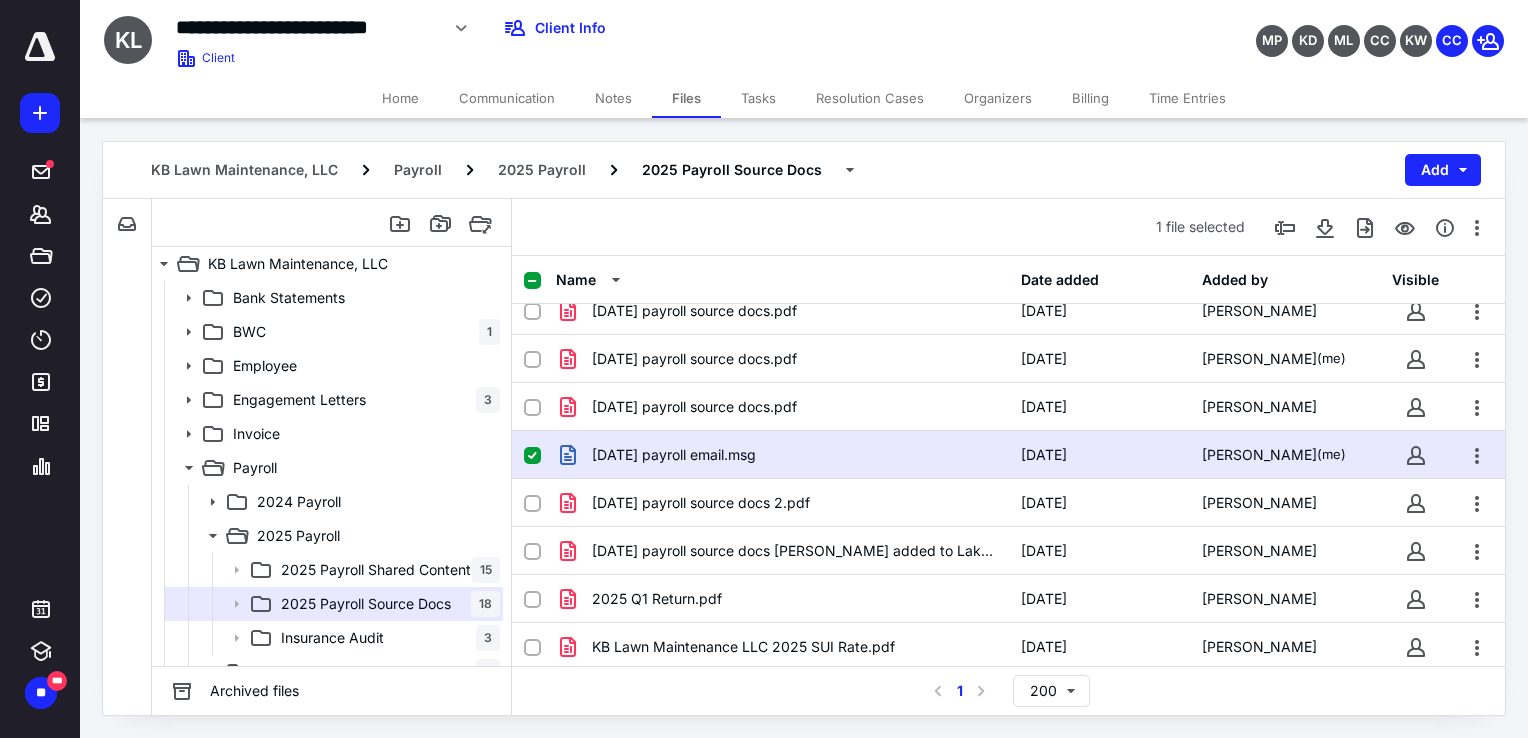 click on "Communication" at bounding box center [507, 98] 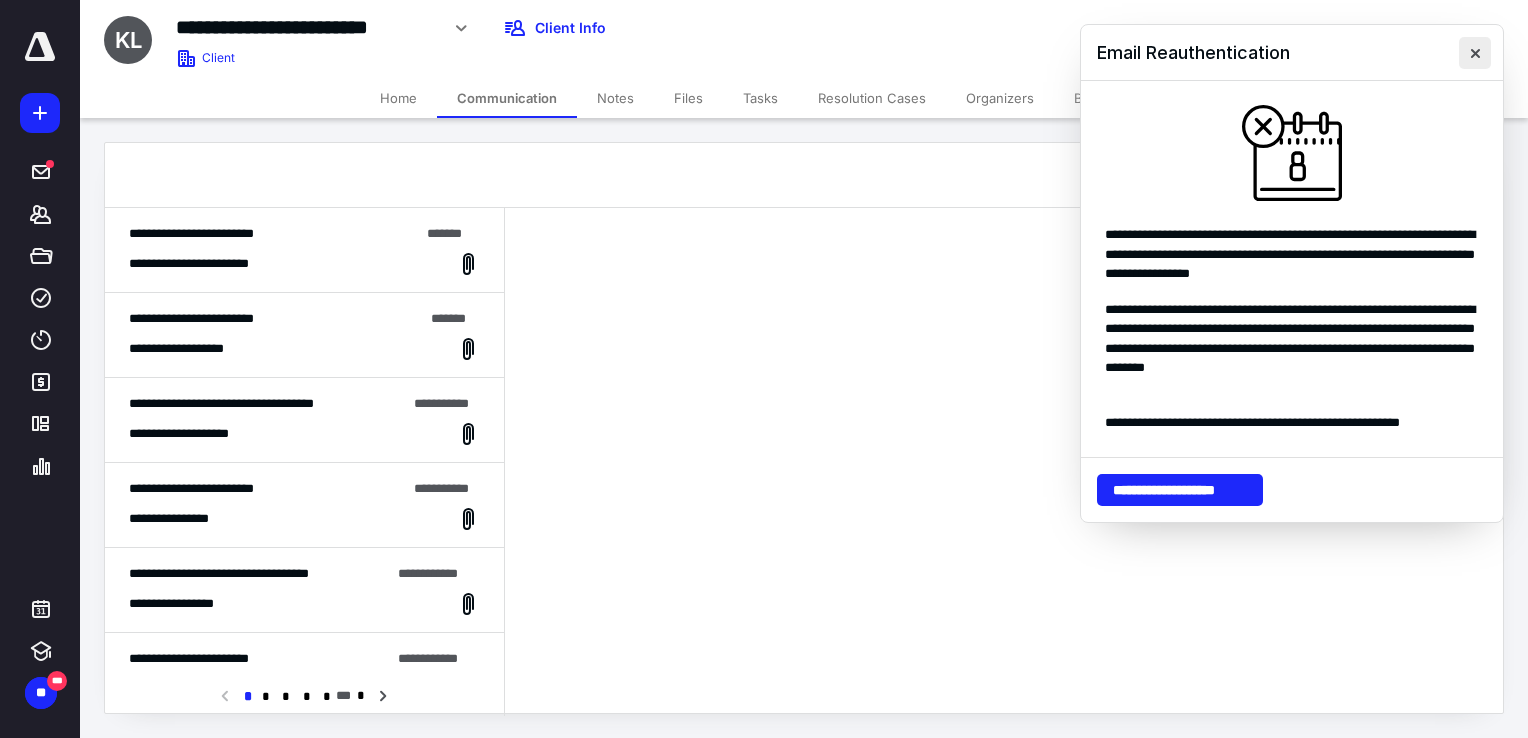 click at bounding box center [1475, 53] 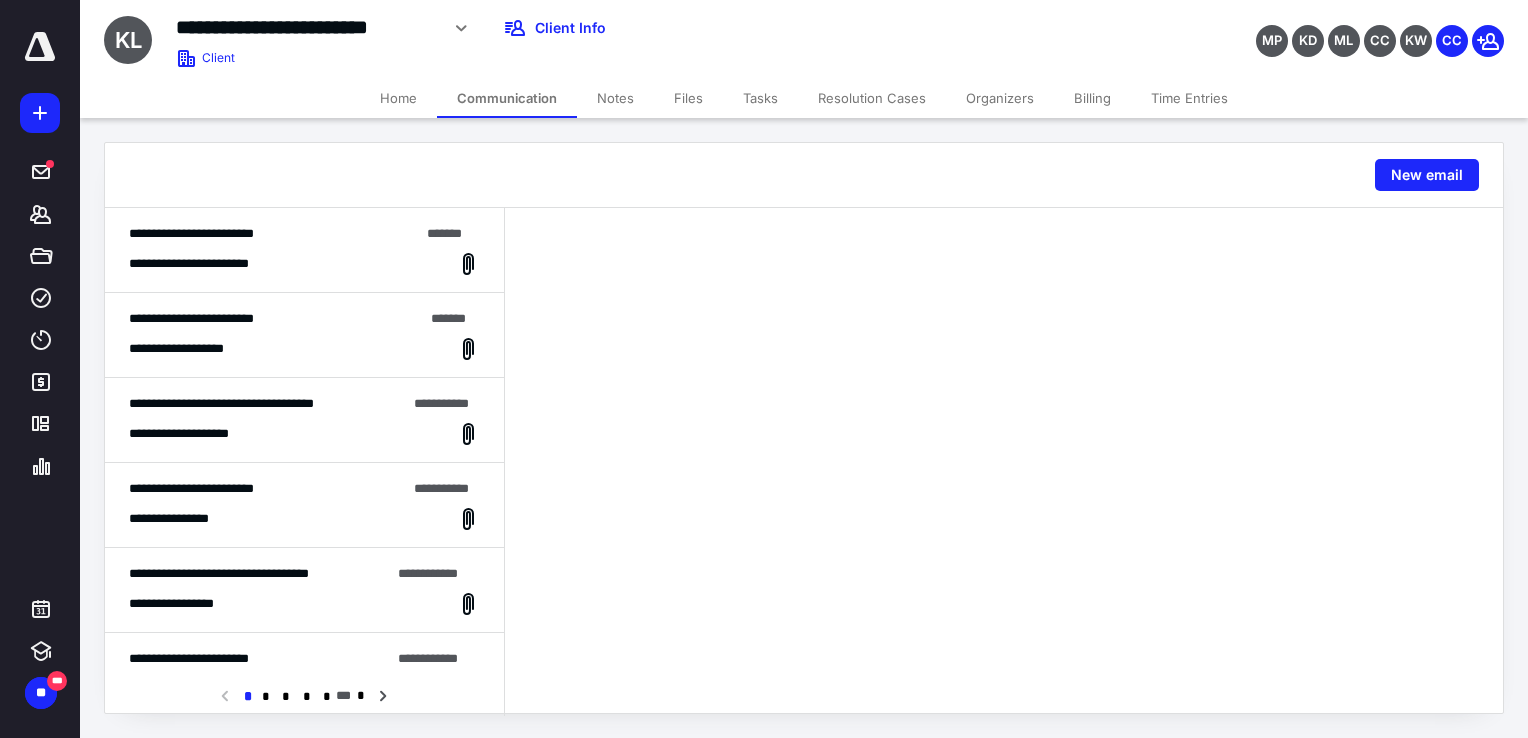 click on "**********" at bounding box center (304, 264) 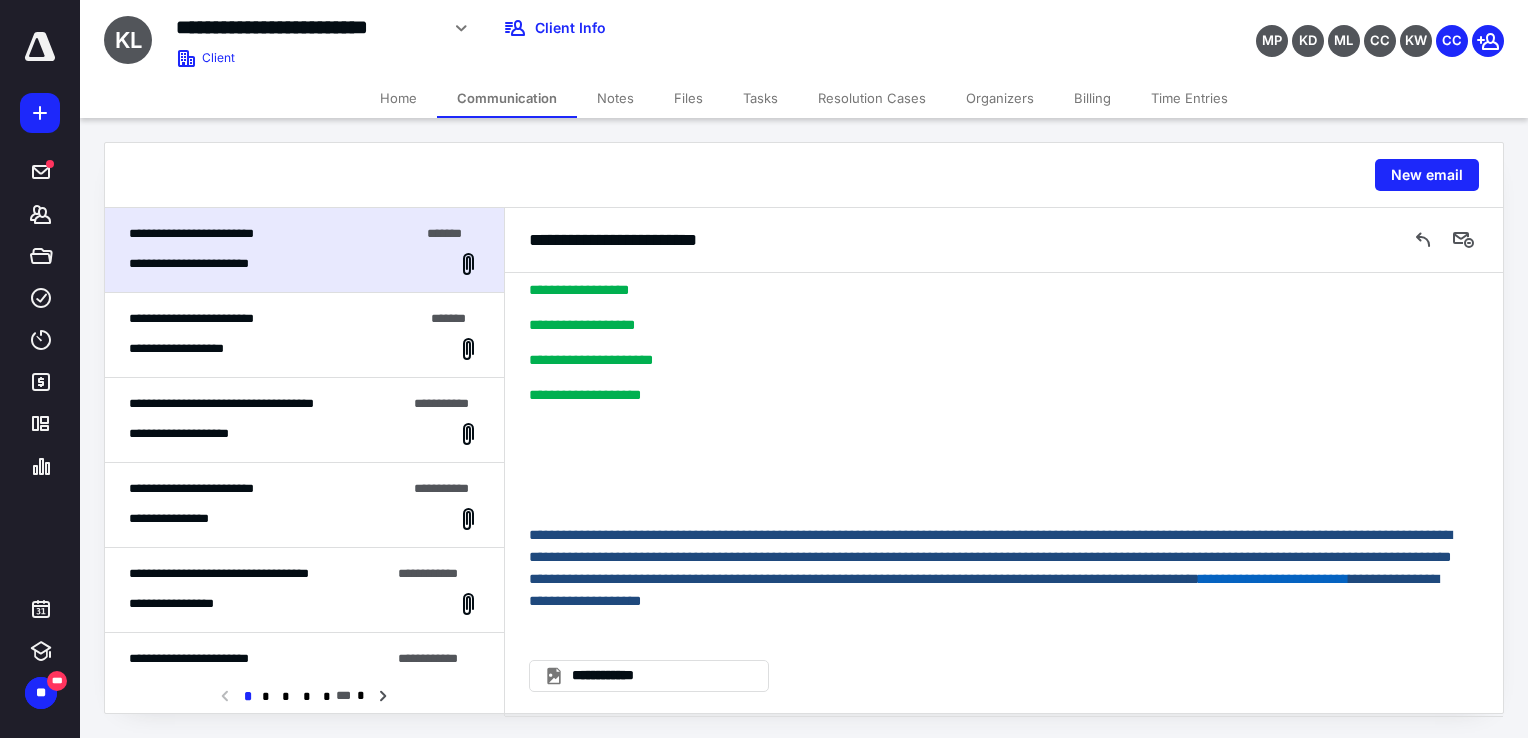 scroll, scrollTop: 0, scrollLeft: 0, axis: both 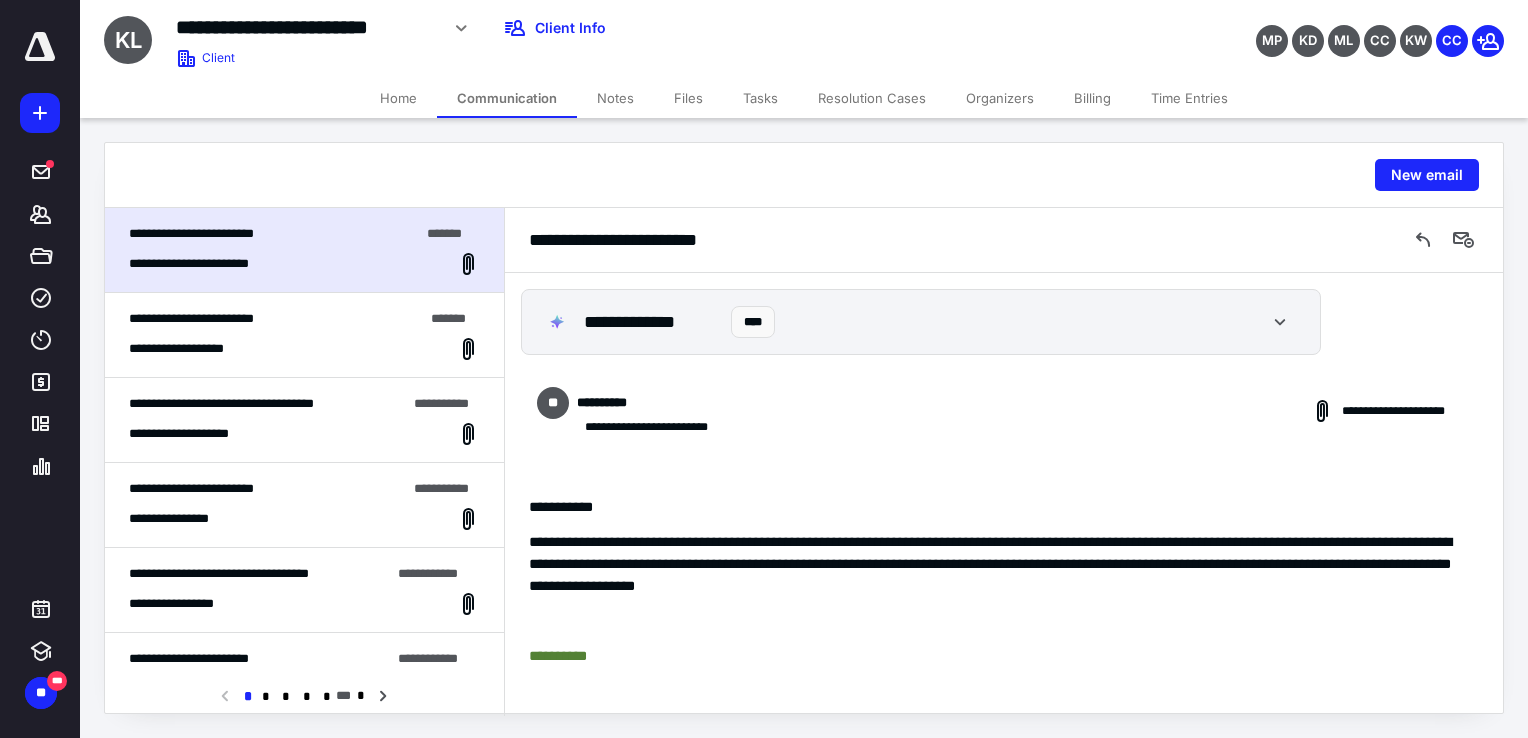 click on "**********" at bounding box center (304, 335) 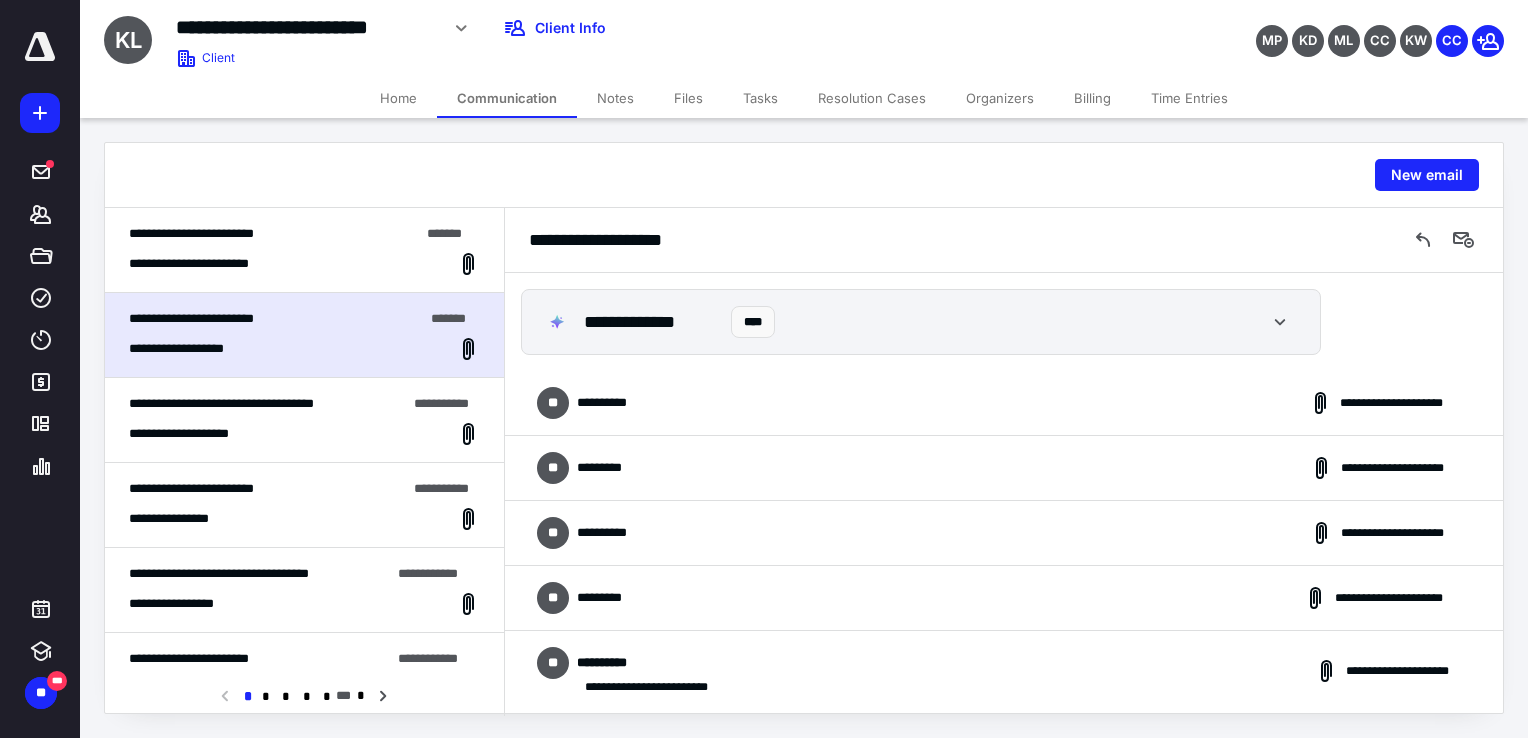 scroll, scrollTop: 446, scrollLeft: 0, axis: vertical 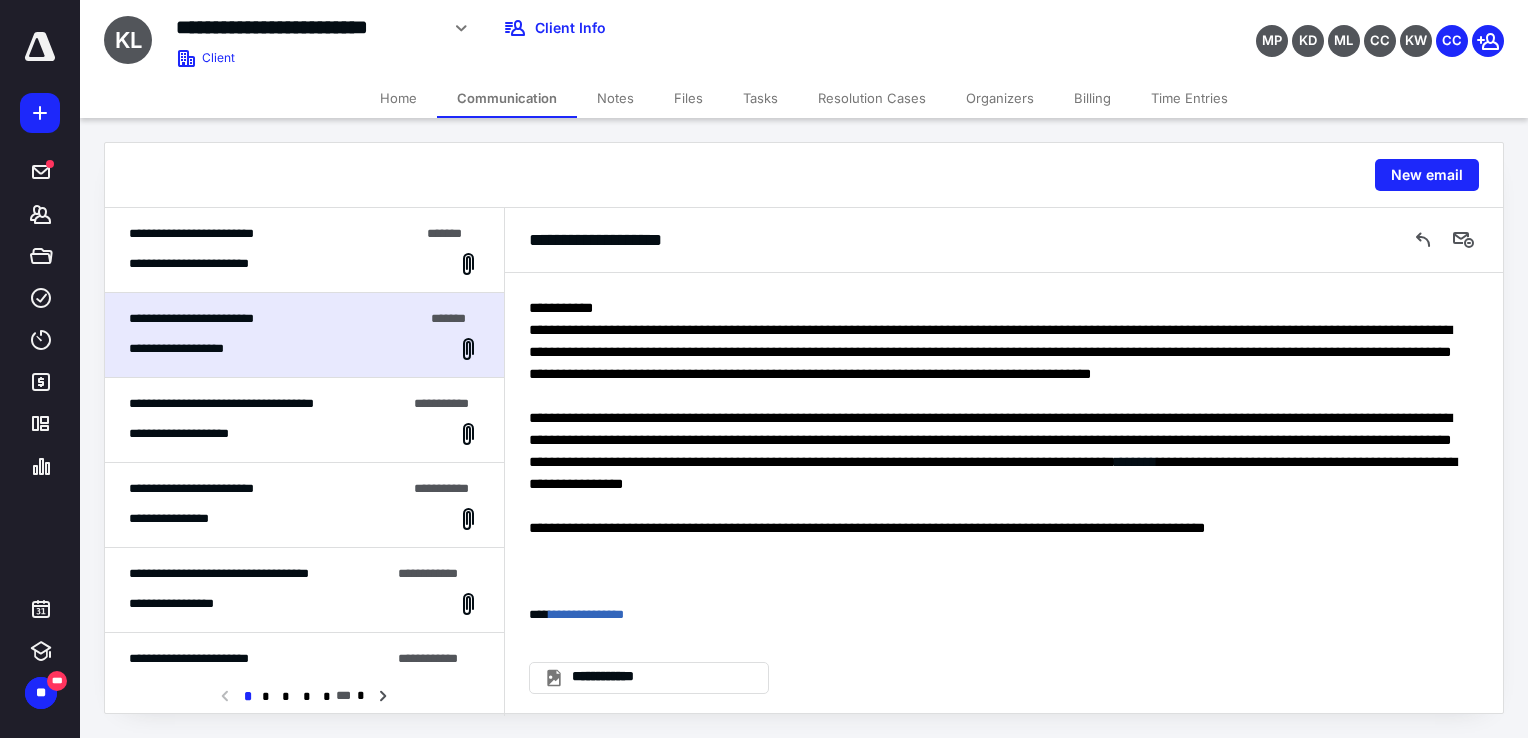 click on "**********" at bounding box center [189, 434] 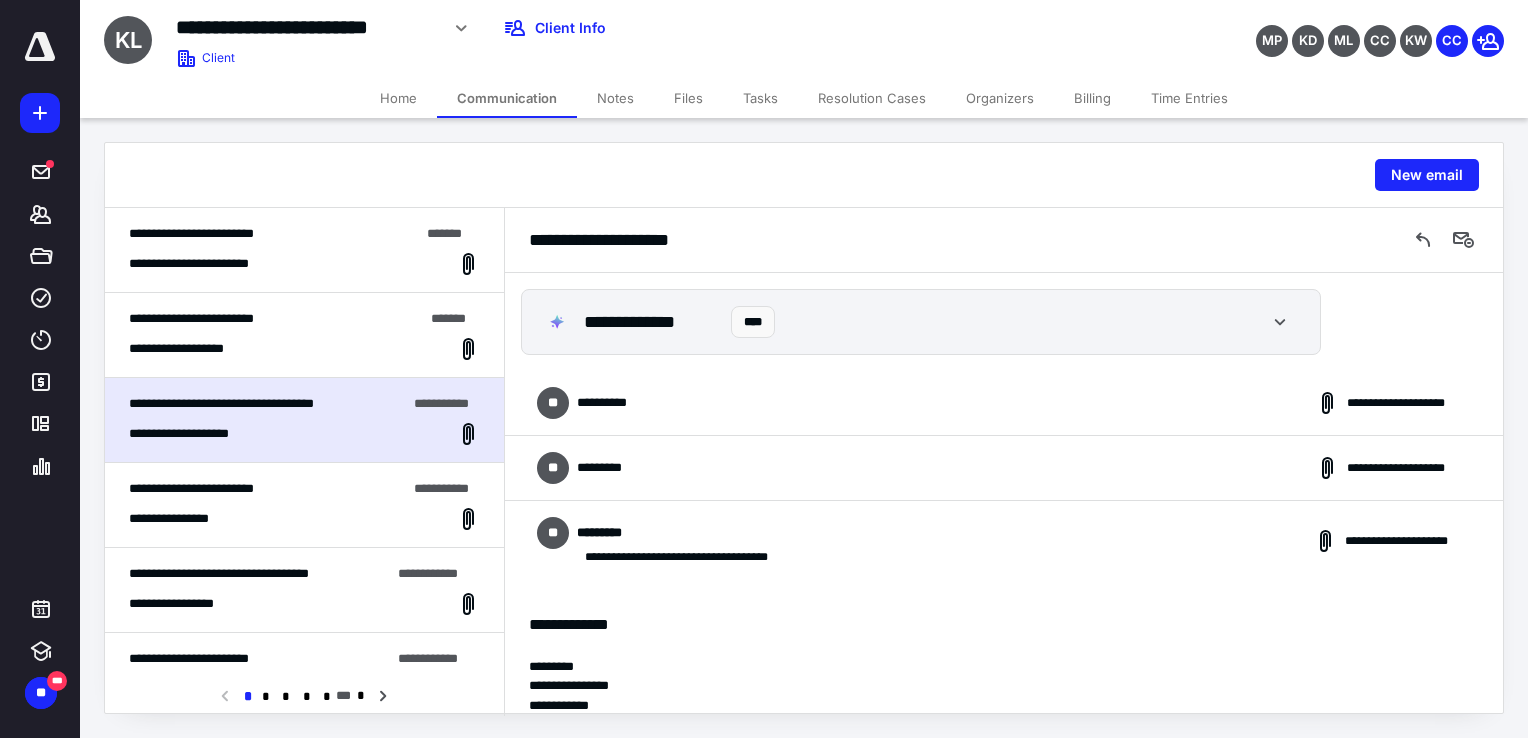 scroll, scrollTop: 128, scrollLeft: 0, axis: vertical 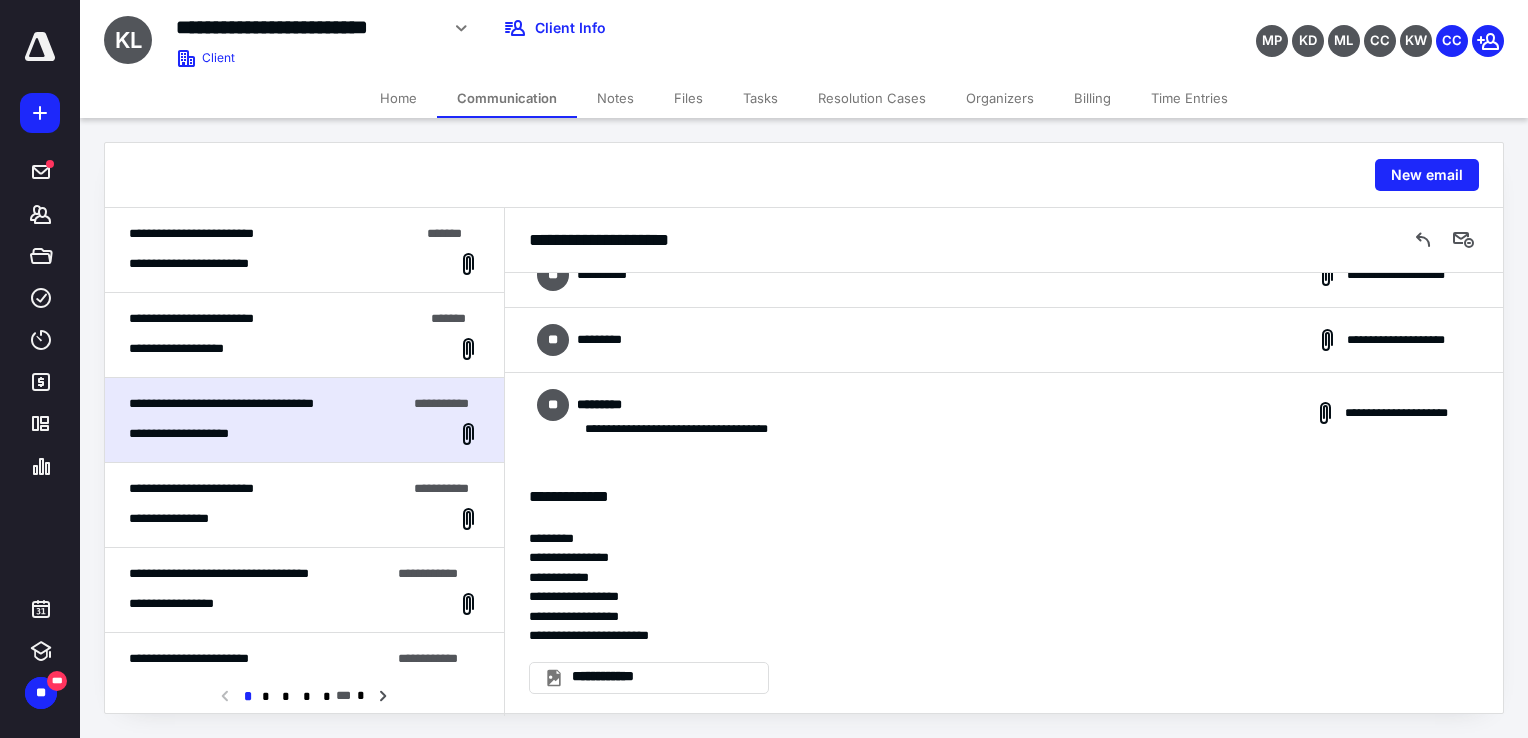 click on "**********" at bounding box center (304, 519) 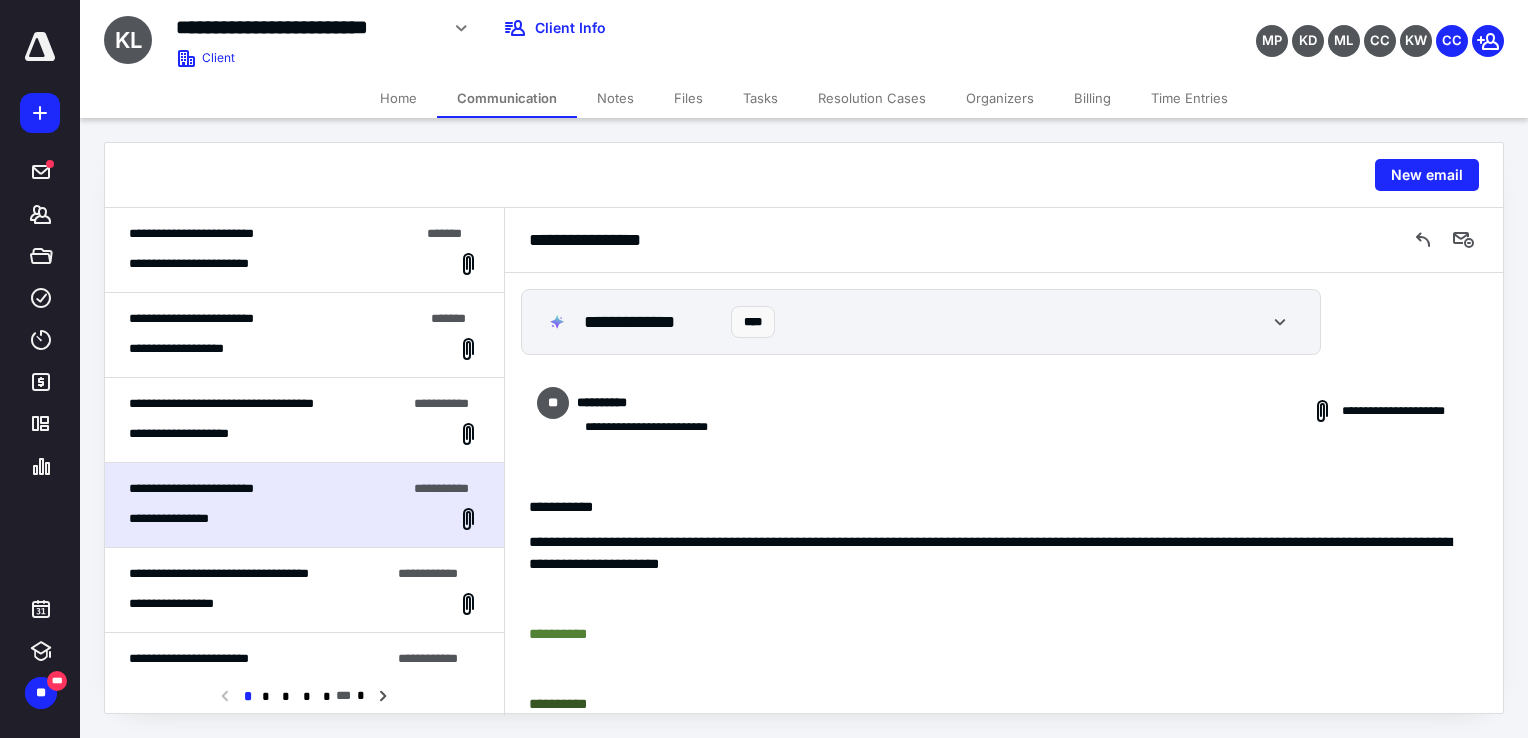 scroll, scrollTop: 744, scrollLeft: 0, axis: vertical 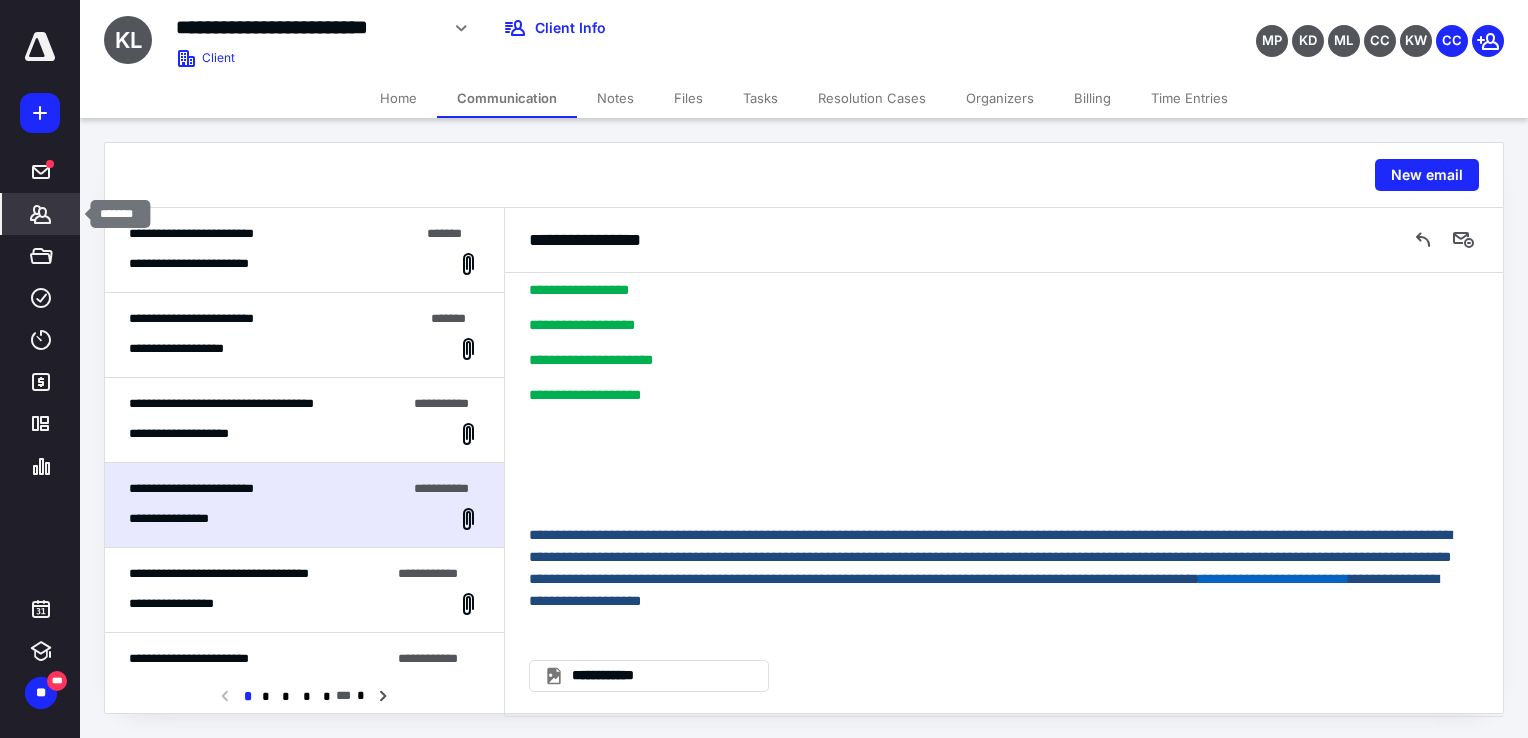 click 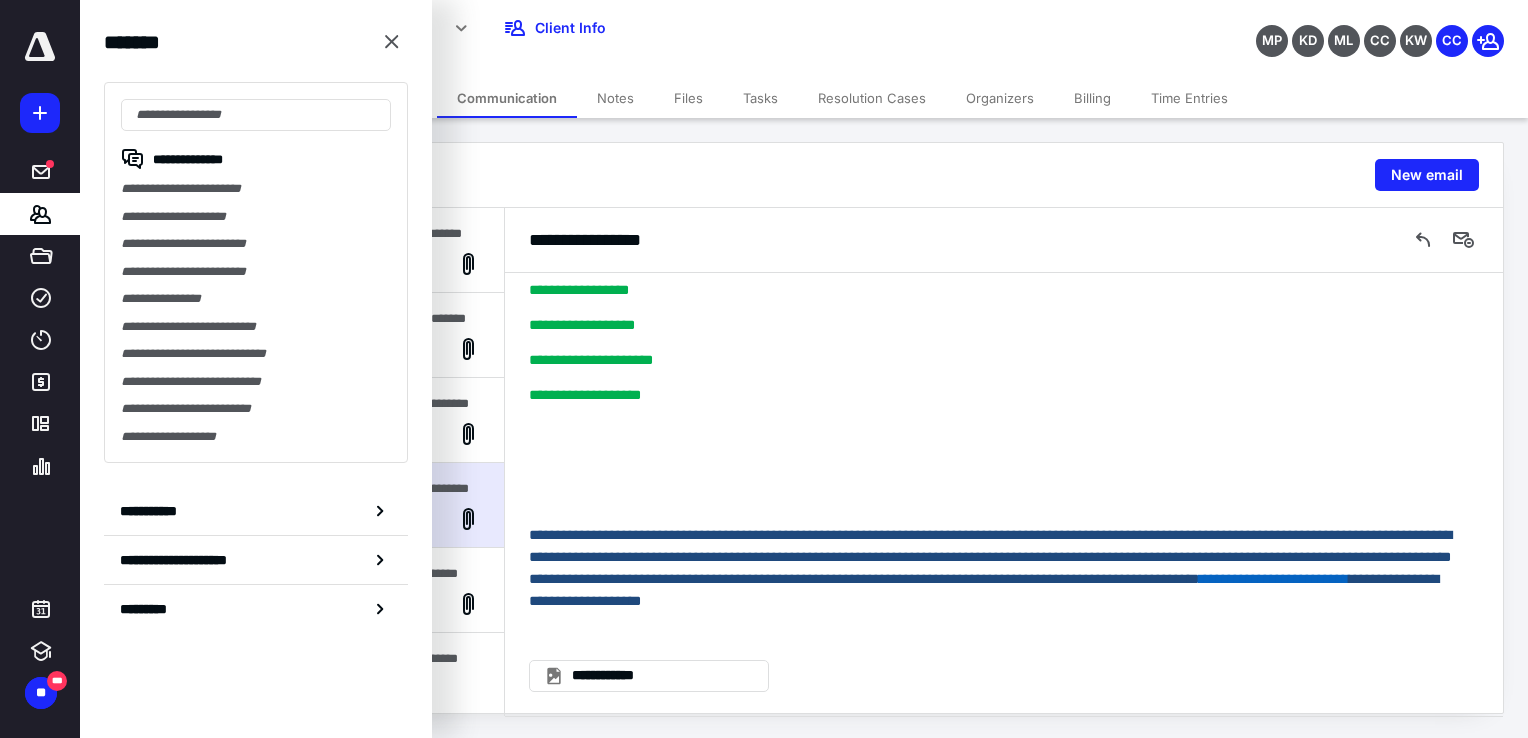 click at bounding box center (392, 42) 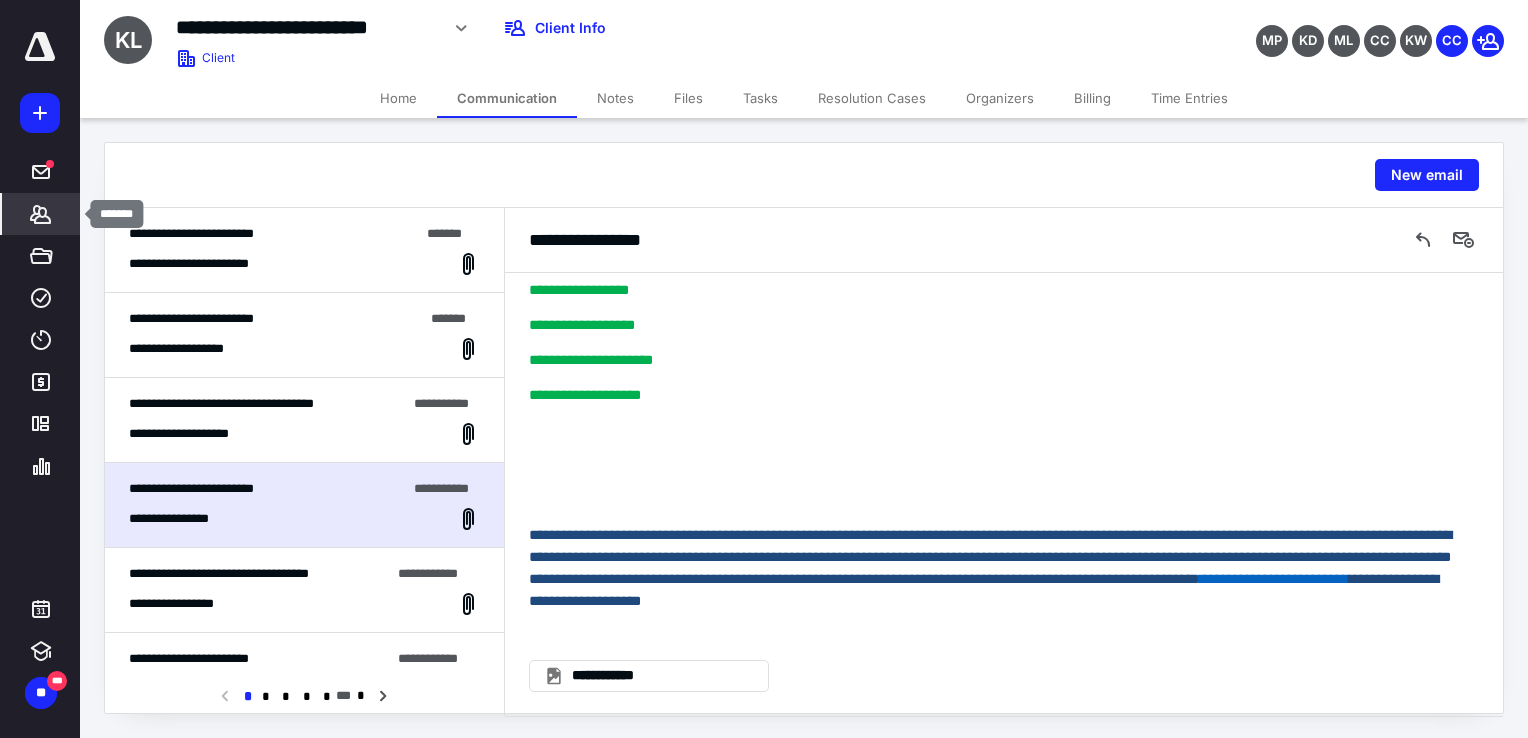 click 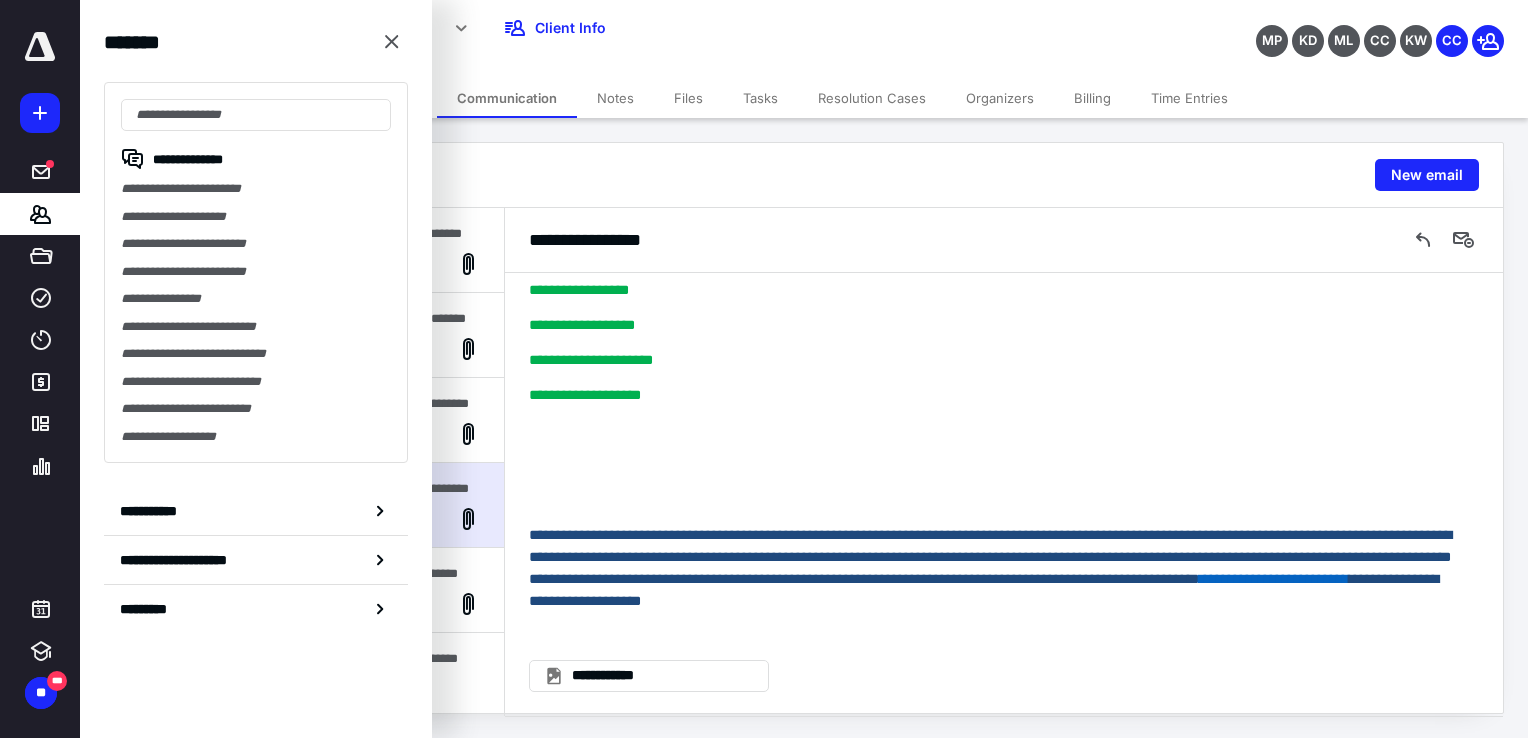 click on "**********" at bounding box center (1004, 240) 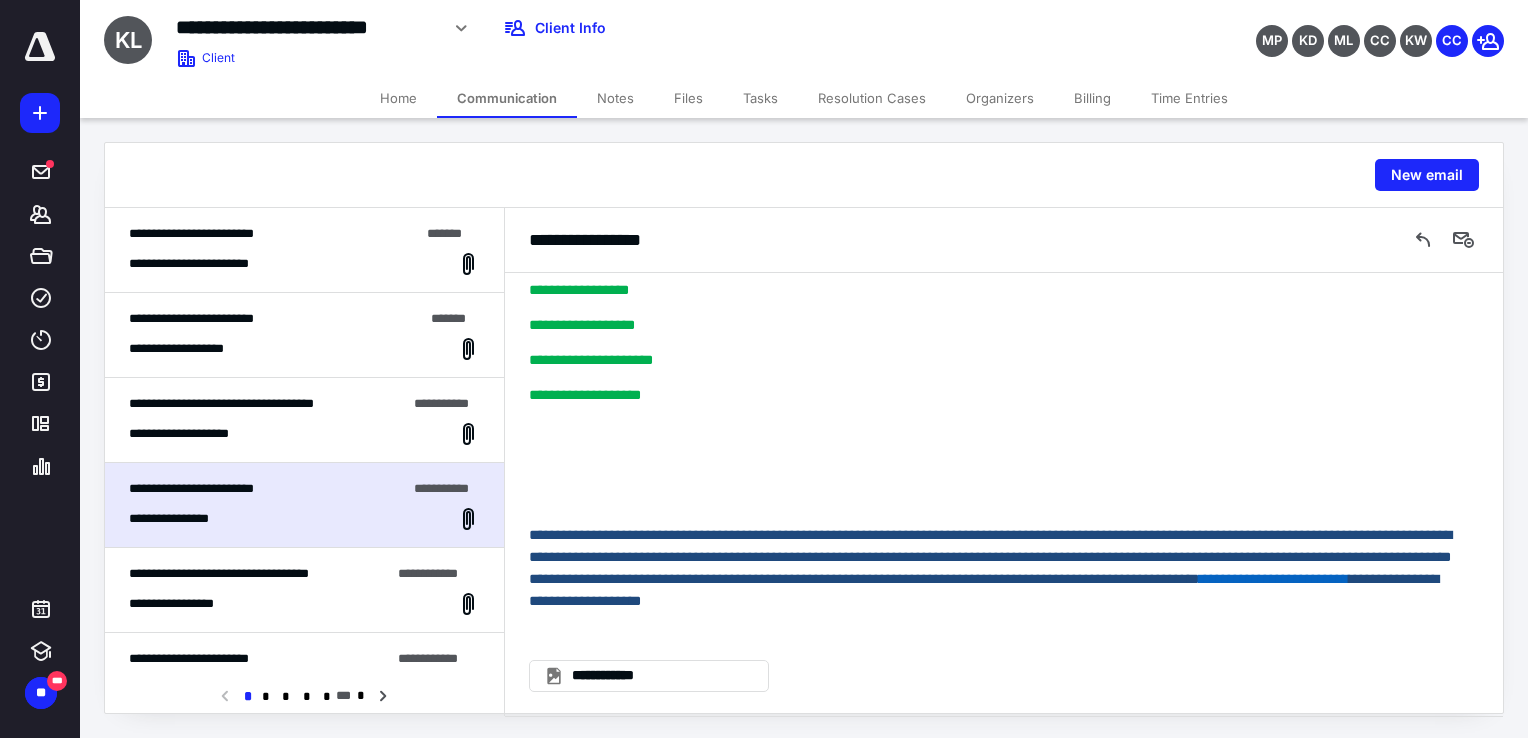 scroll, scrollTop: 200, scrollLeft: 0, axis: vertical 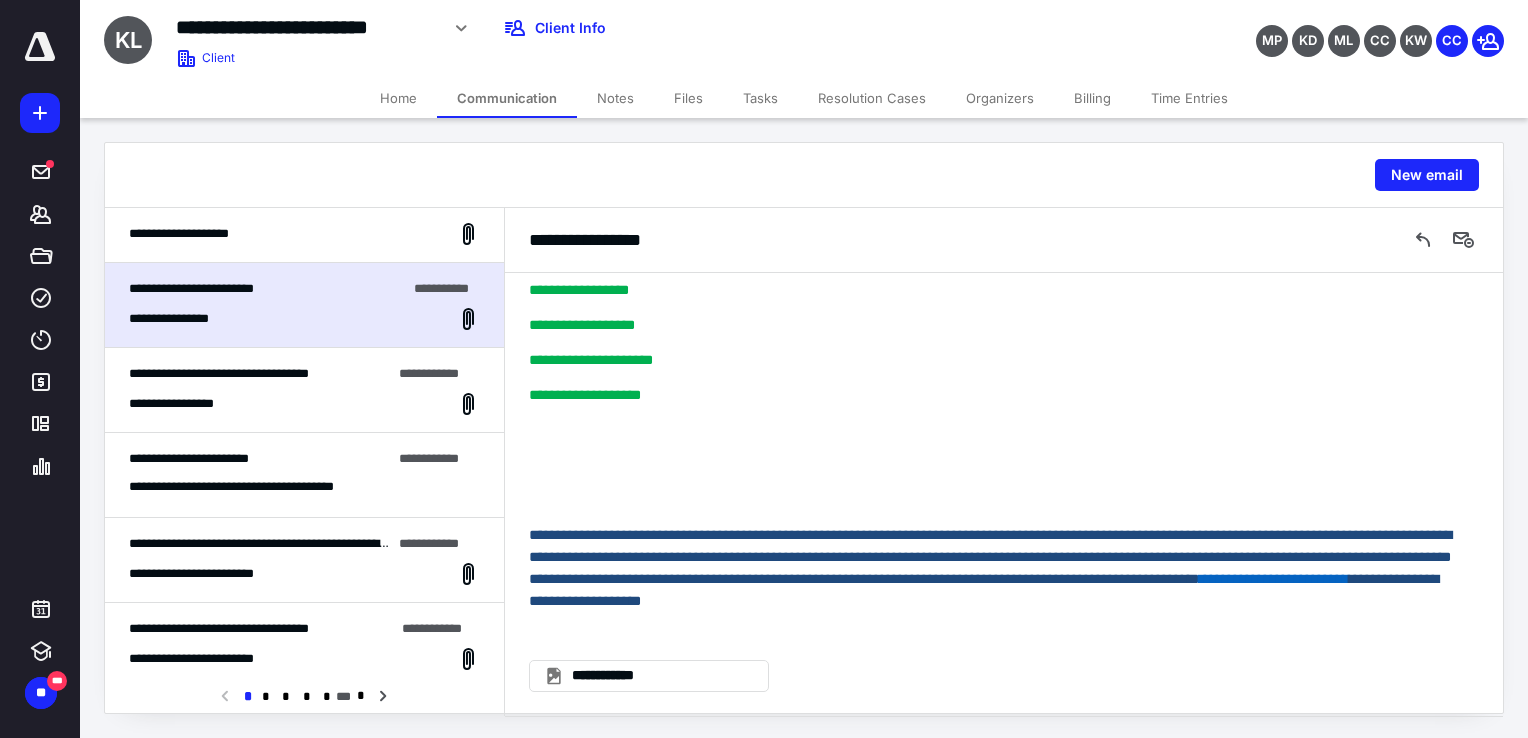 click on "**********" at bounding box center [216, 574] 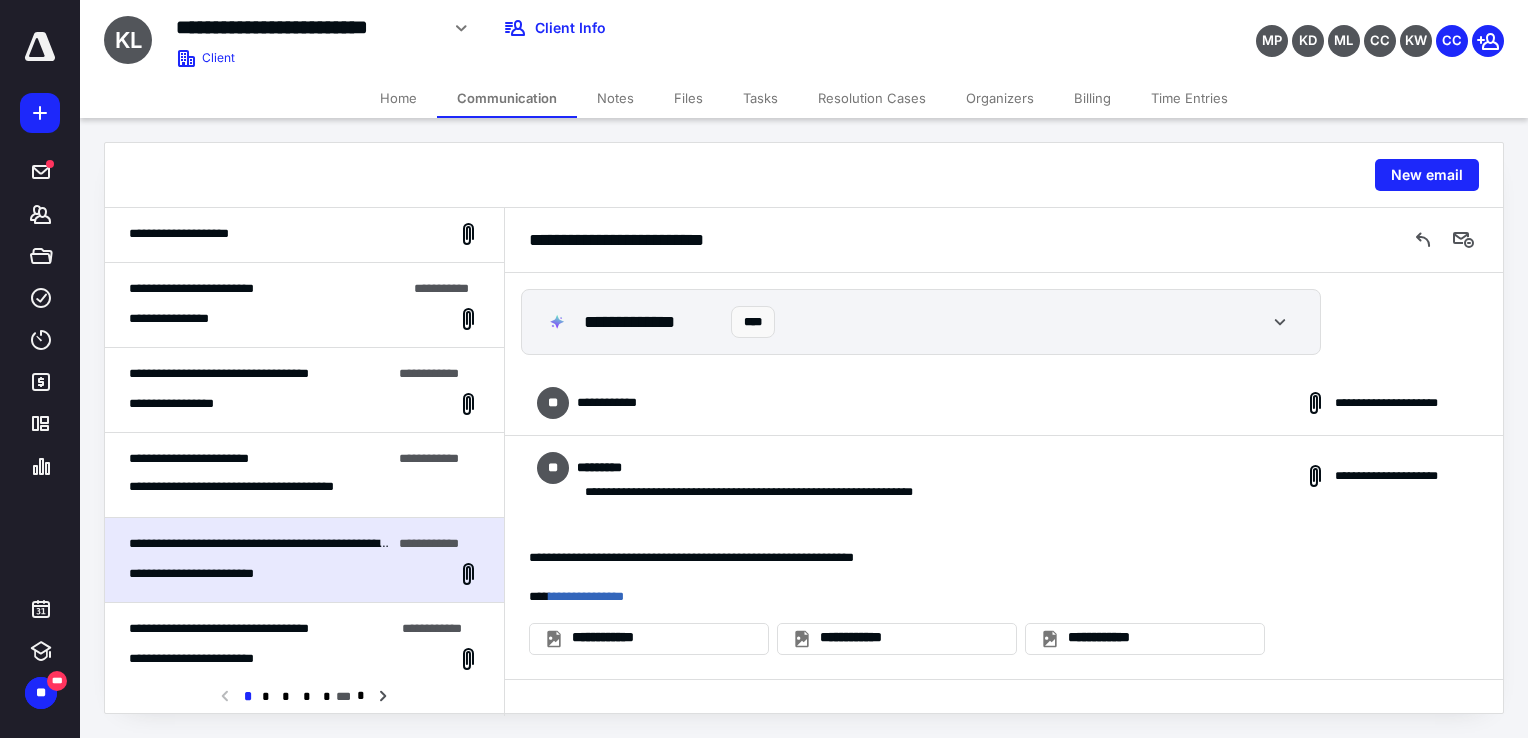 click on "**********" at bounding box center [304, 659] 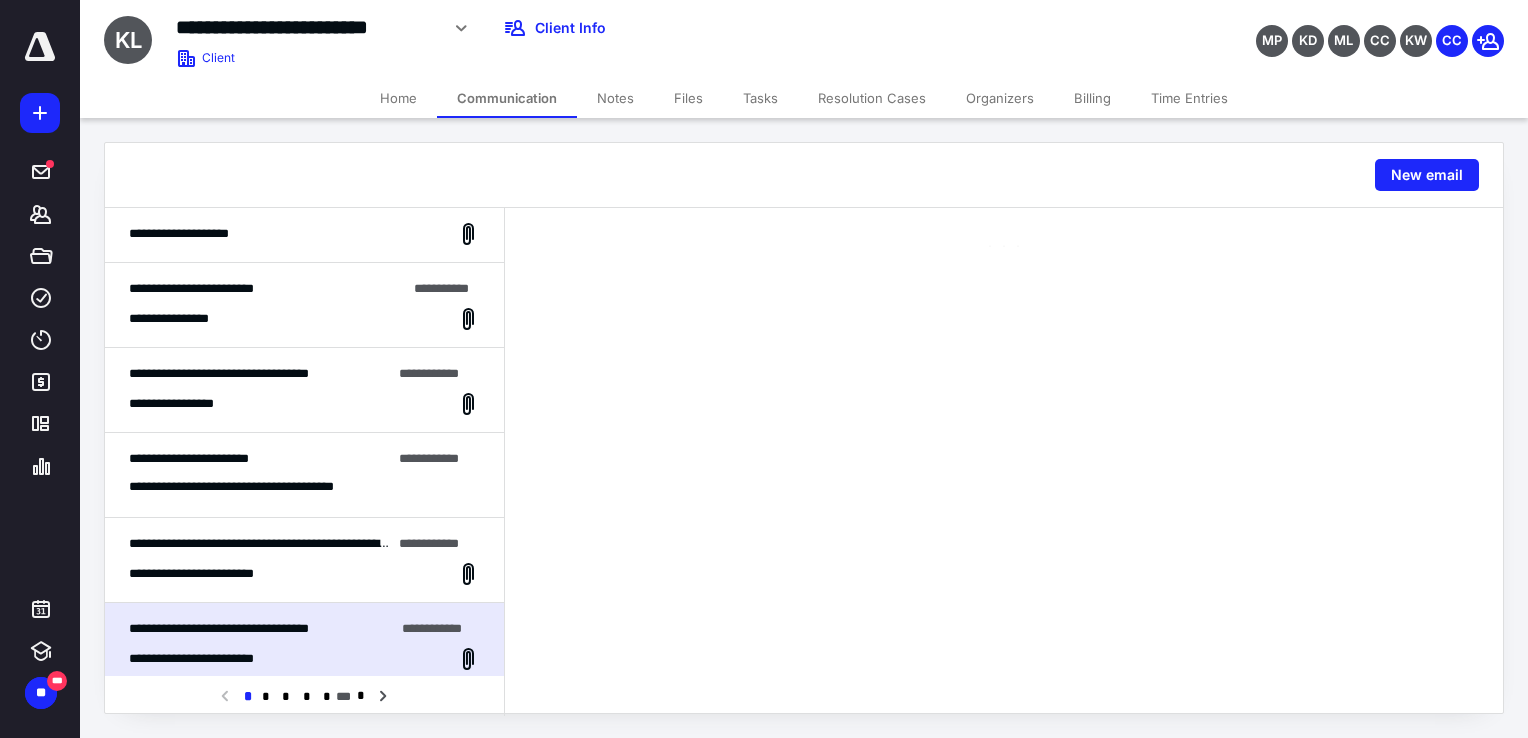 scroll, scrollTop: 600, scrollLeft: 0, axis: vertical 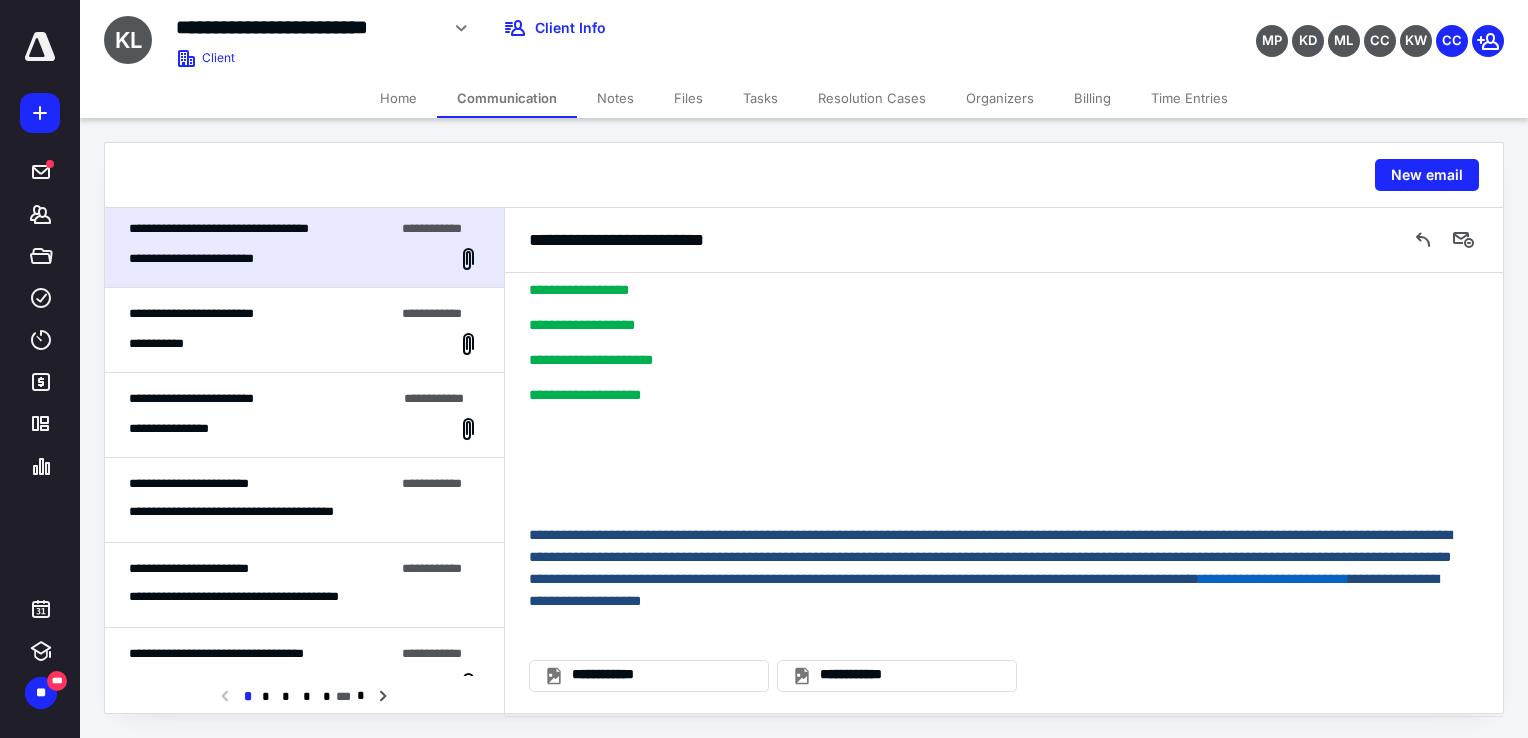 click on "**********" at bounding box center (216, 653) 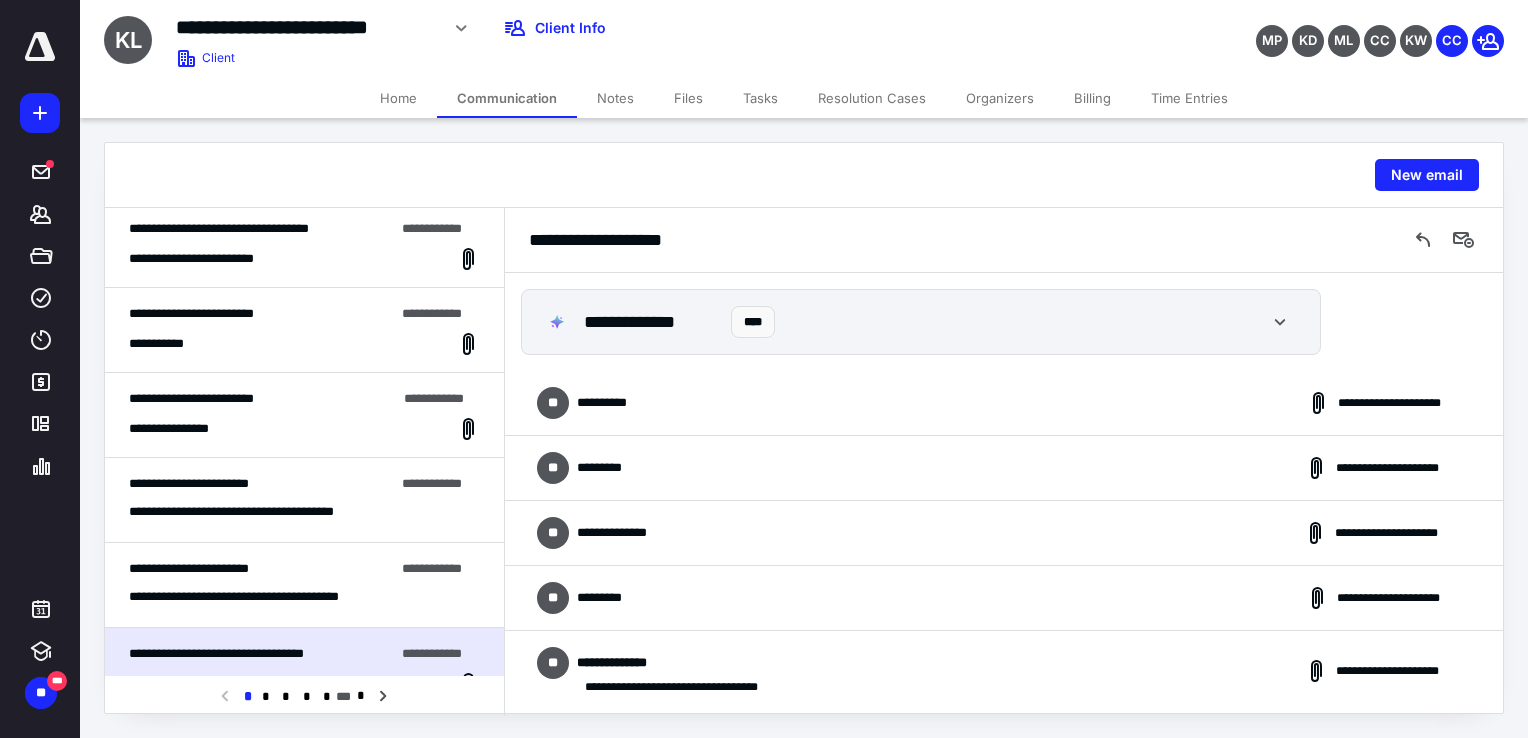 scroll, scrollTop: 428, scrollLeft: 0, axis: vertical 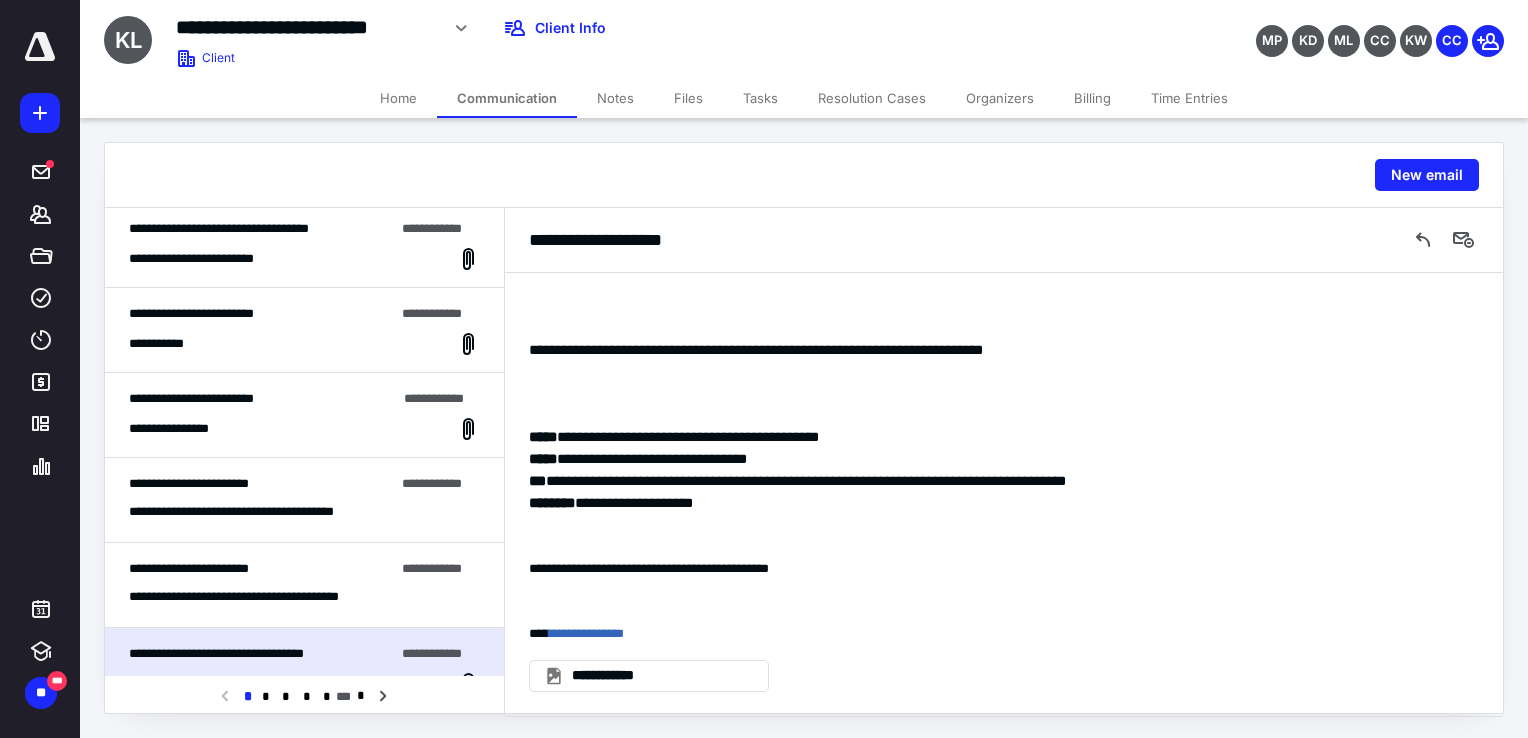 click on "**********" at bounding box center [304, 429] 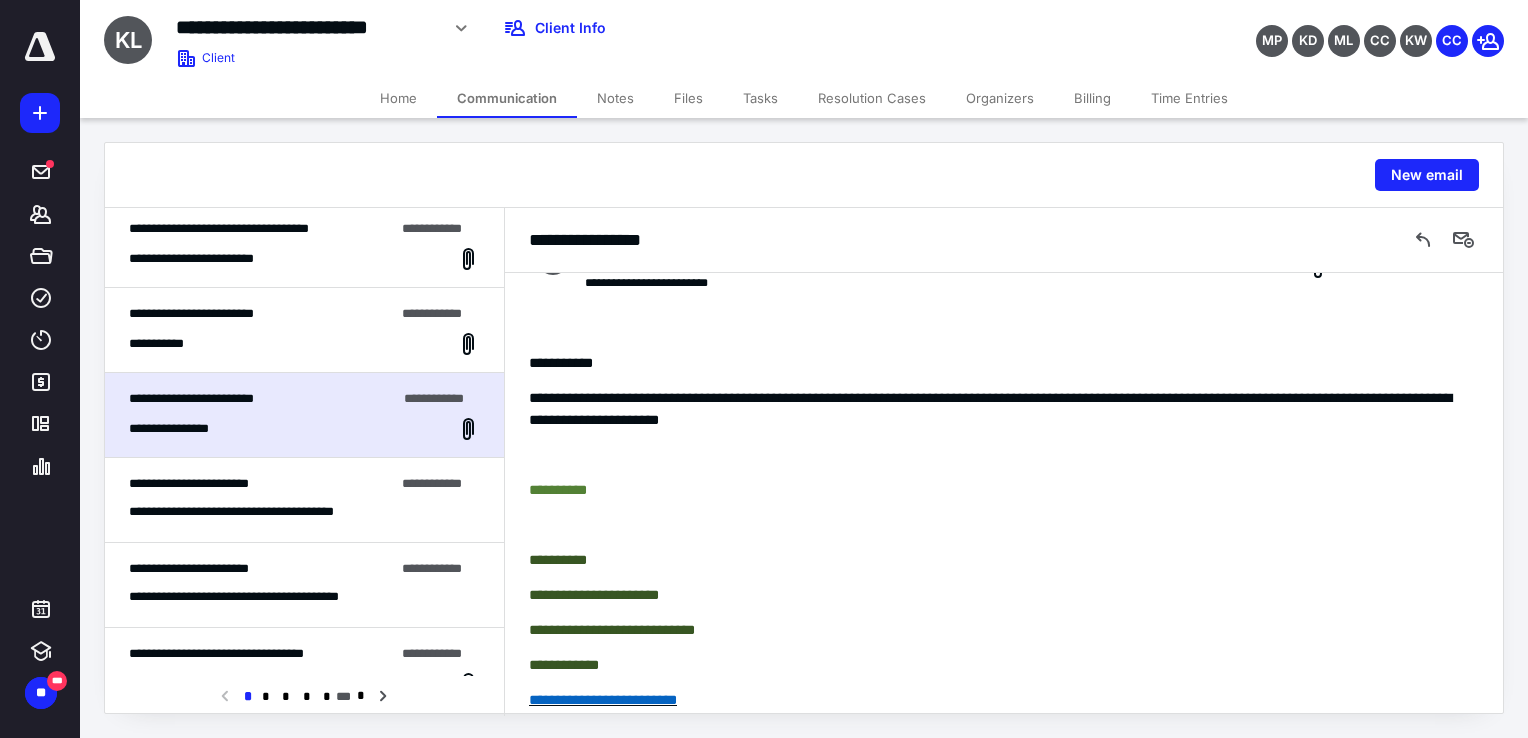scroll, scrollTop: 0, scrollLeft: 0, axis: both 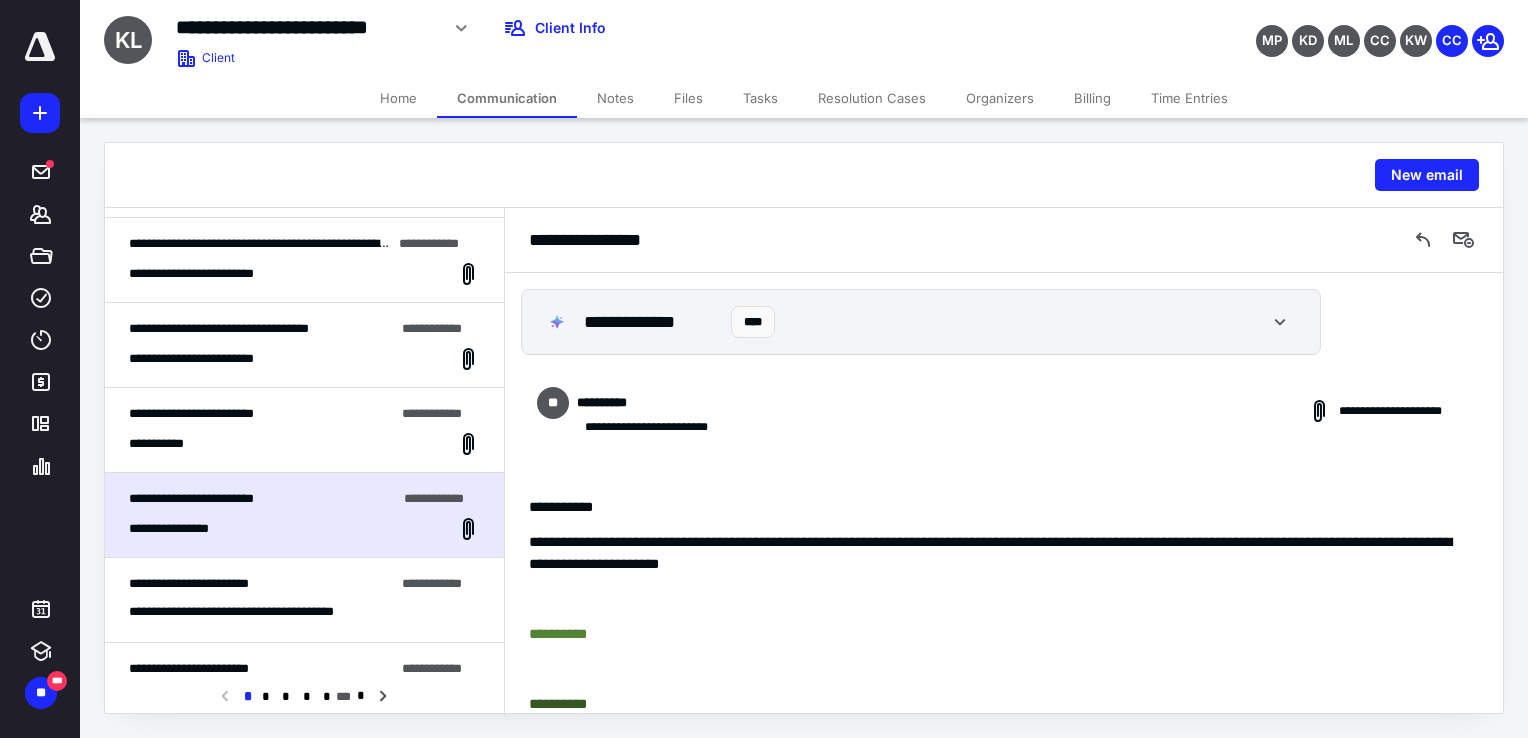 click on "**********" at bounding box center [304, 345] 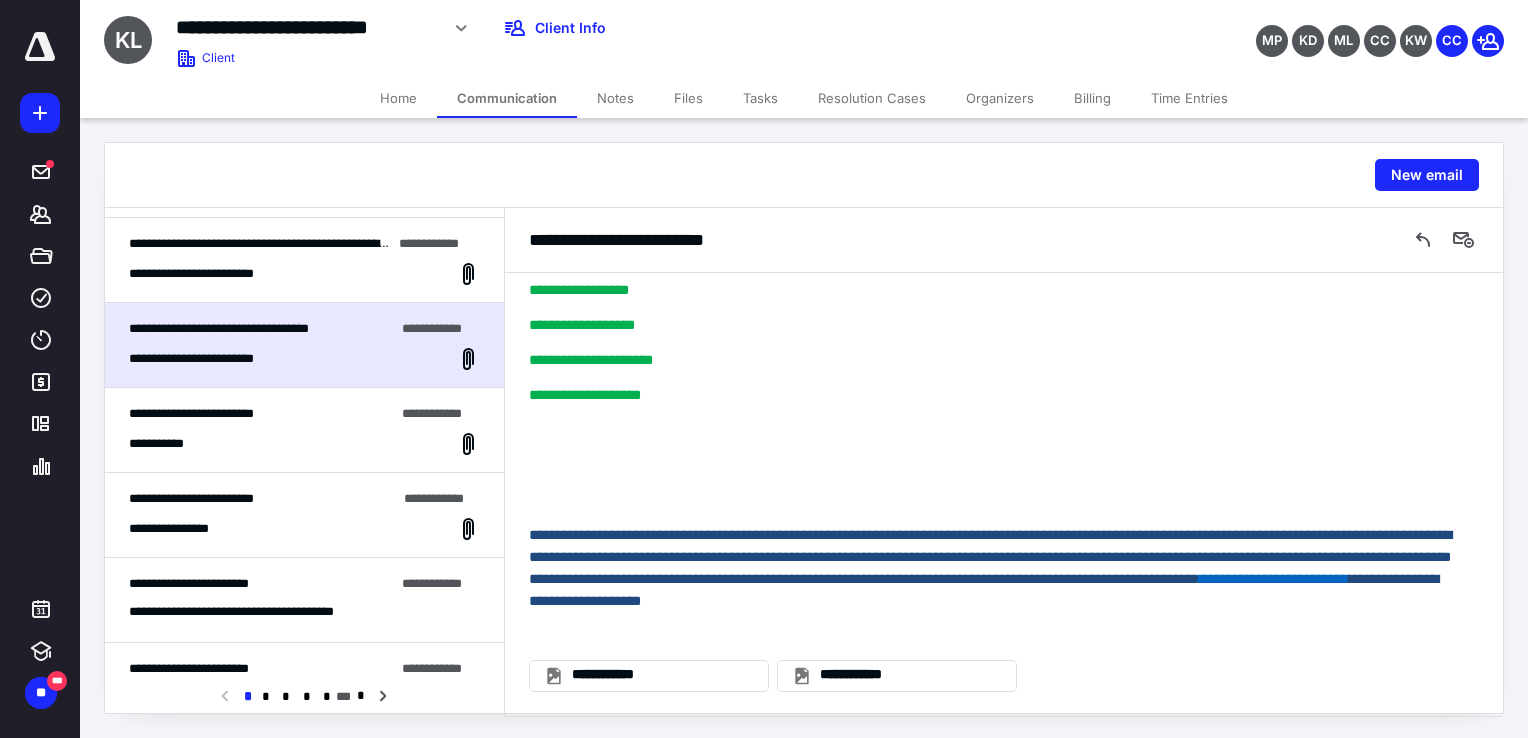 click on "**********" at bounding box center [304, 444] 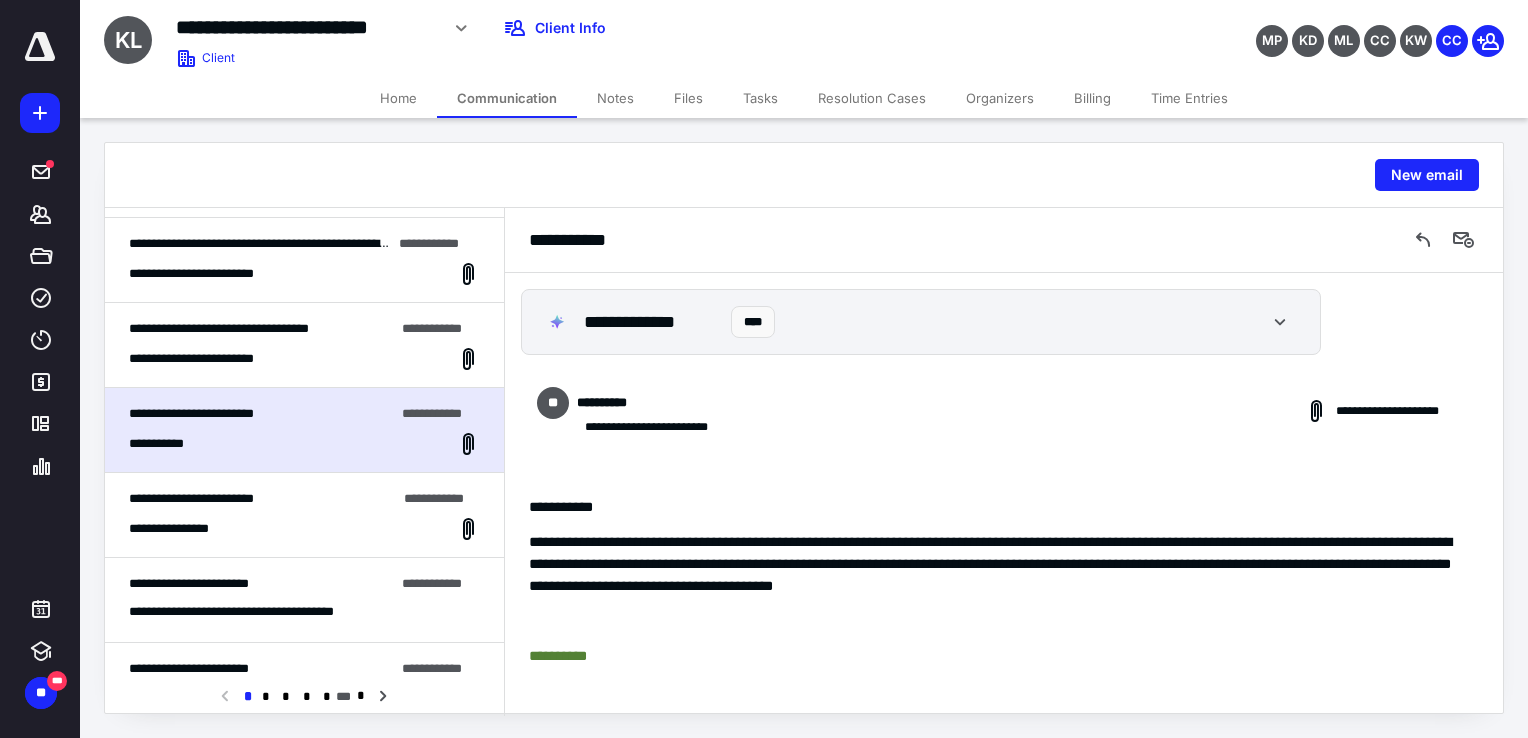 scroll, scrollTop: 766, scrollLeft: 0, axis: vertical 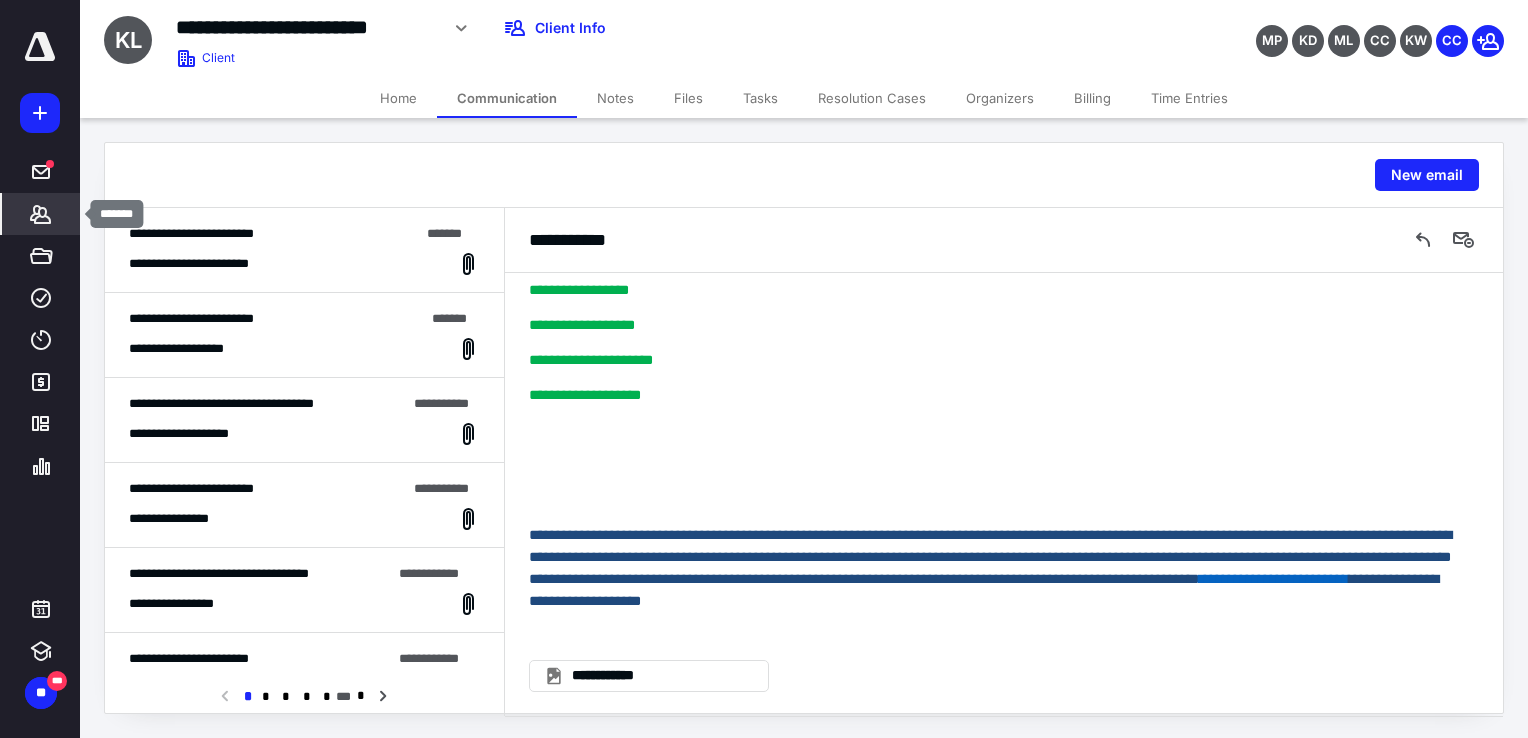 click 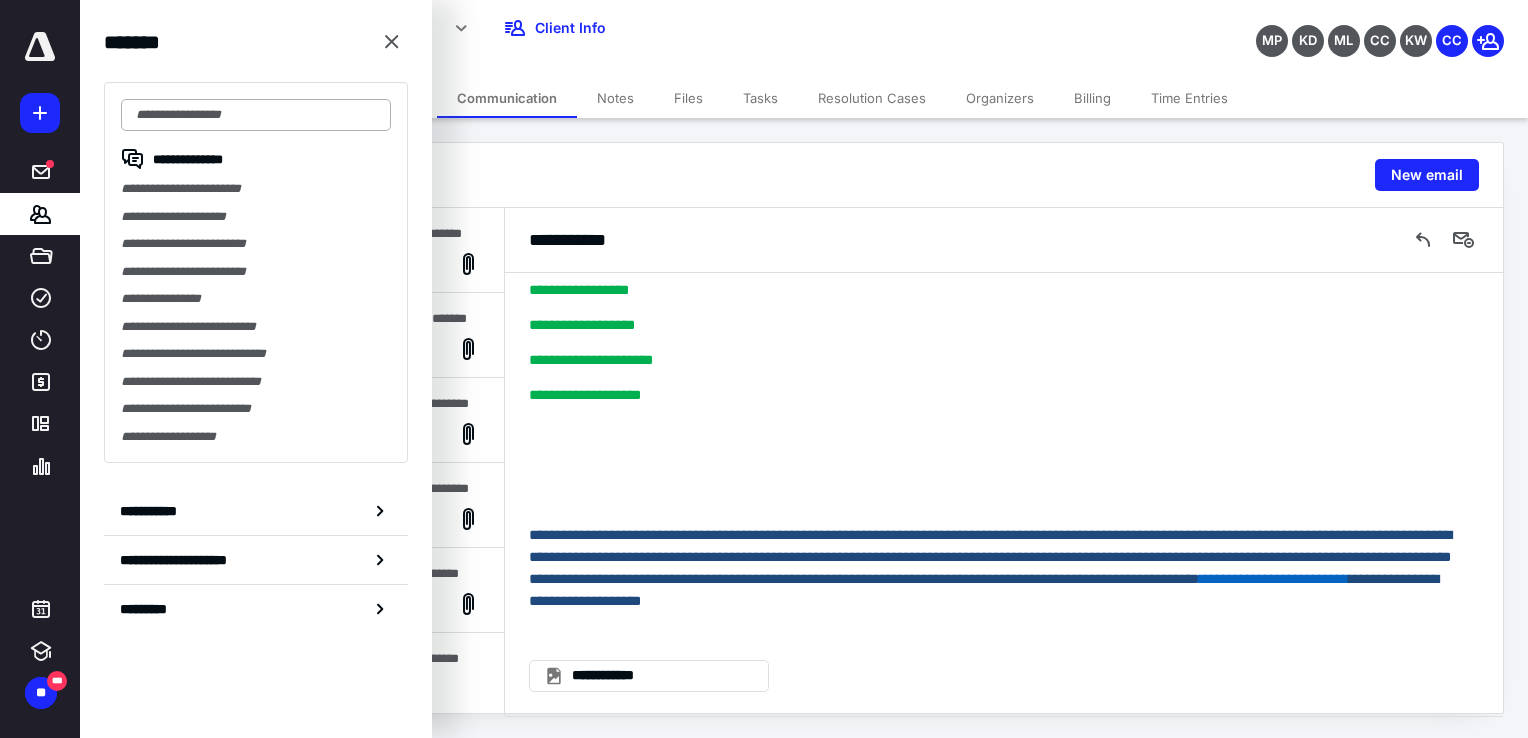 click at bounding box center [256, 115] 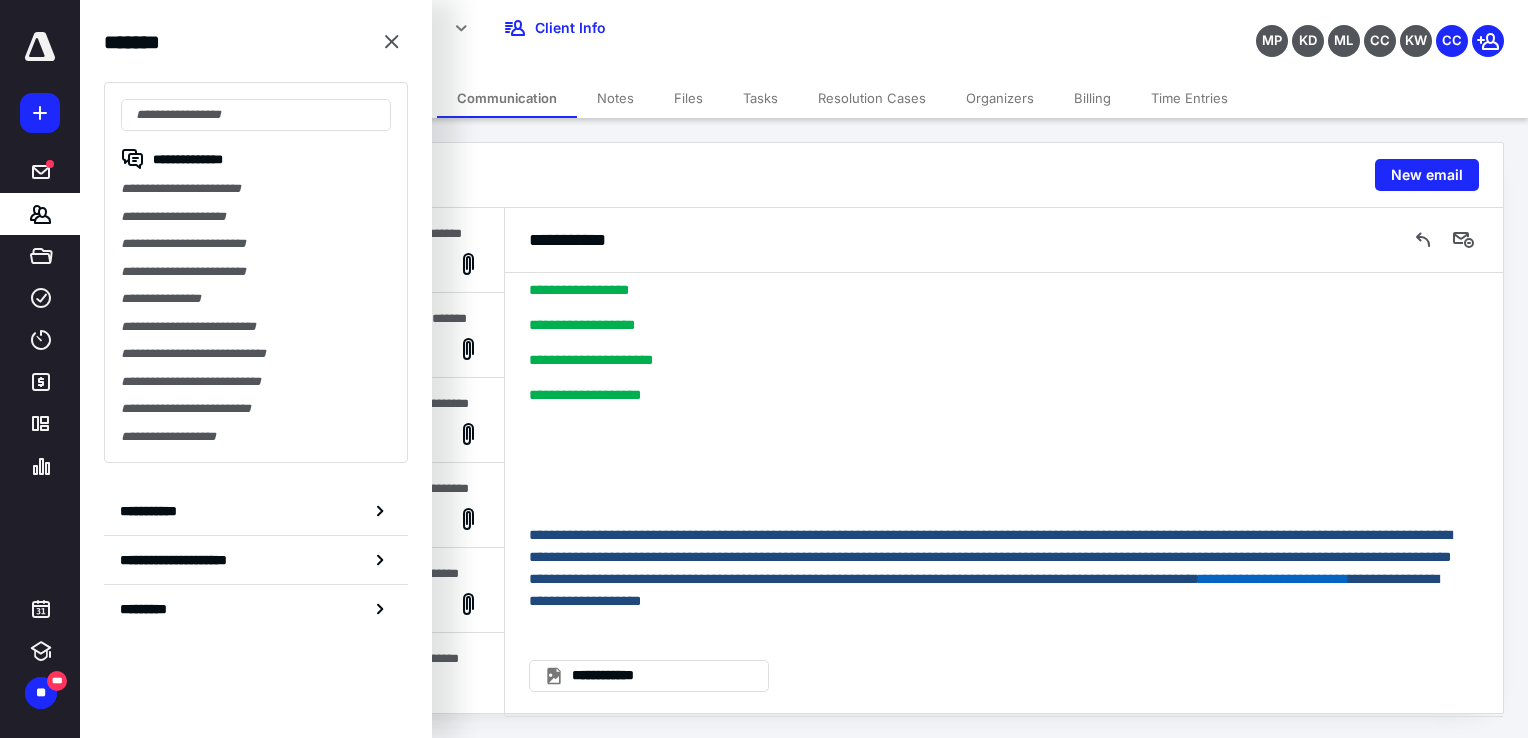 click on "**********" at bounding box center (996, 395) 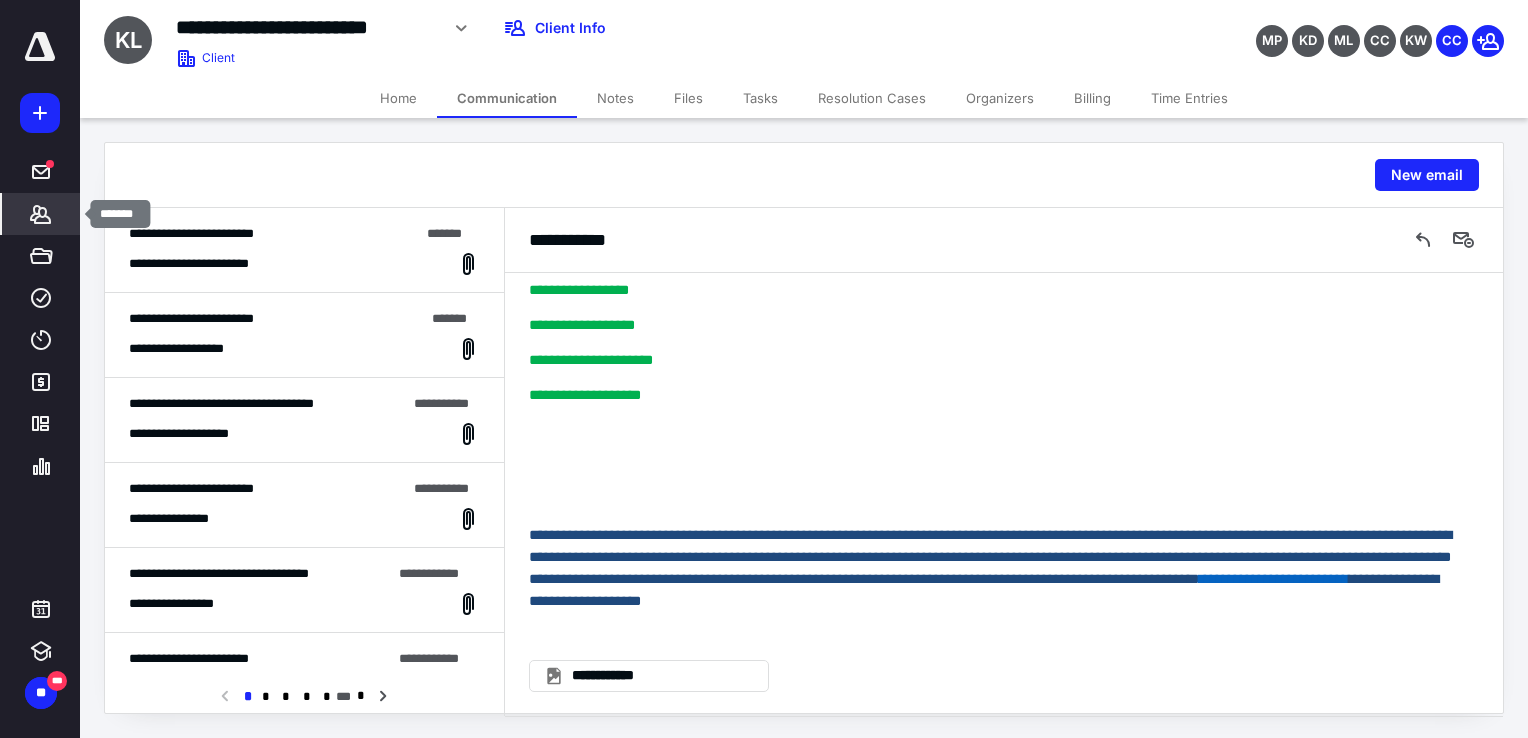 click 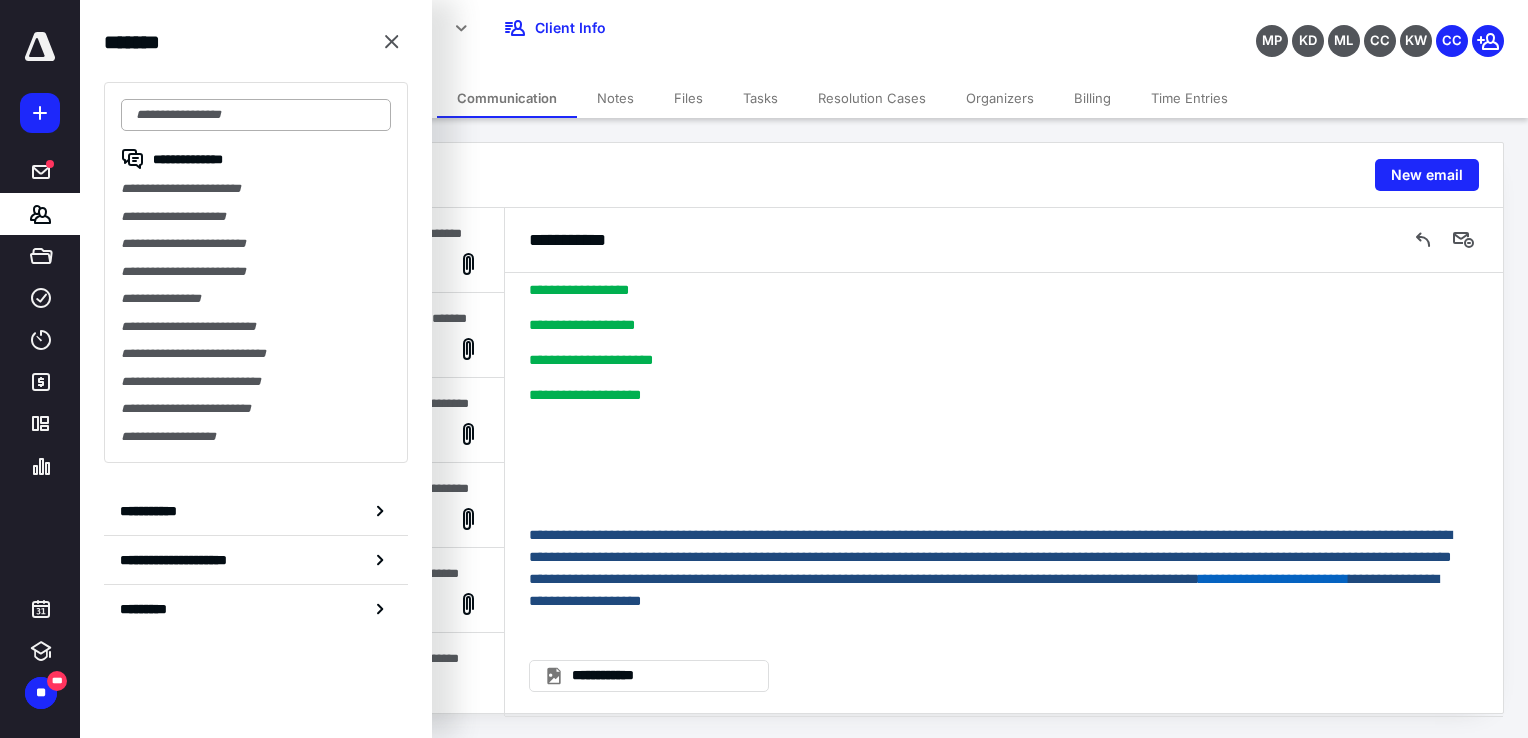 click at bounding box center [256, 115] 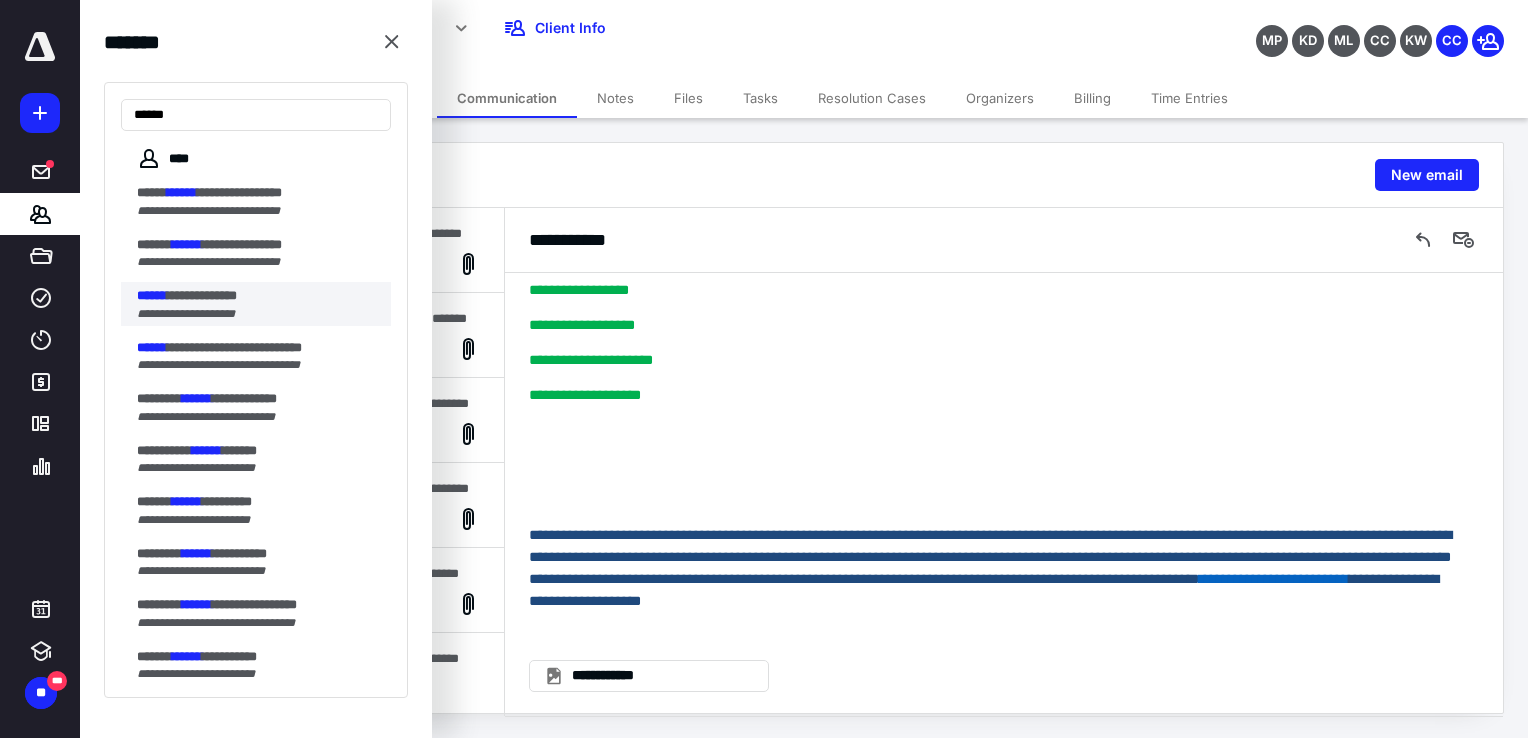 type on "******" 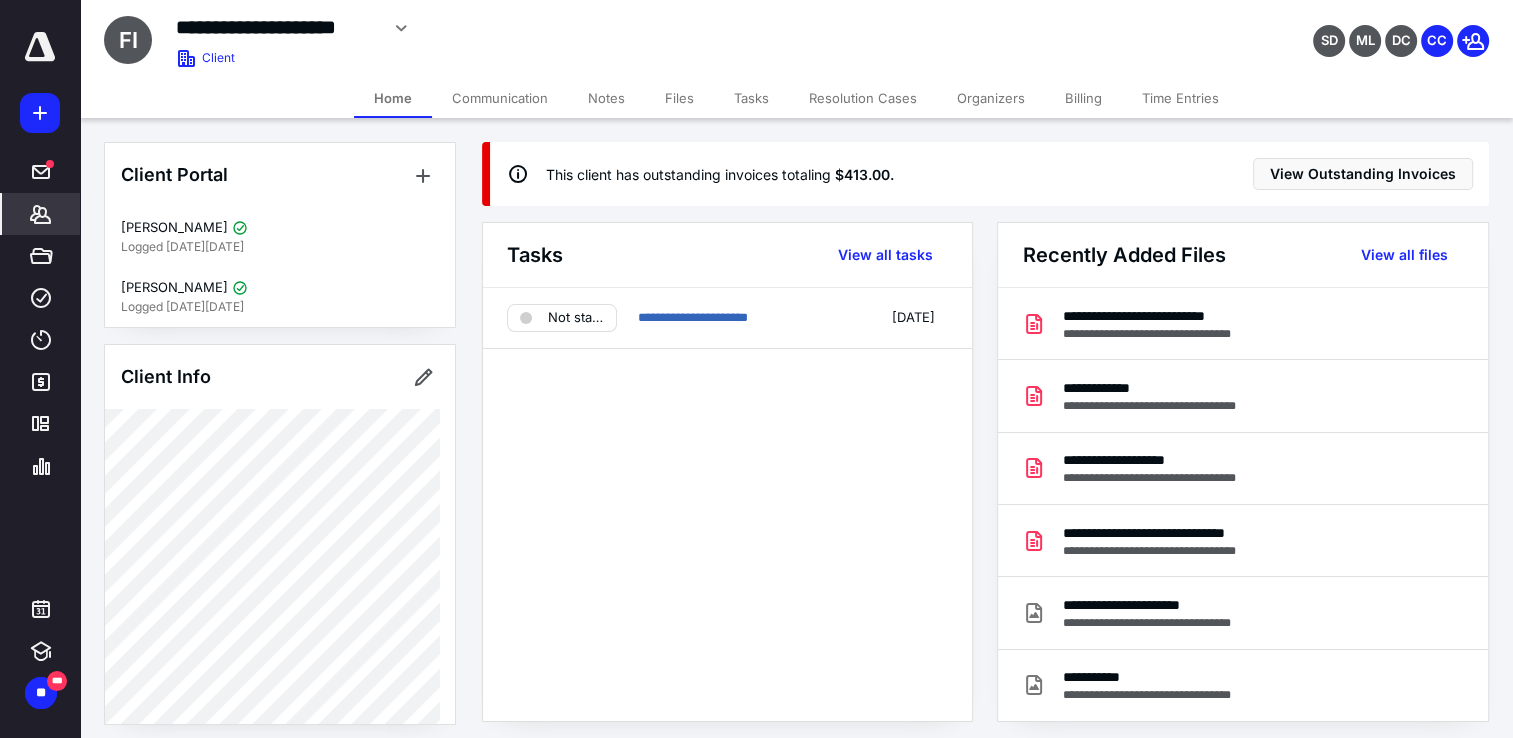 scroll, scrollTop: 300, scrollLeft: 0, axis: vertical 